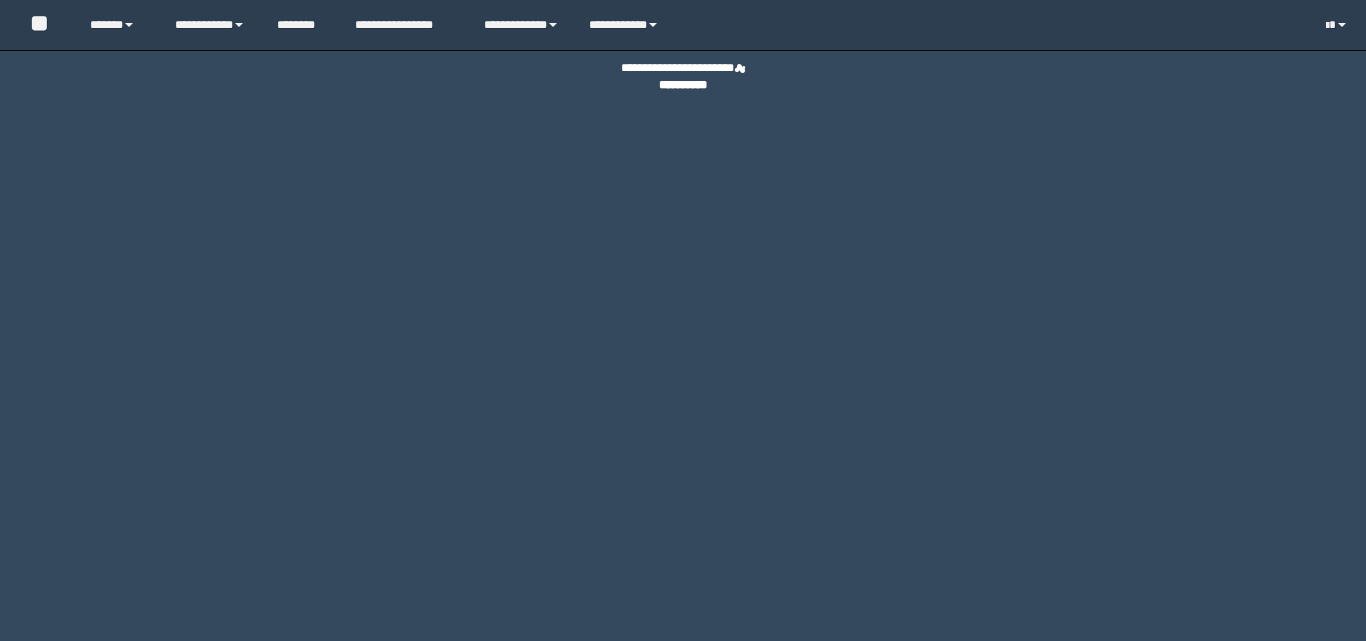 scroll, scrollTop: 0, scrollLeft: 0, axis: both 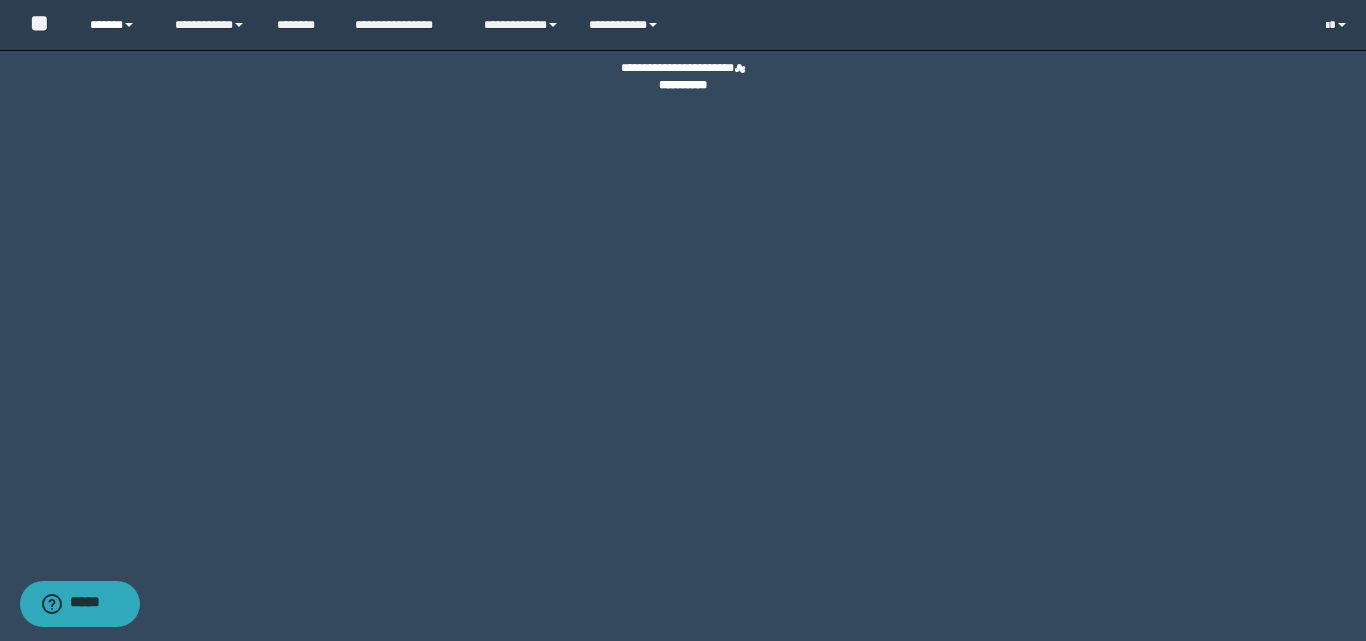click on "******" at bounding box center (117, 25) 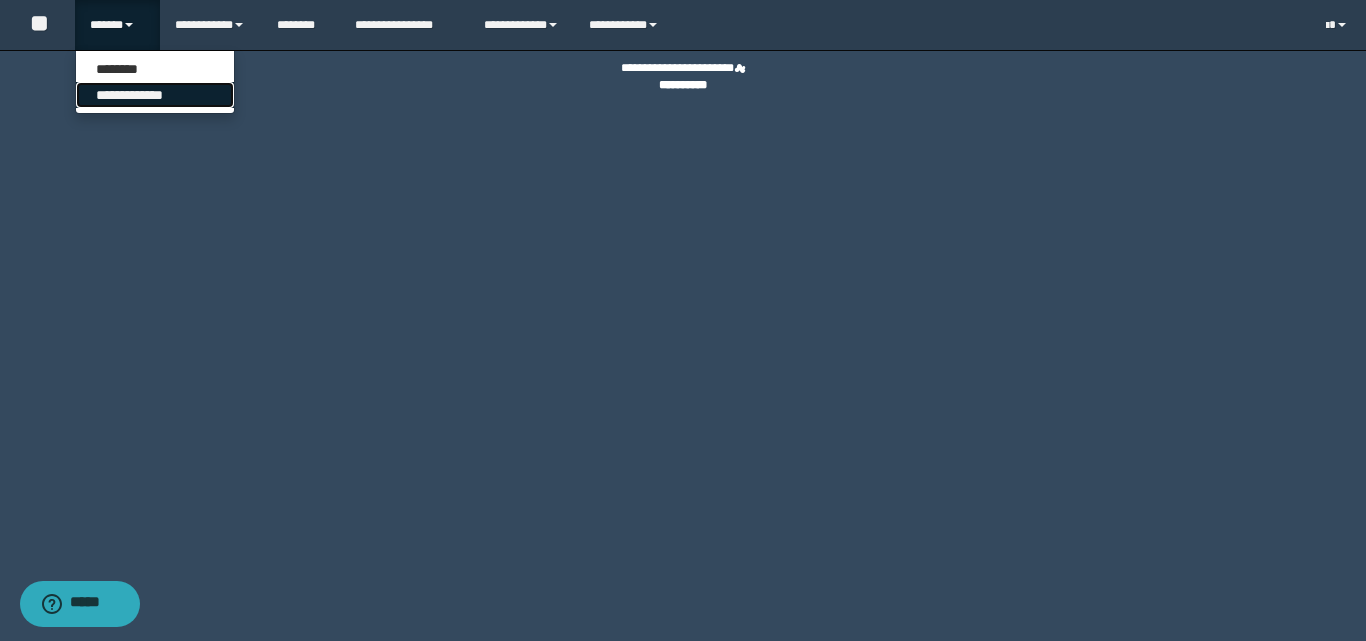 click on "**********" at bounding box center [155, 95] 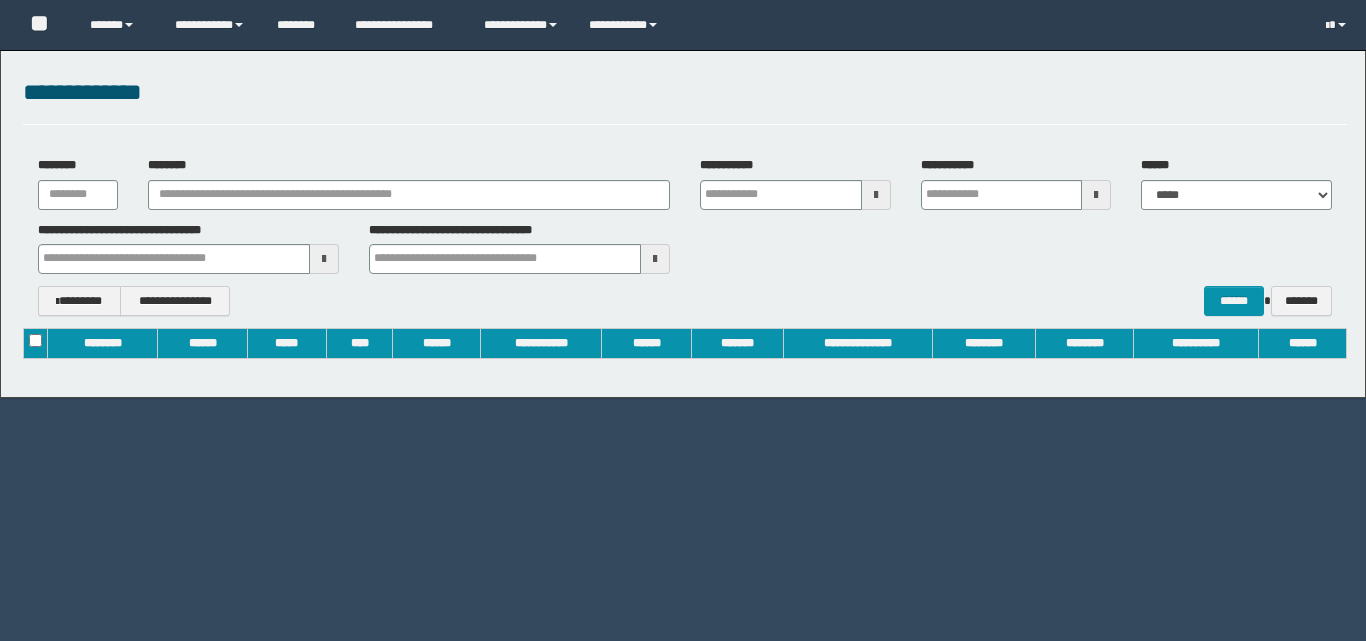 scroll, scrollTop: 0, scrollLeft: 0, axis: both 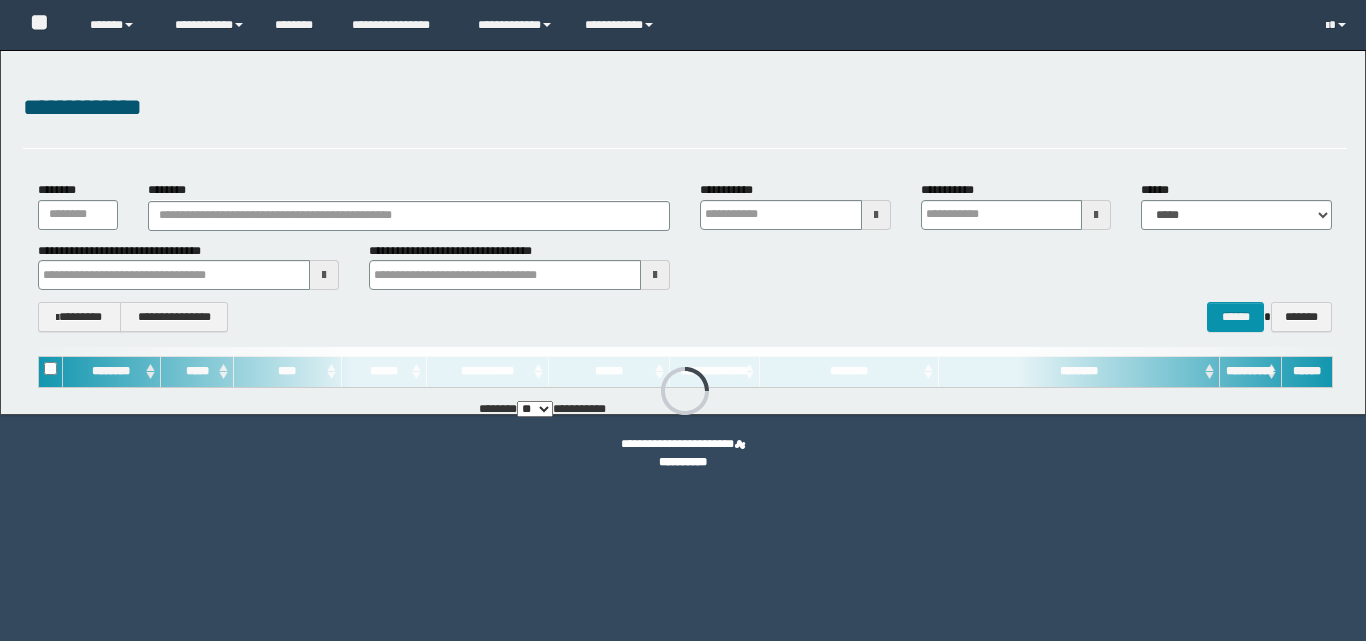 type on "**********" 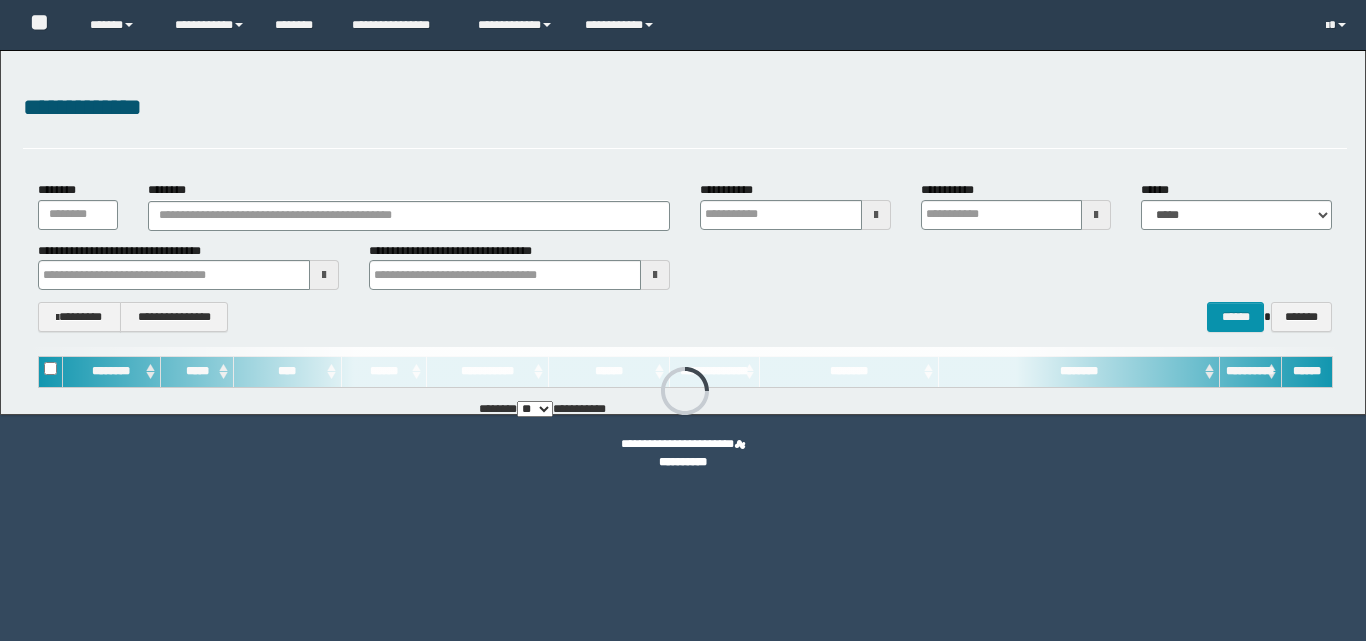 type on "**********" 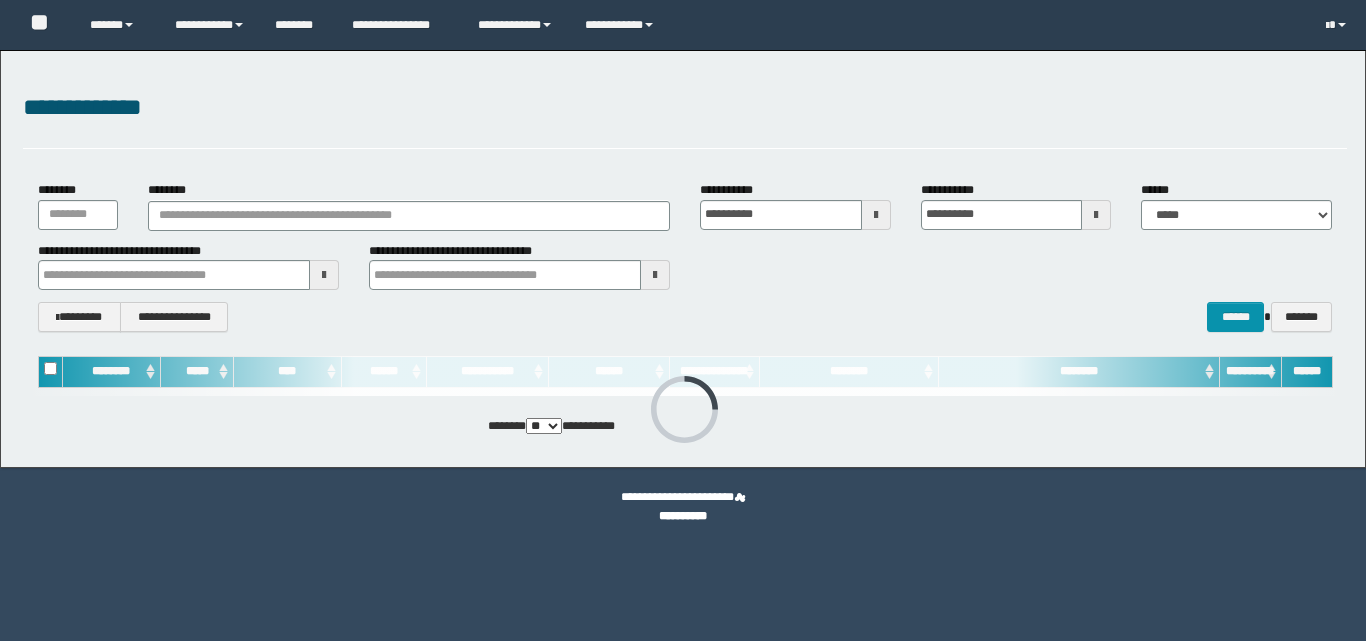 type 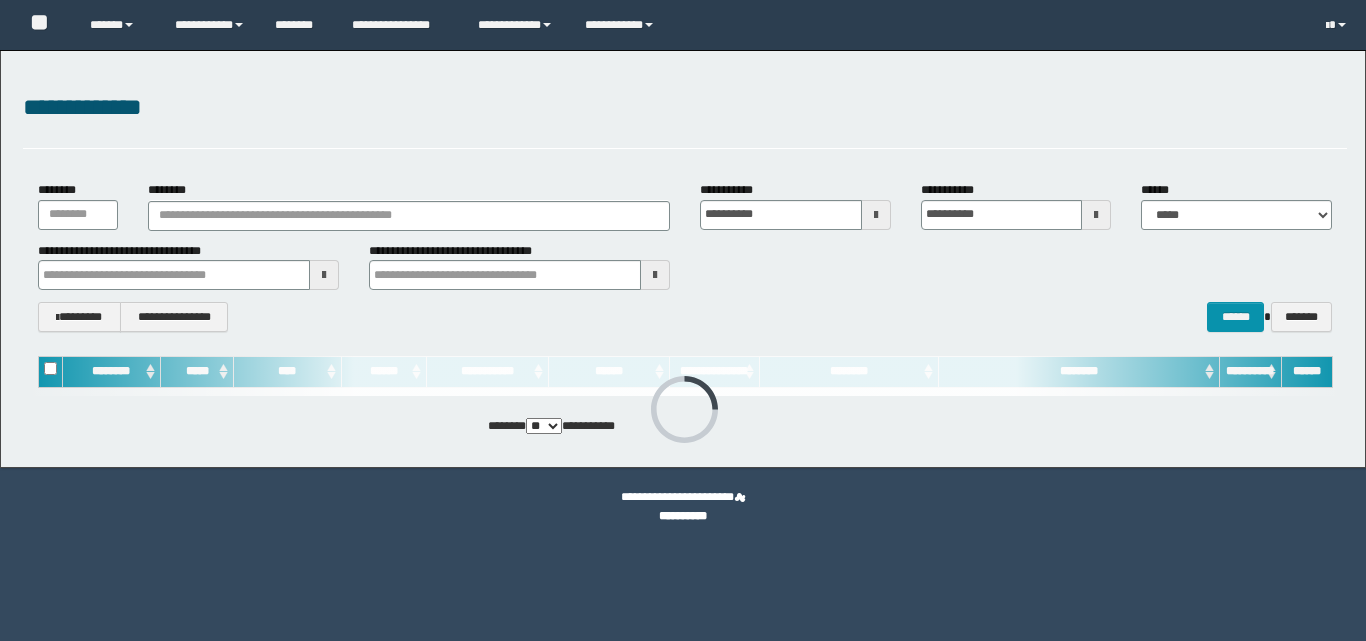 type 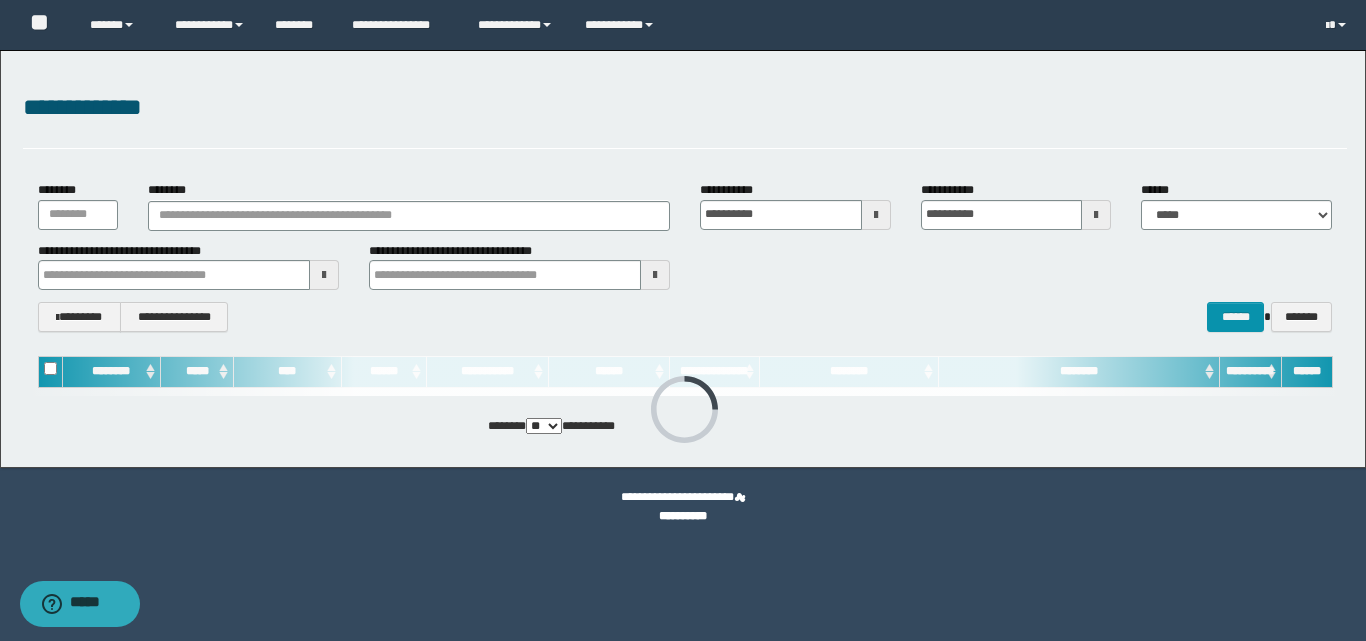 scroll, scrollTop: 0, scrollLeft: 0, axis: both 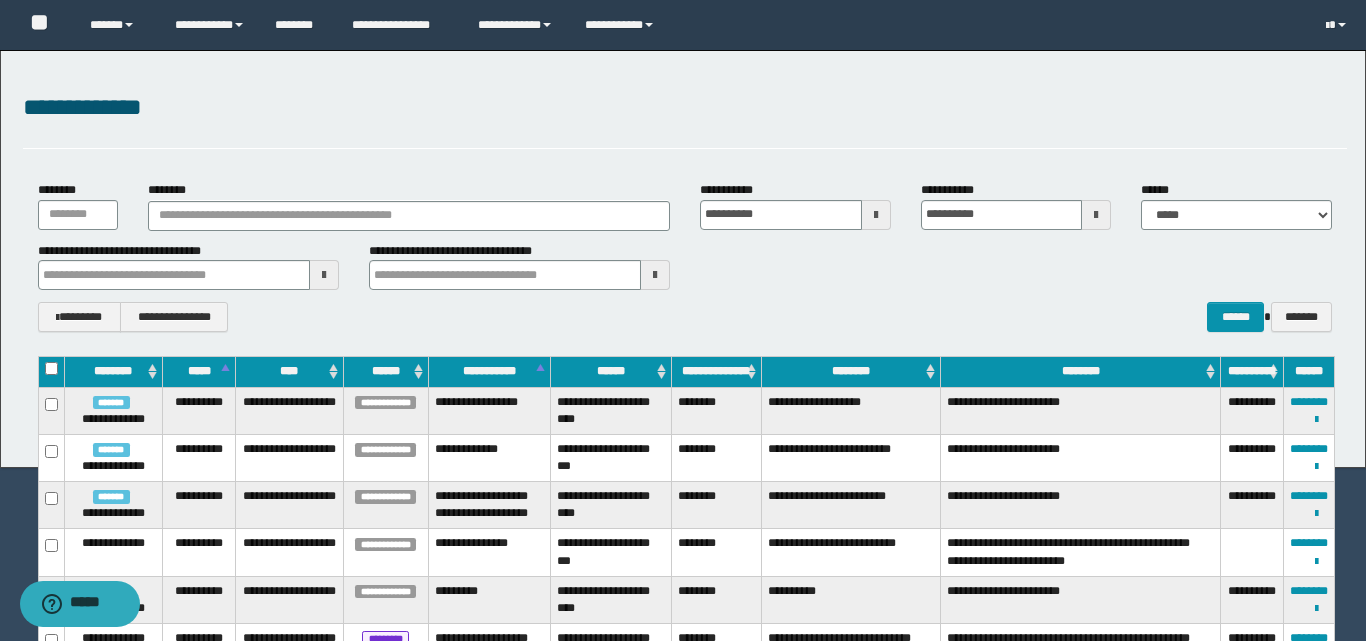 type 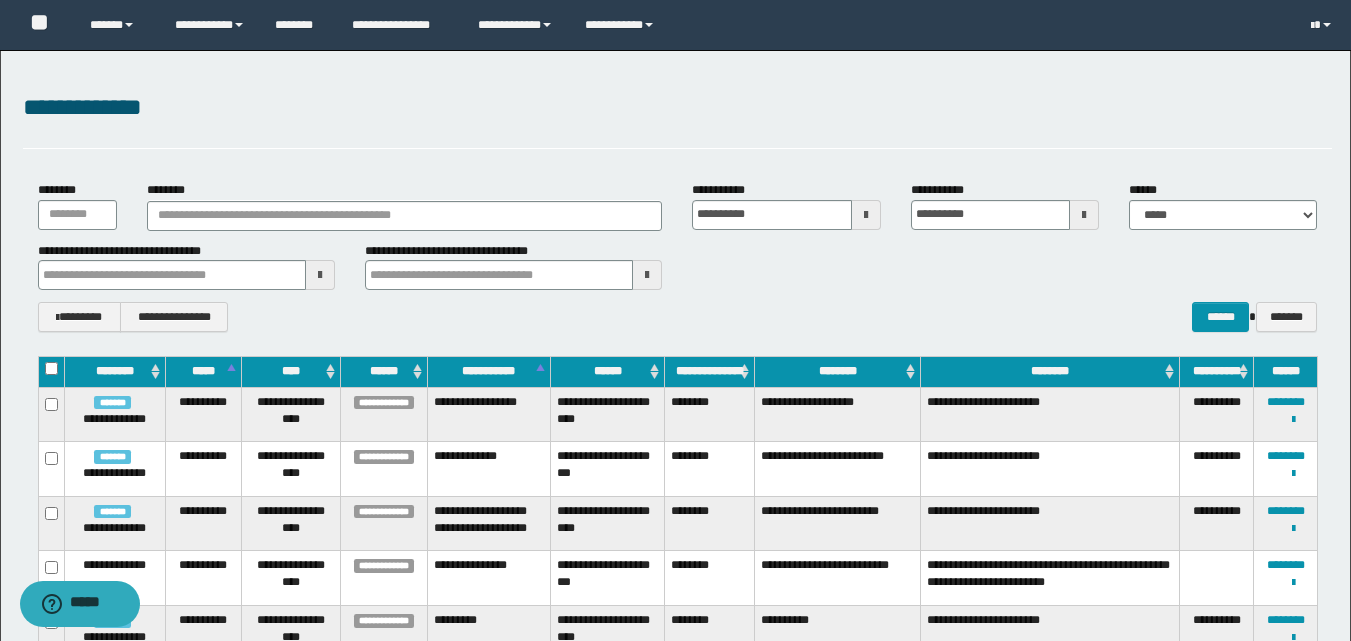 type 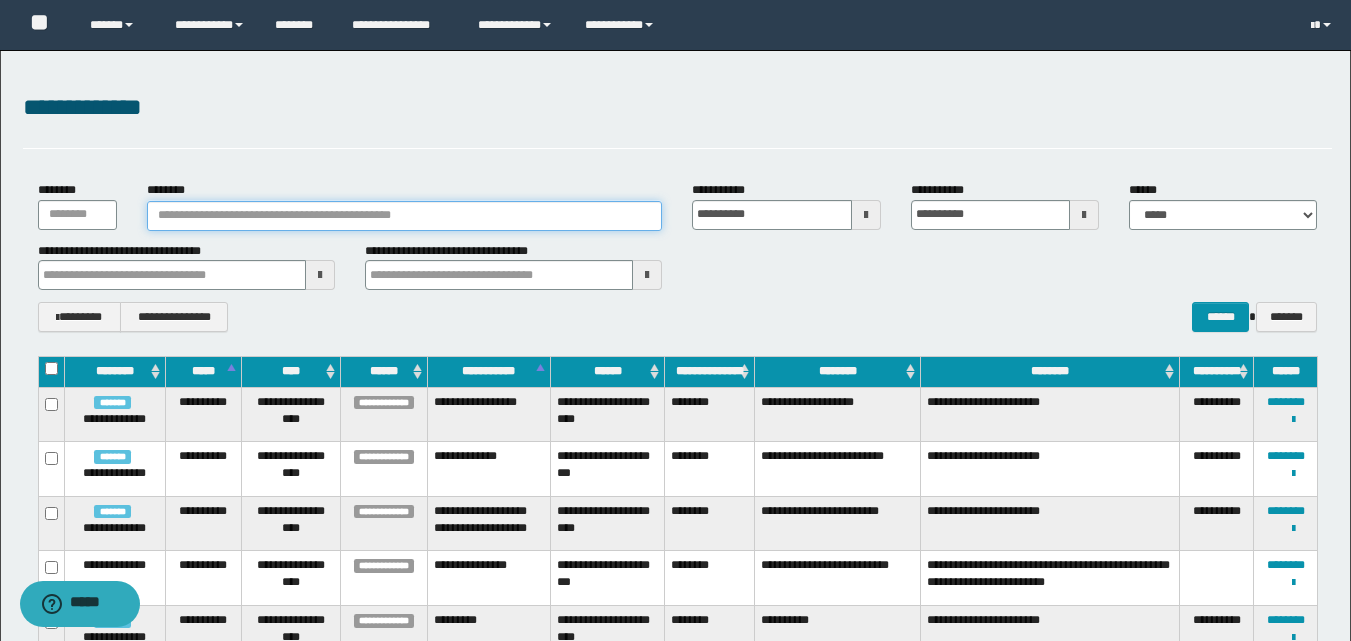 click on "********" at bounding box center [405, 216] 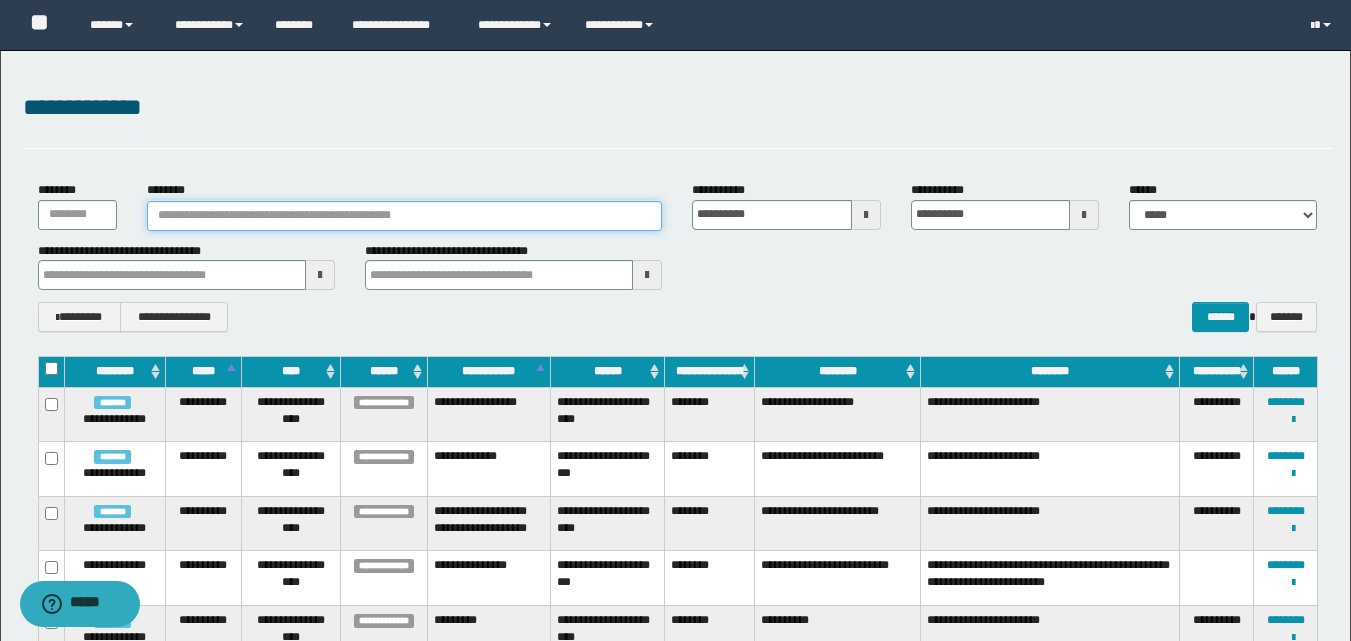 type 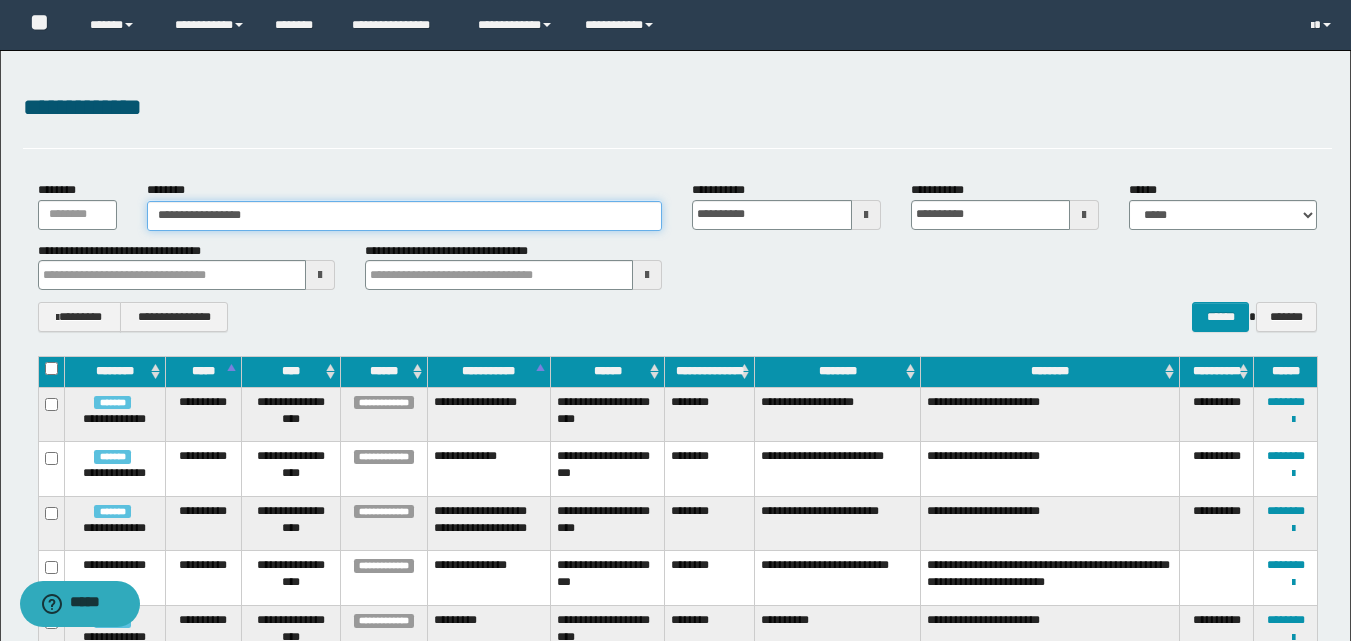 type on "**********" 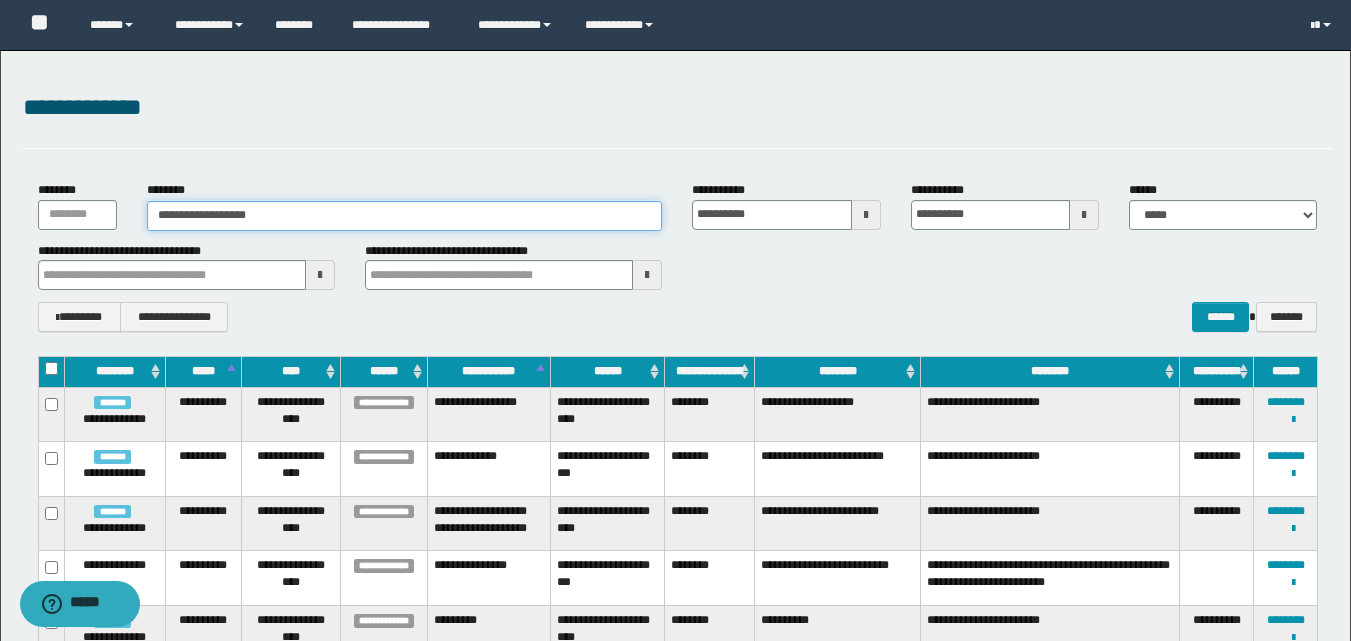 type on "**********" 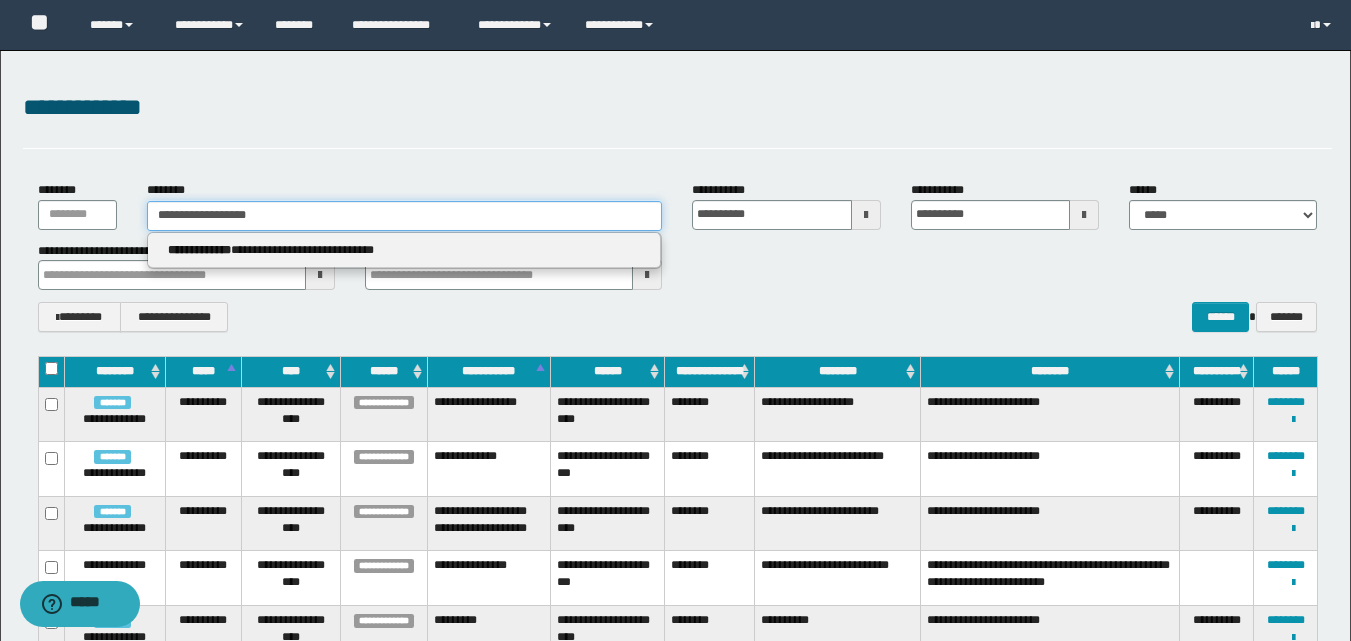 type 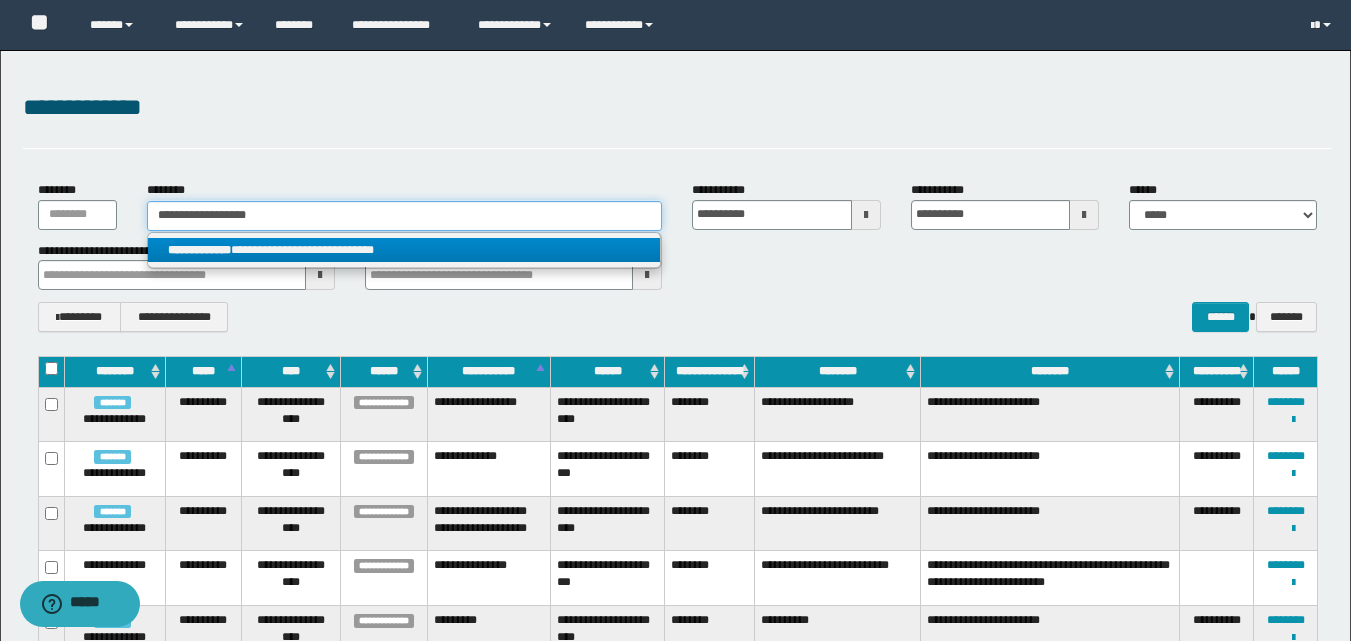 type on "**********" 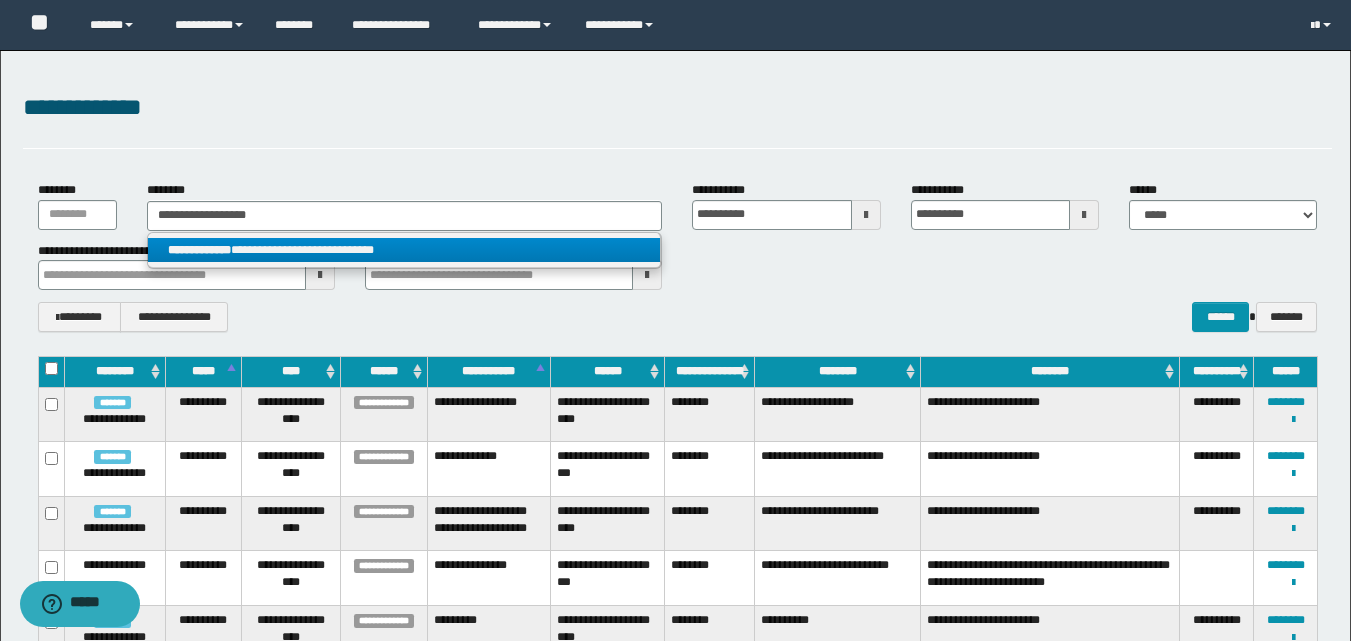 click on "**********" at bounding box center [404, 250] 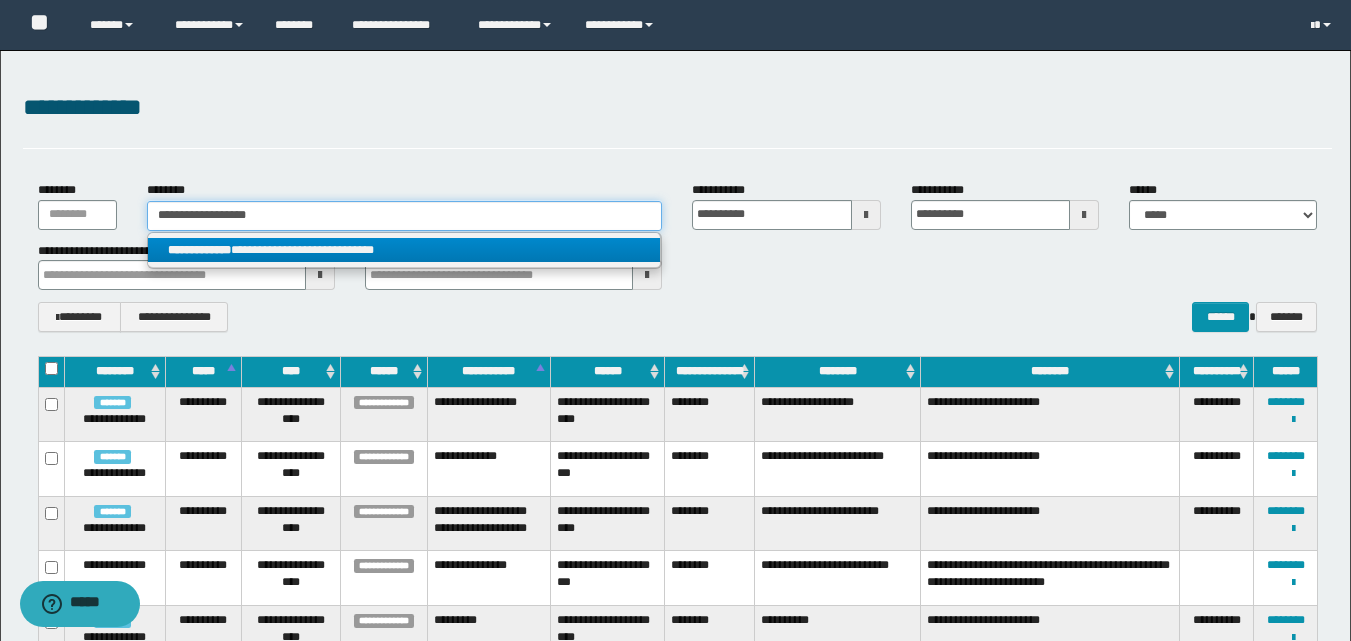 type 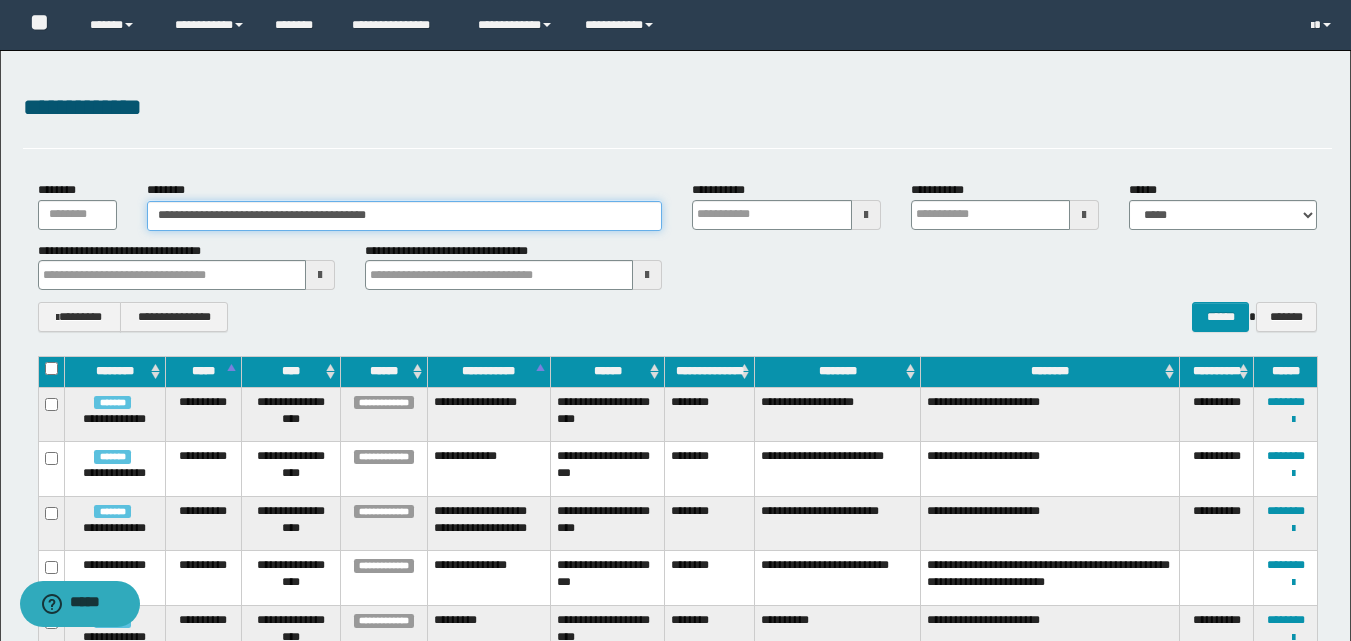 type 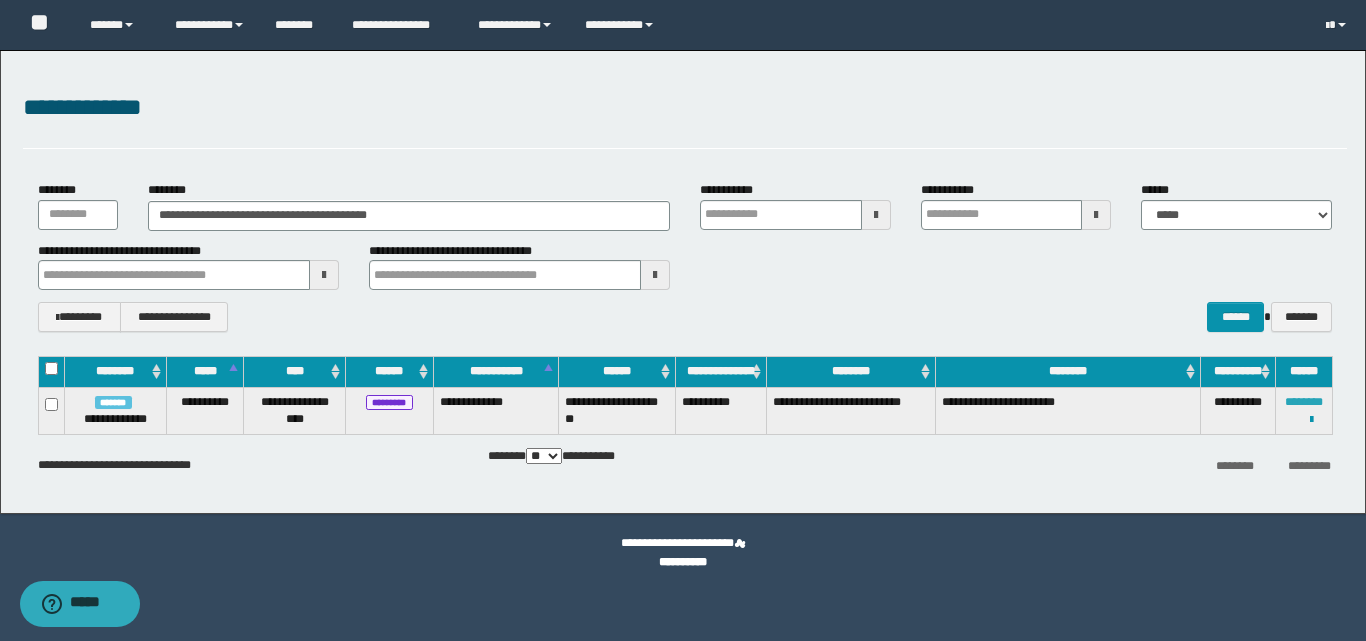 click on "********" at bounding box center [1304, 402] 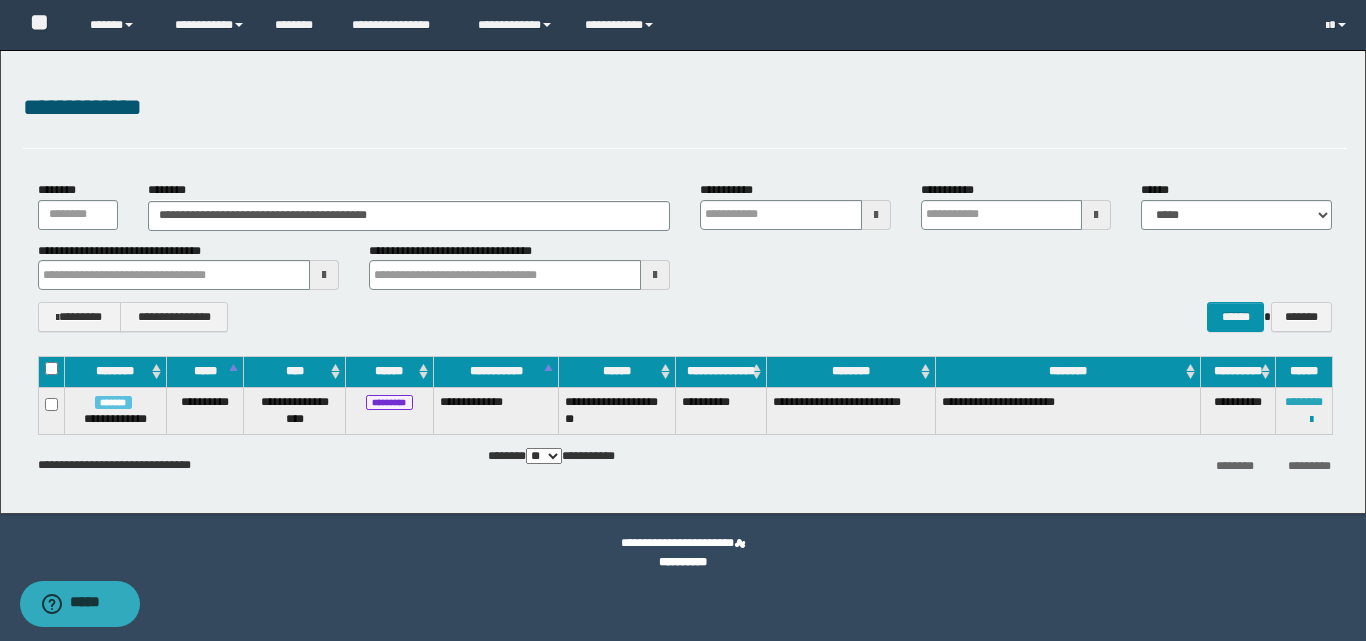 type 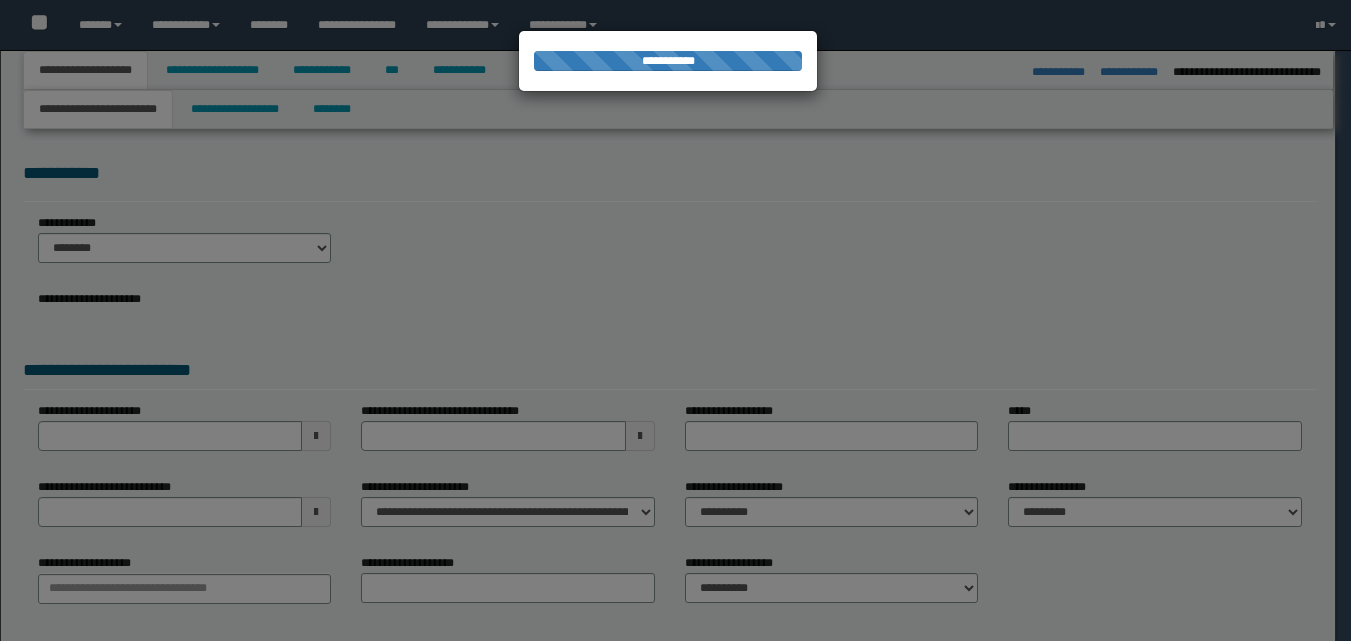 type on "**********" 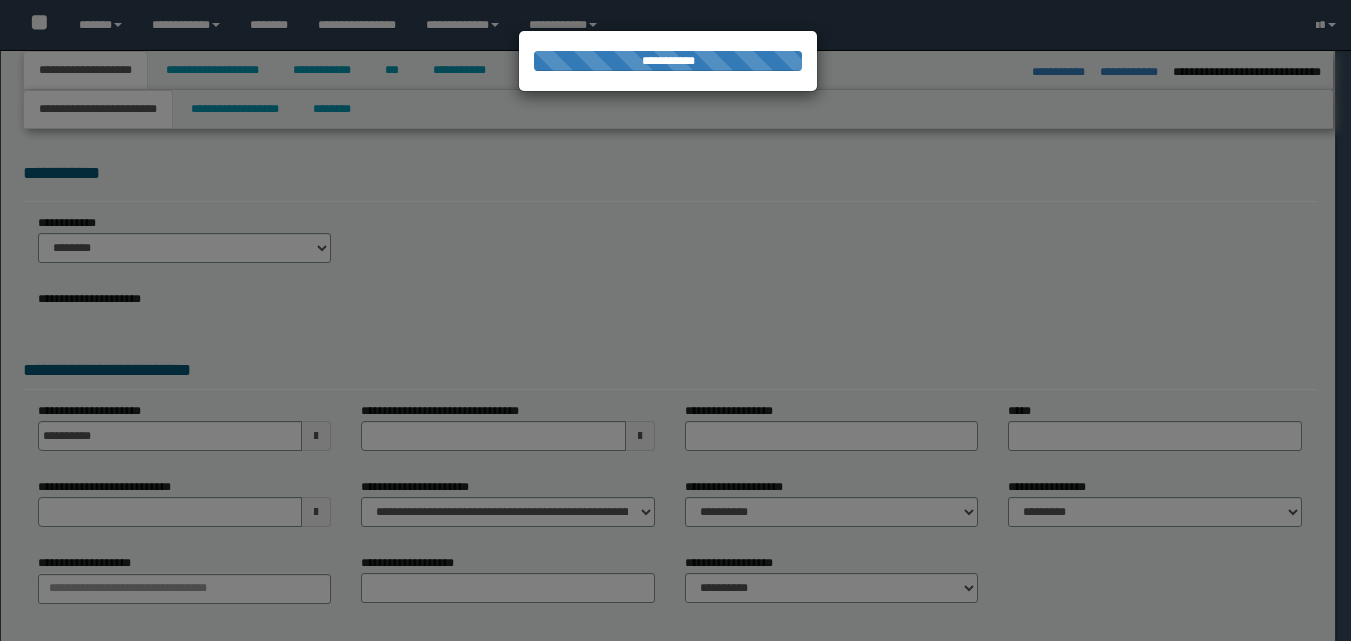 type on "**********" 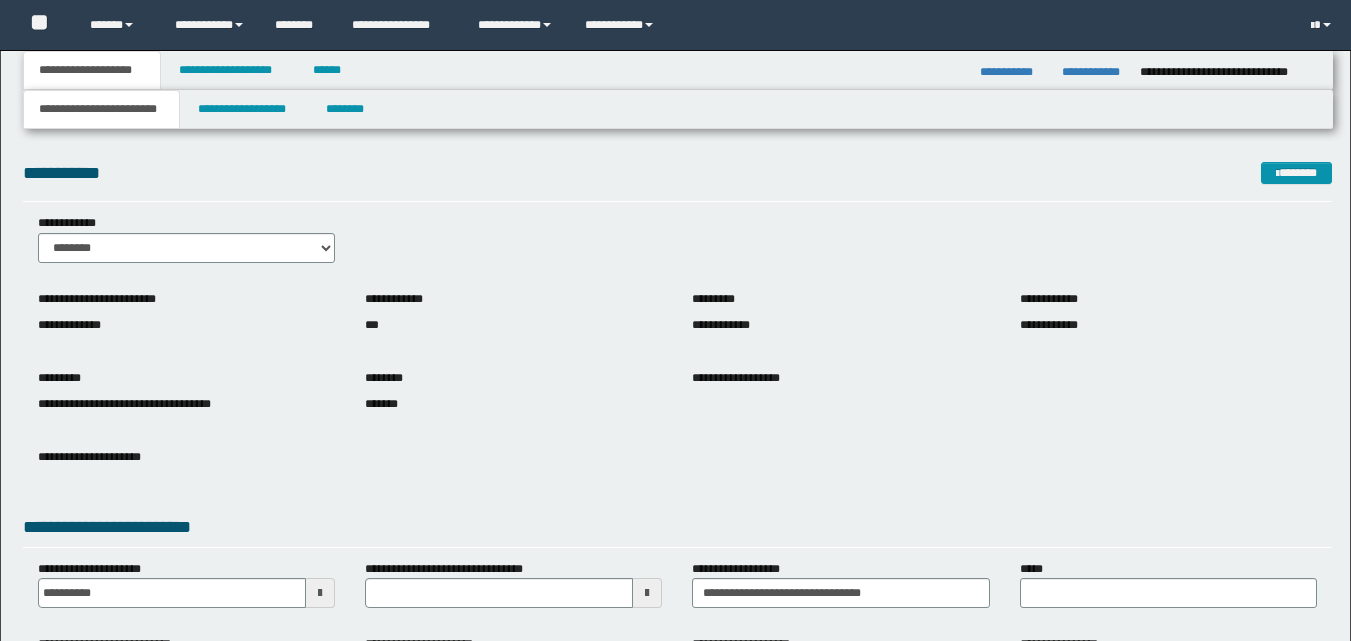scroll, scrollTop: 0, scrollLeft: 0, axis: both 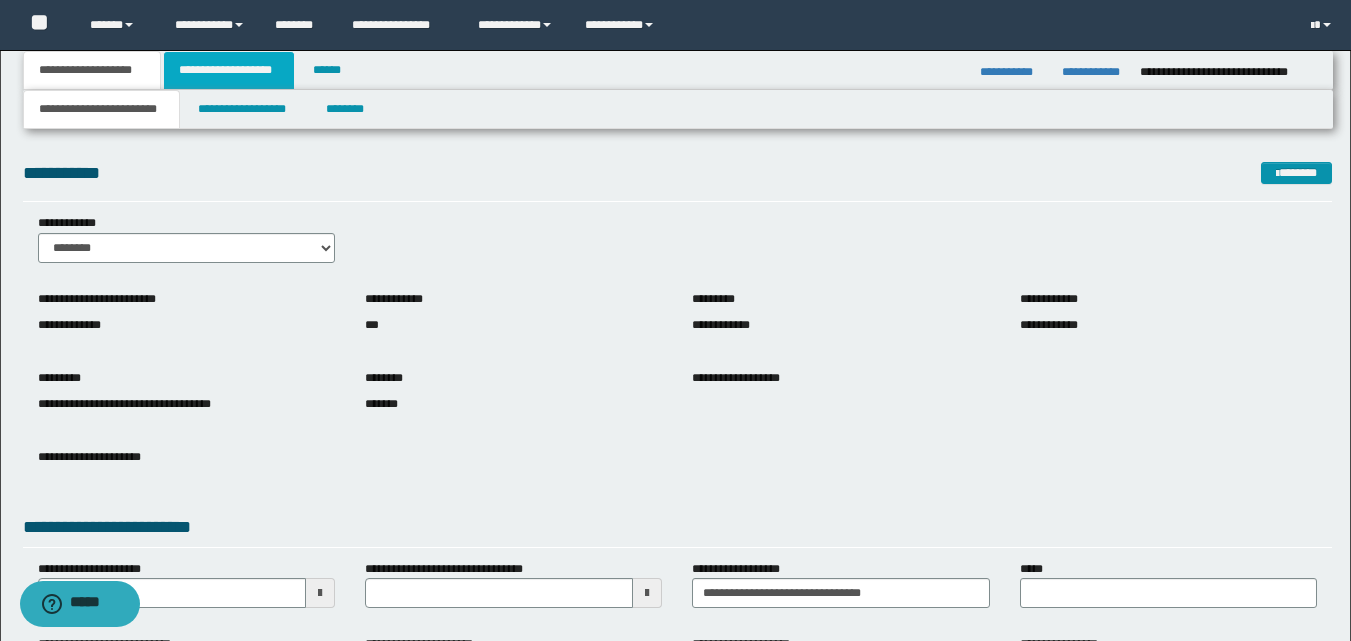 click on "**********" at bounding box center [229, 70] 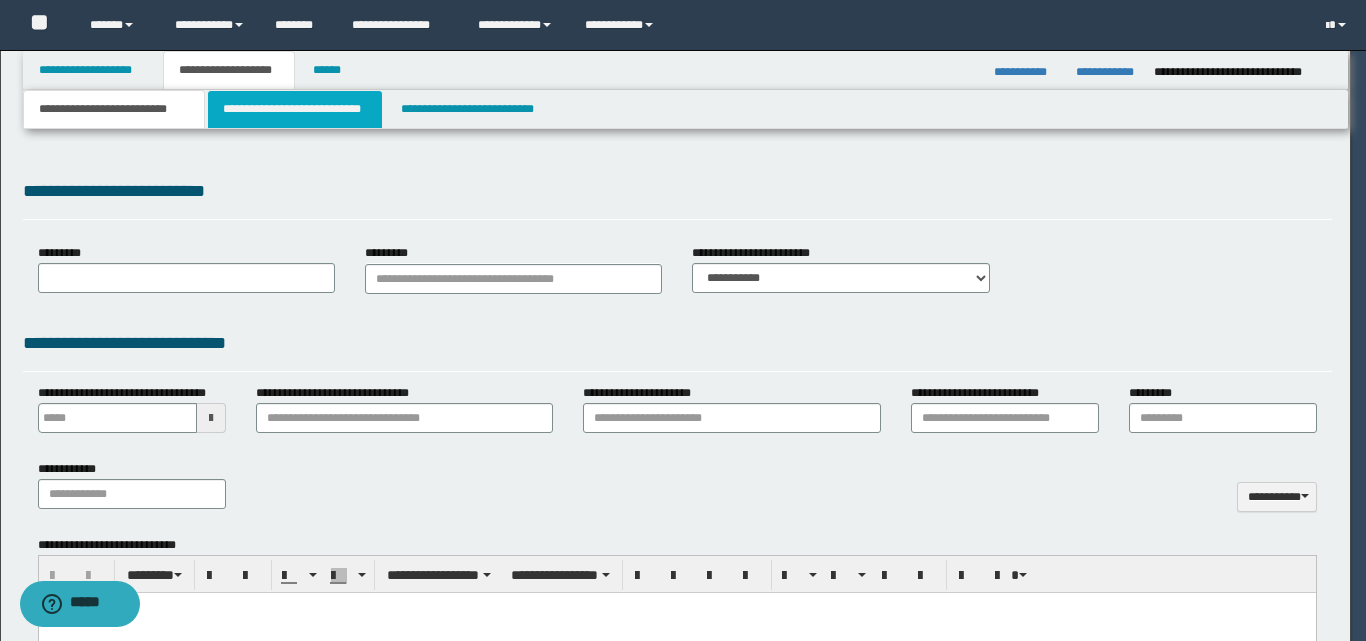 click on "**********" at bounding box center (295, 109) 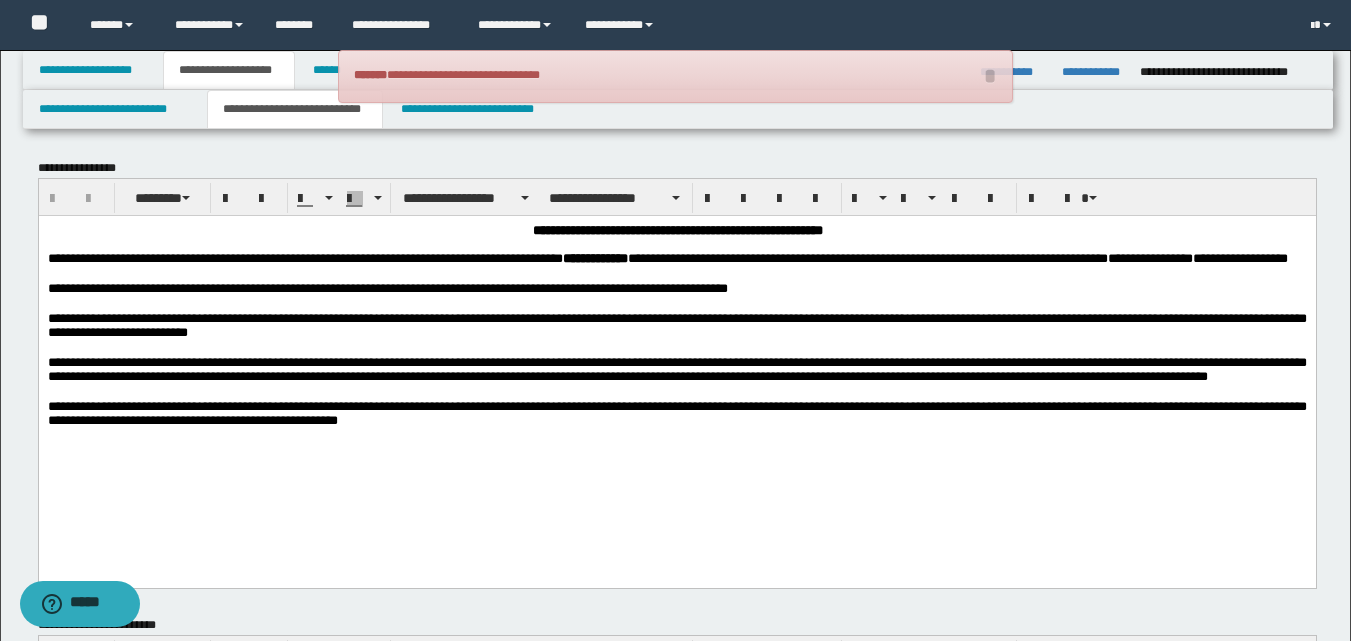 scroll, scrollTop: 0, scrollLeft: 0, axis: both 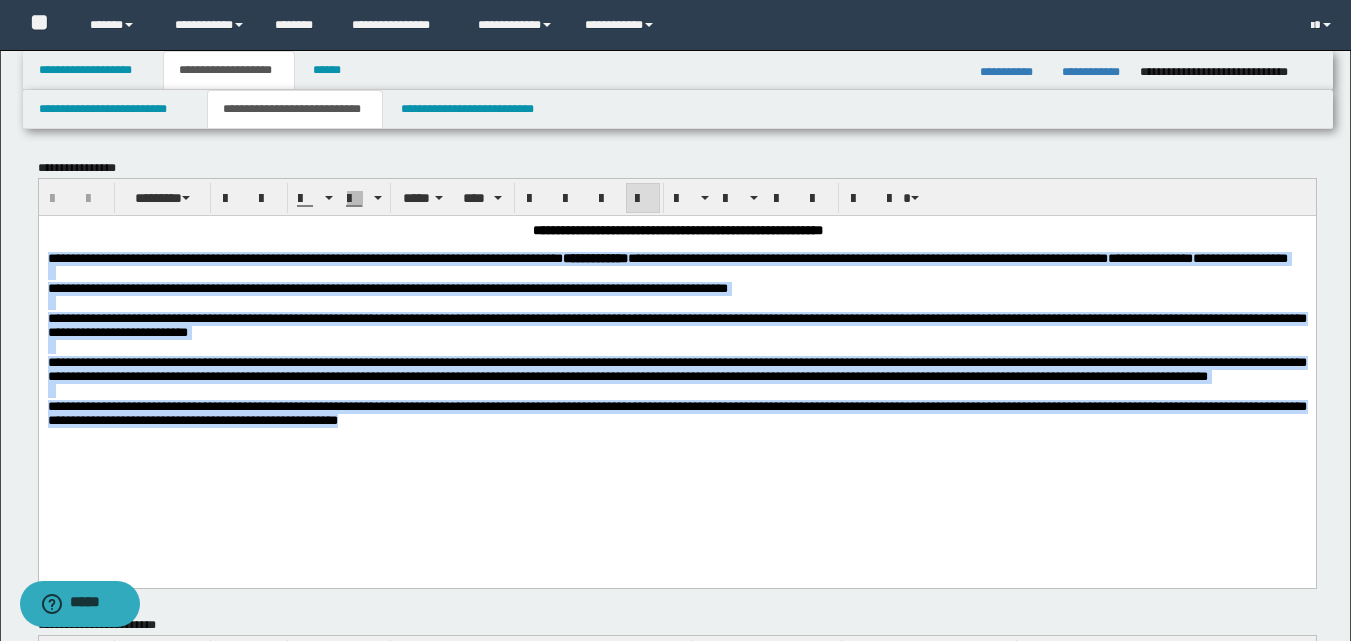 drag, startPoint x: 47, startPoint y: 260, endPoint x: 646, endPoint y: 477, distance: 637.095 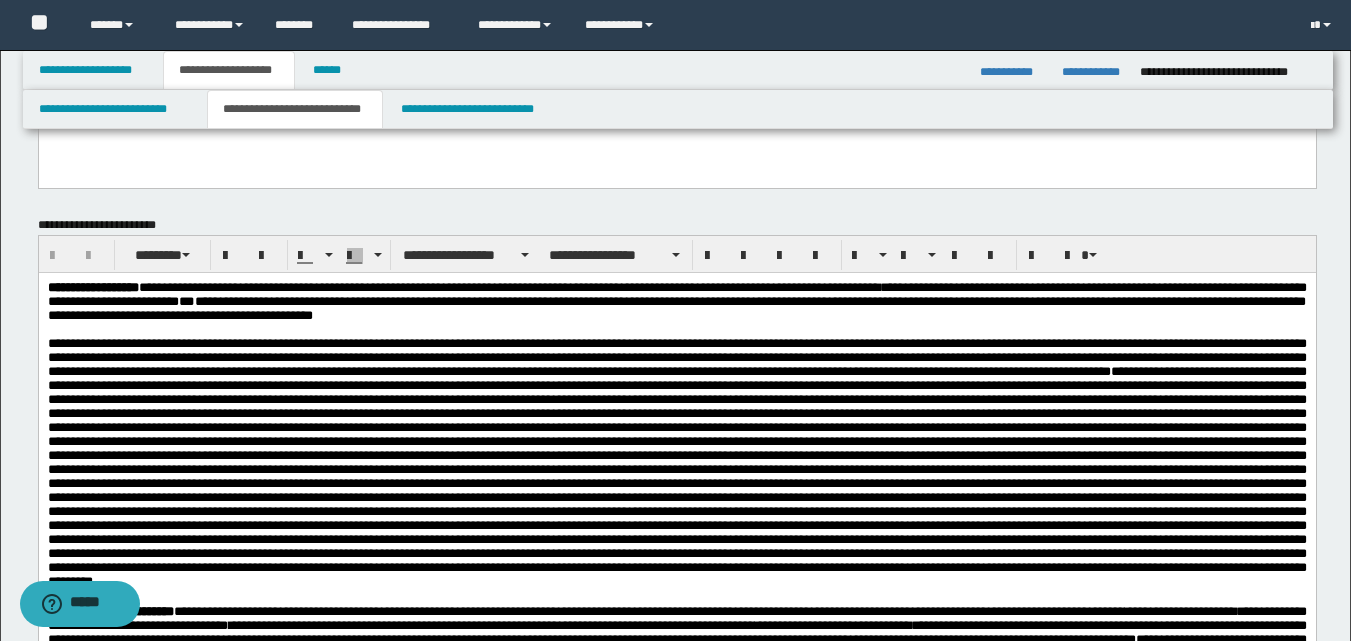 scroll, scrollTop: 500, scrollLeft: 0, axis: vertical 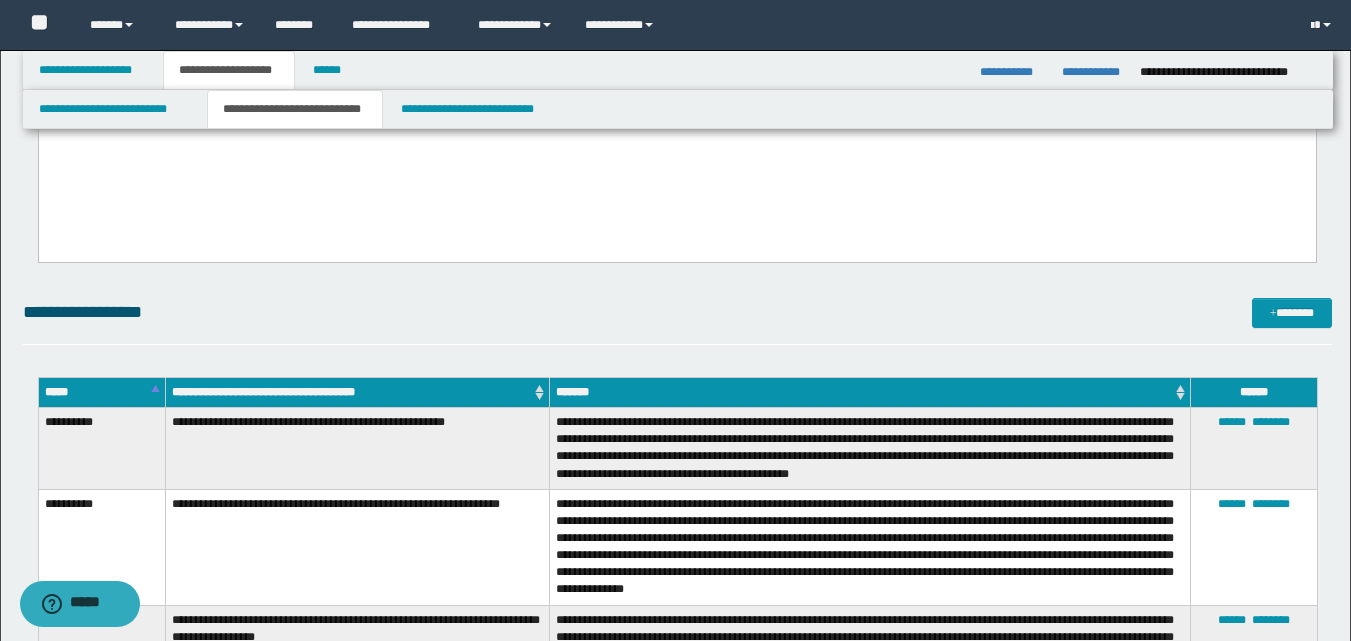 drag, startPoint x: 173, startPoint y: -619, endPoint x: 537, endPoint y: 154, distance: 854.415 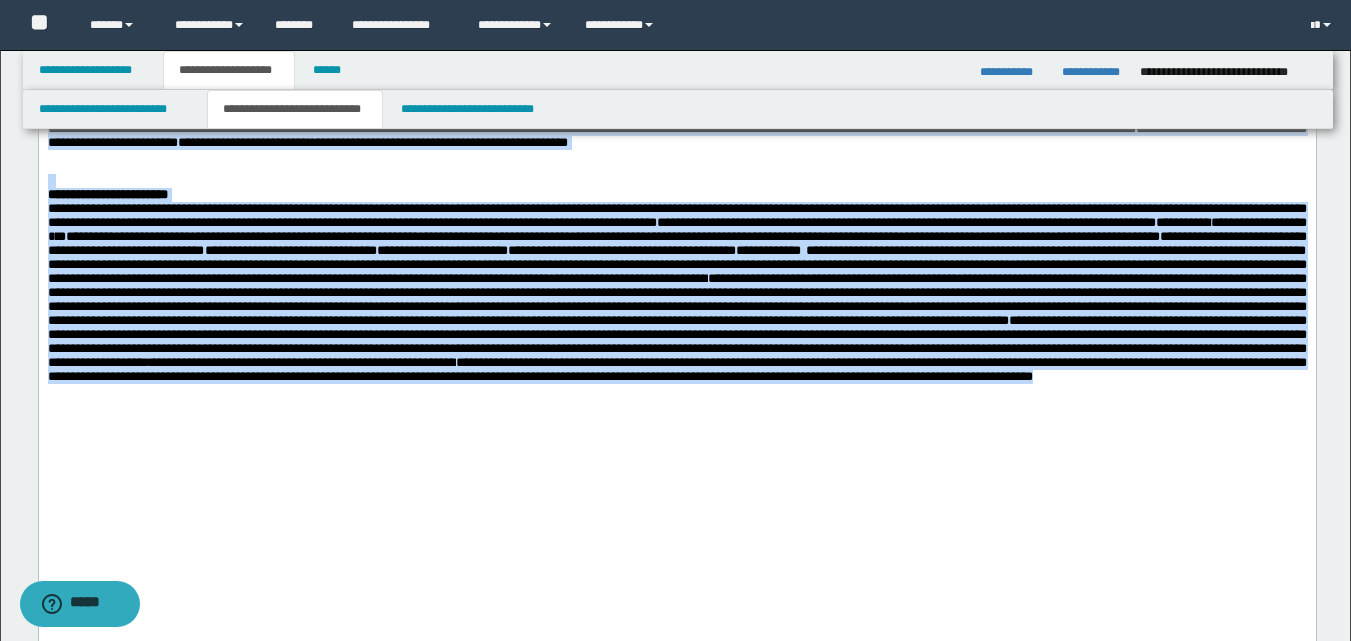 drag, startPoint x: 412, startPoint y: 392, endPoint x: 319, endPoint y: 302, distance: 129.41792 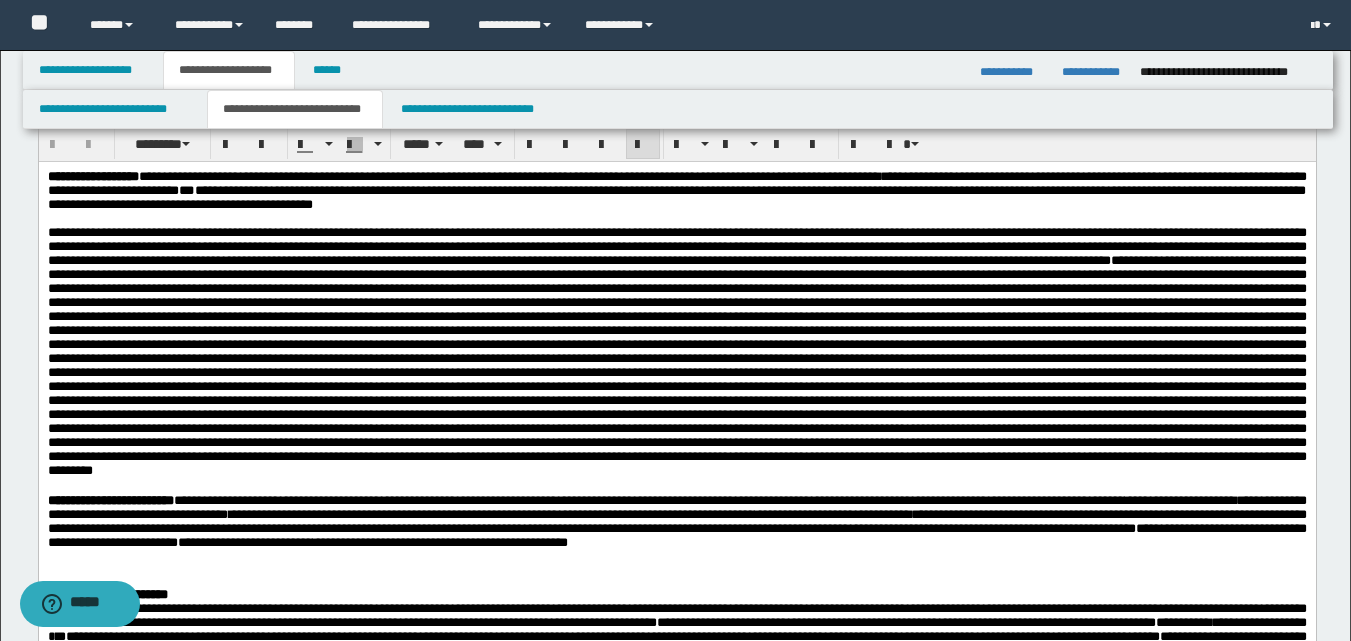scroll, scrollTop: 411, scrollLeft: 0, axis: vertical 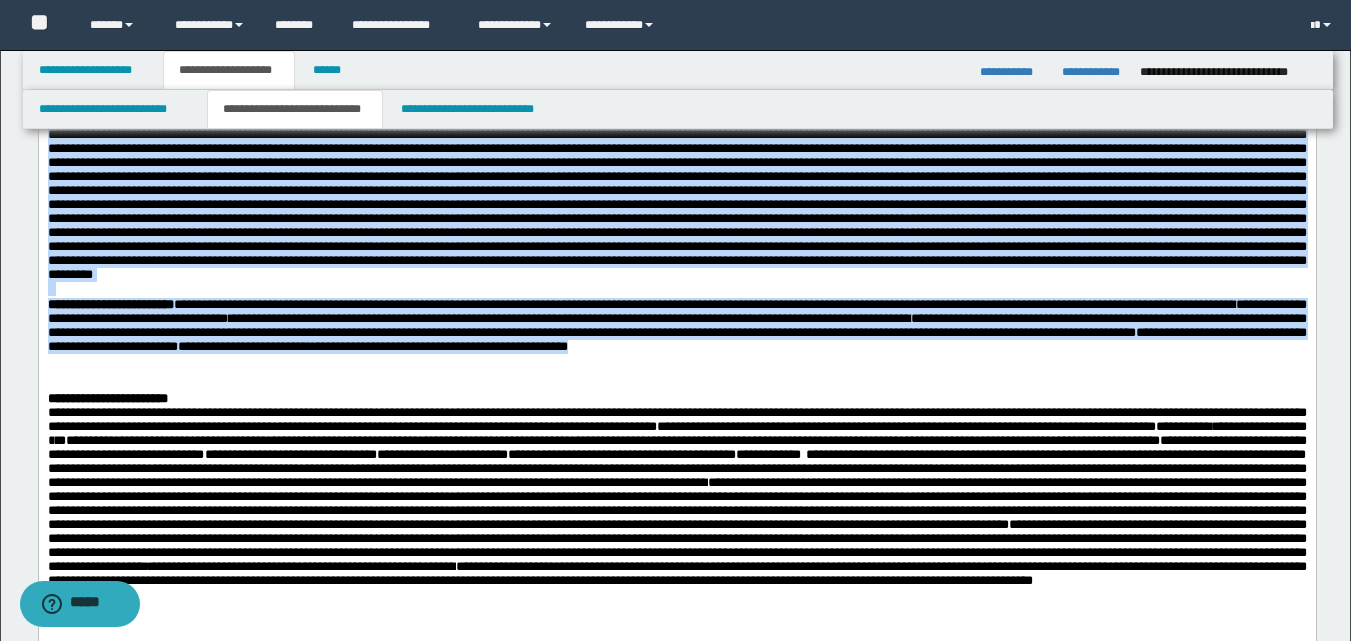 drag, startPoint x: 171, startPoint y: -15, endPoint x: 404, endPoint y: 462, distance: 530.86536 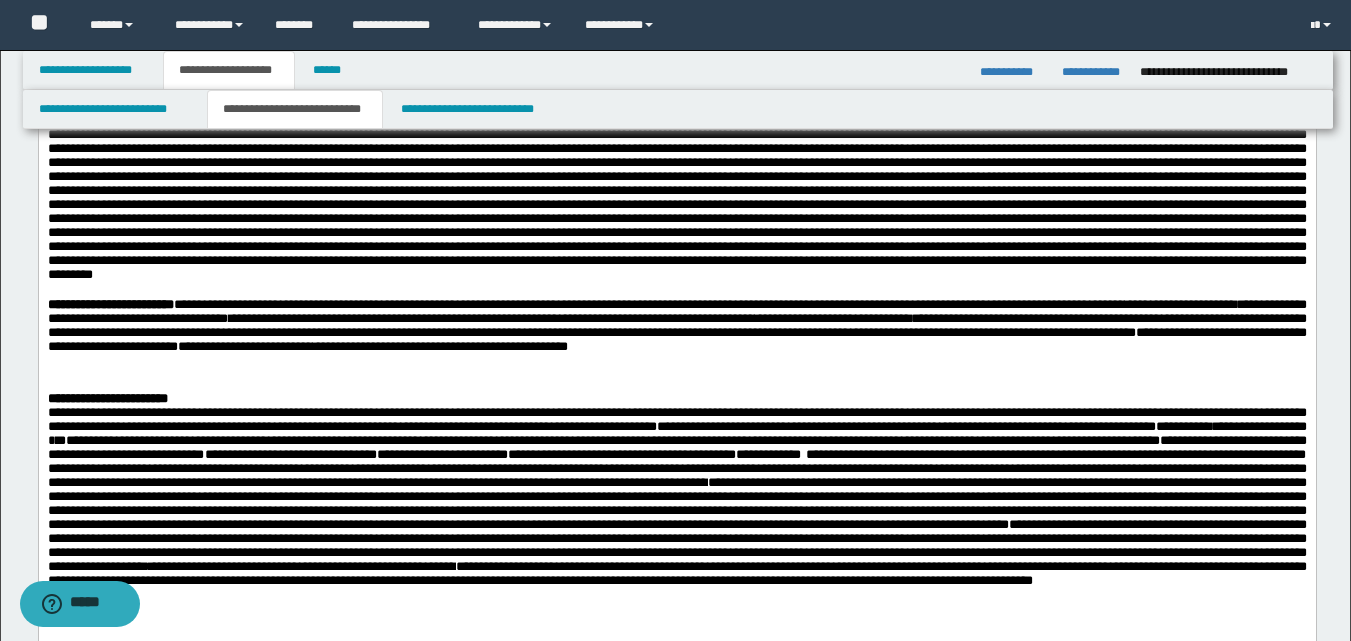 click on "**********" at bounding box center [676, 399] 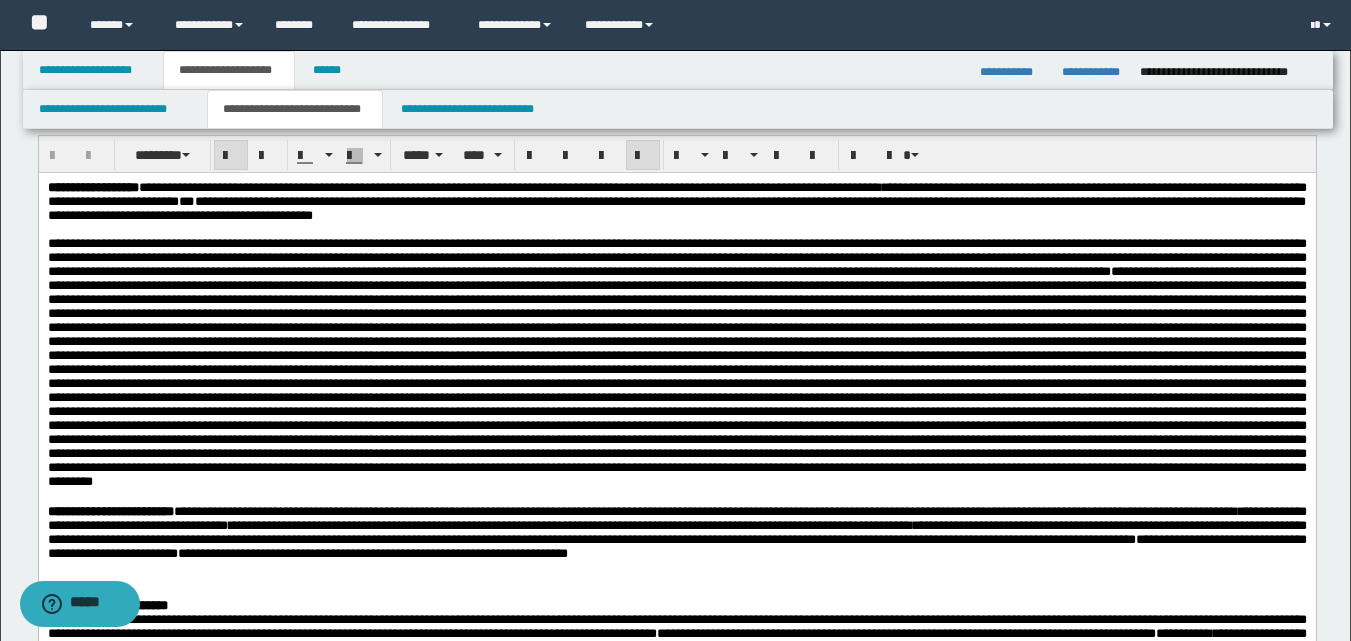 scroll, scrollTop: 1000, scrollLeft: 0, axis: vertical 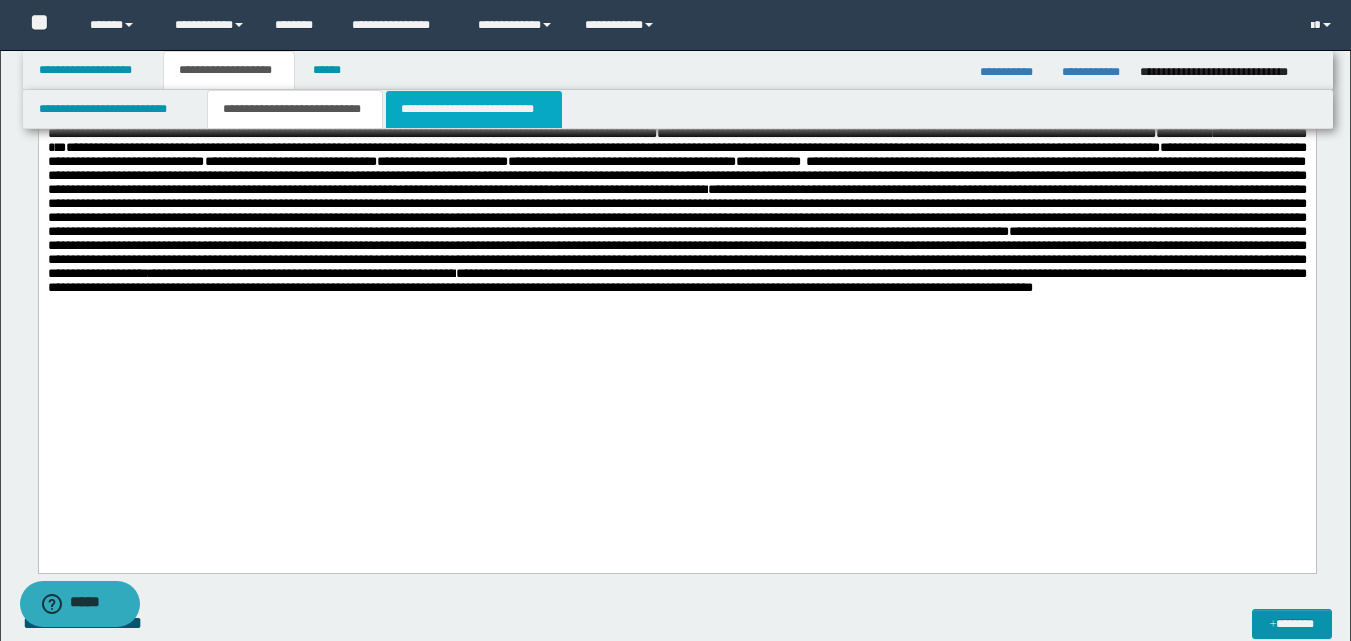 click on "**********" at bounding box center [474, 109] 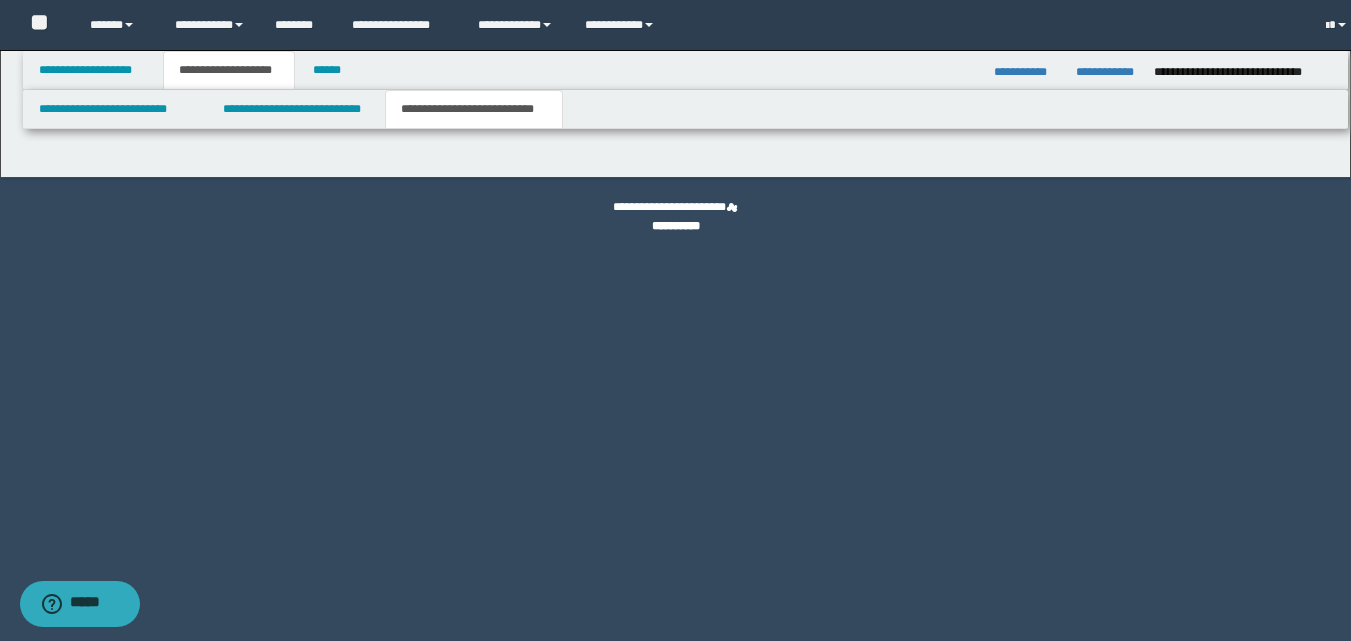 scroll, scrollTop: 0, scrollLeft: 0, axis: both 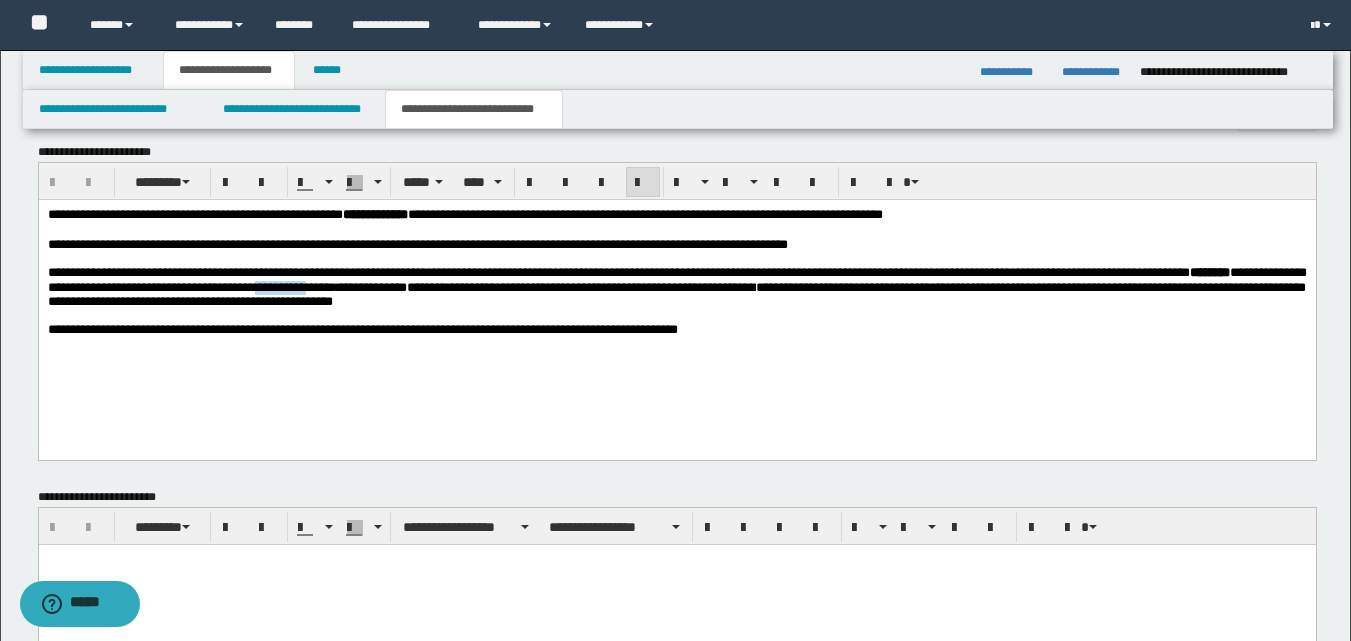drag, startPoint x: 560, startPoint y: 293, endPoint x: 619, endPoint y: 293, distance: 59 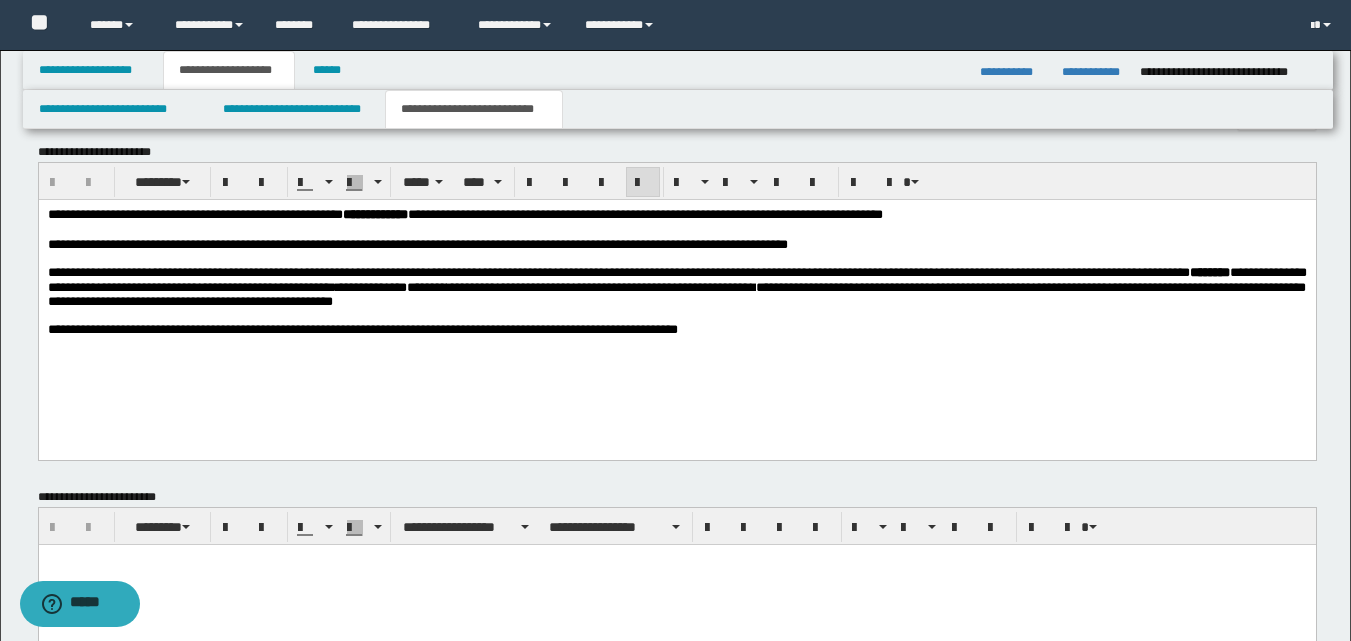click on "**********" at bounding box center (676, 293) 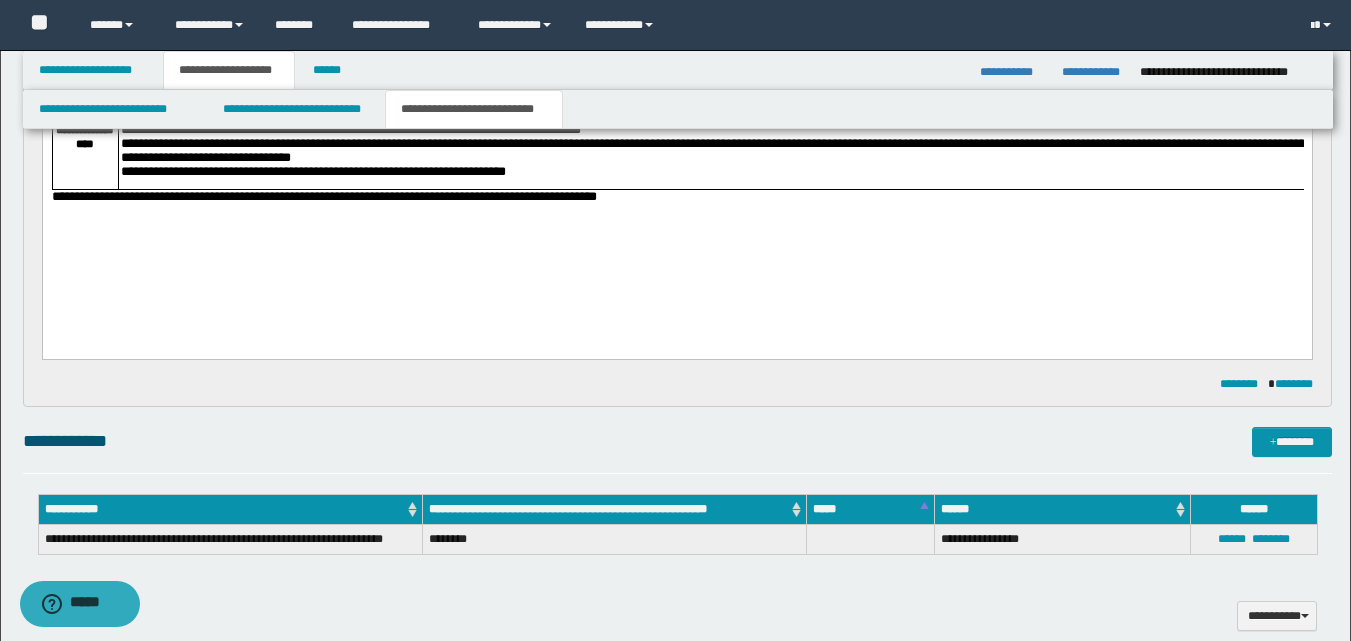 scroll, scrollTop: 2400, scrollLeft: 0, axis: vertical 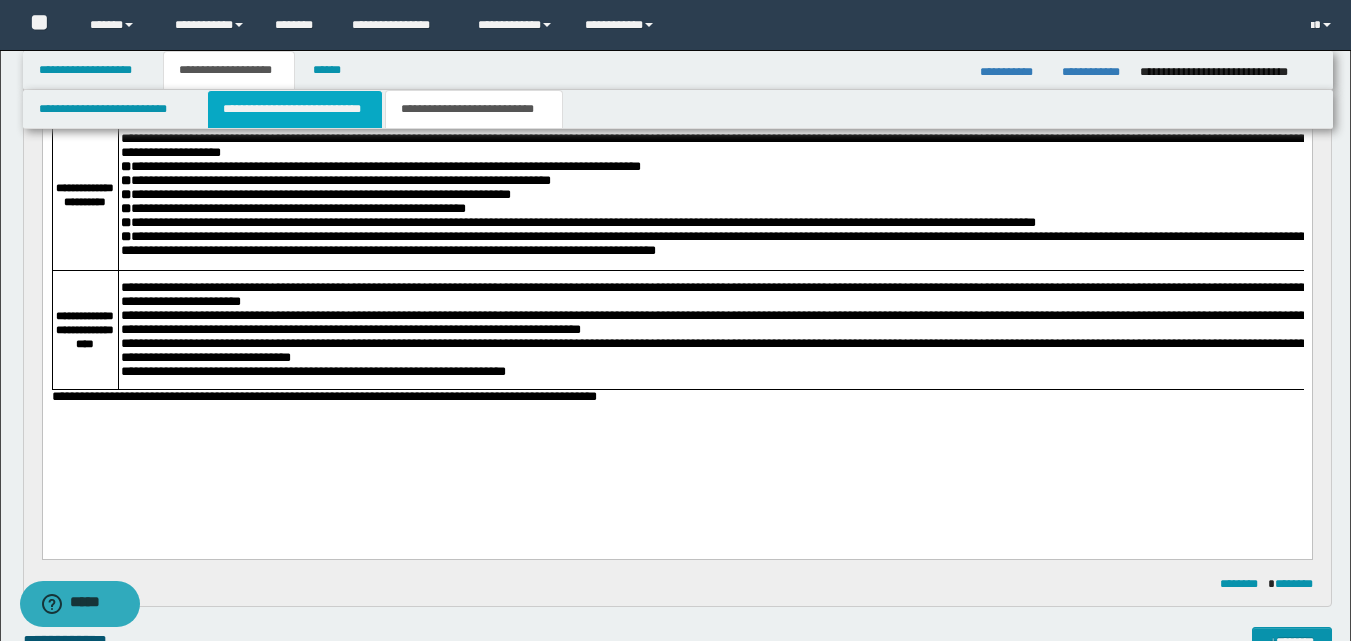 click on "**********" at bounding box center [295, 109] 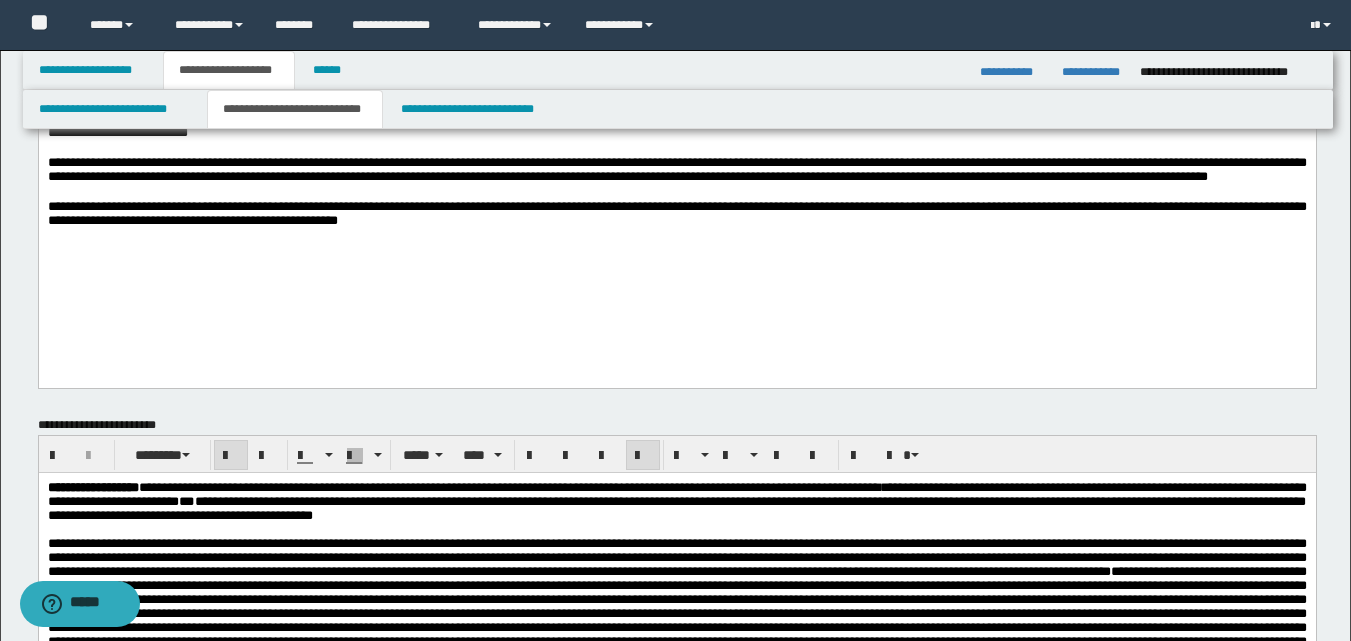 scroll, scrollTop: 0, scrollLeft: 0, axis: both 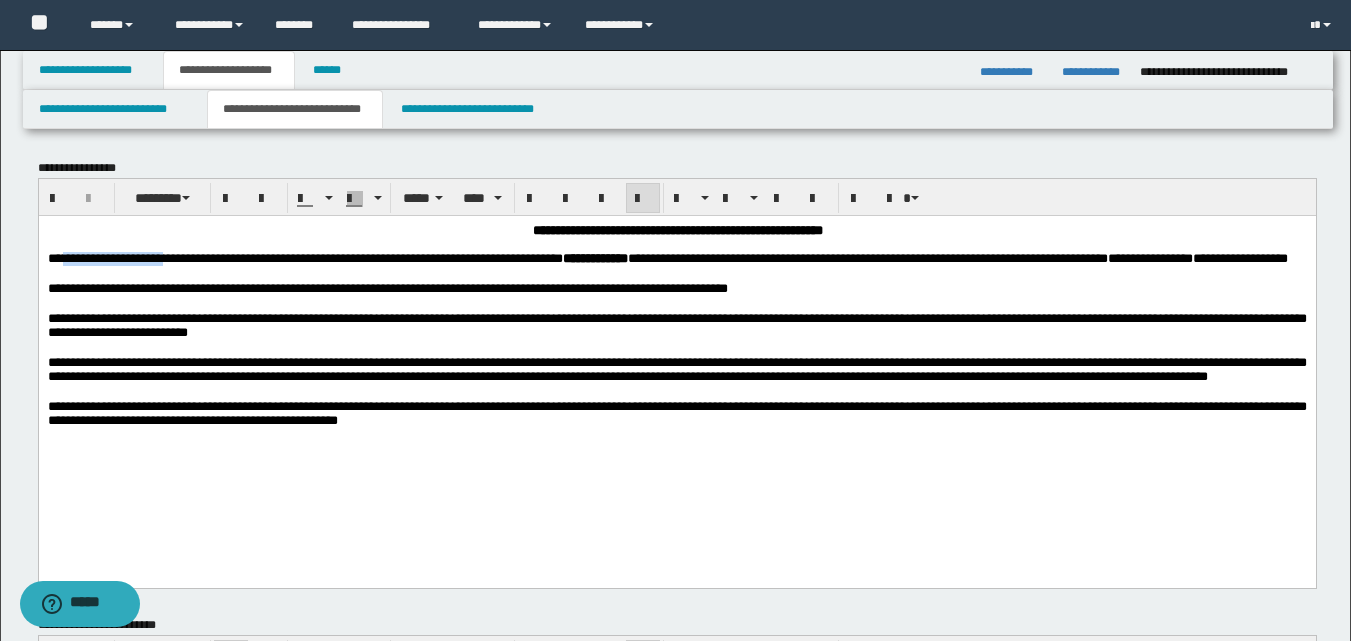drag, startPoint x: 62, startPoint y: 262, endPoint x: 190, endPoint y: 262, distance: 128 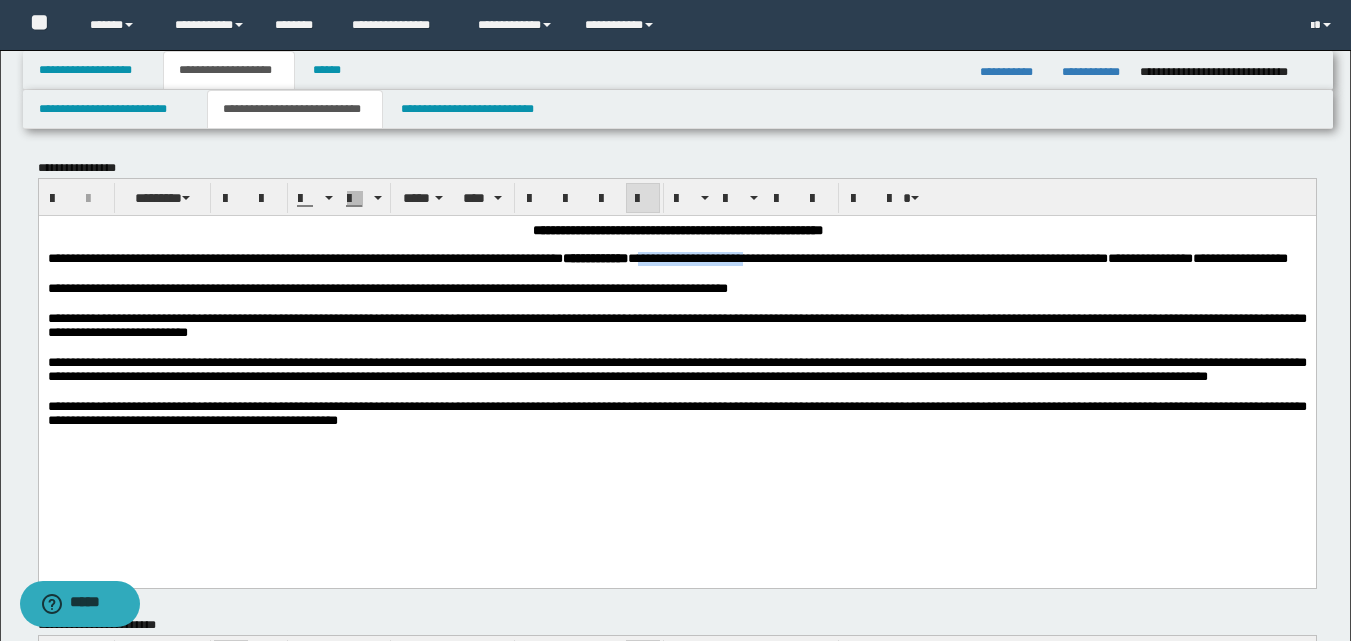 drag, startPoint x: 785, startPoint y: 262, endPoint x: 919, endPoint y: 263, distance: 134.00374 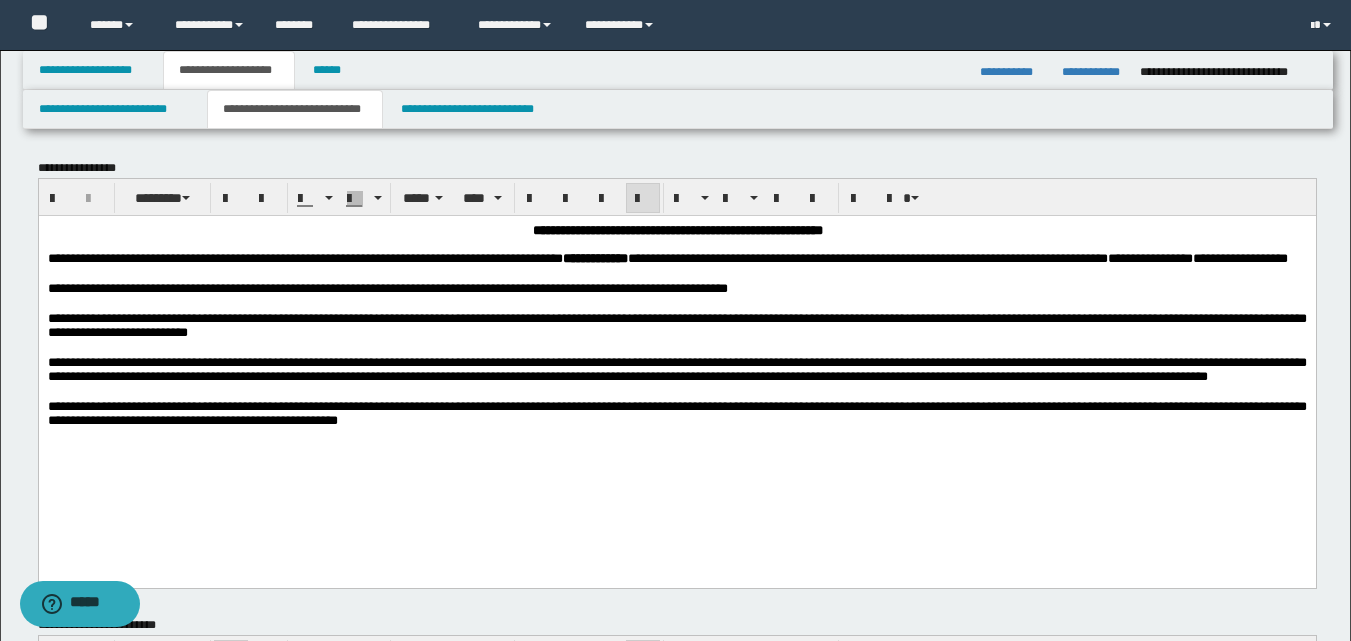 click at bounding box center (676, 273) 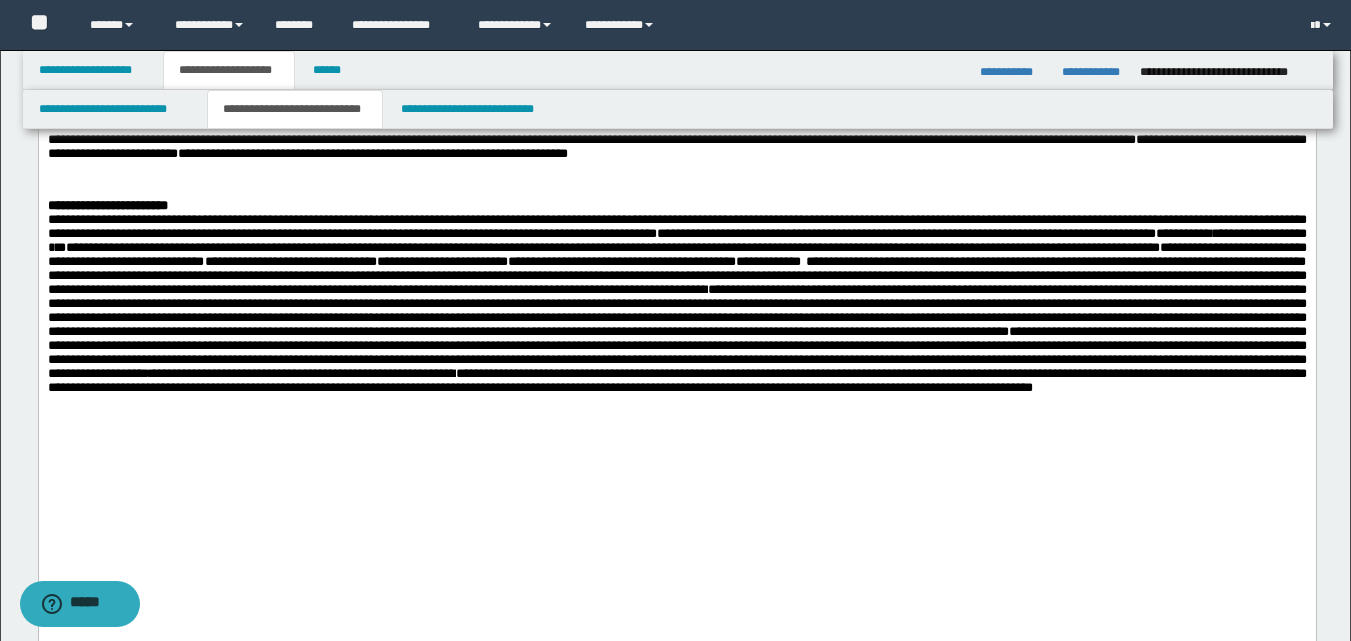 scroll, scrollTop: 1000, scrollLeft: 0, axis: vertical 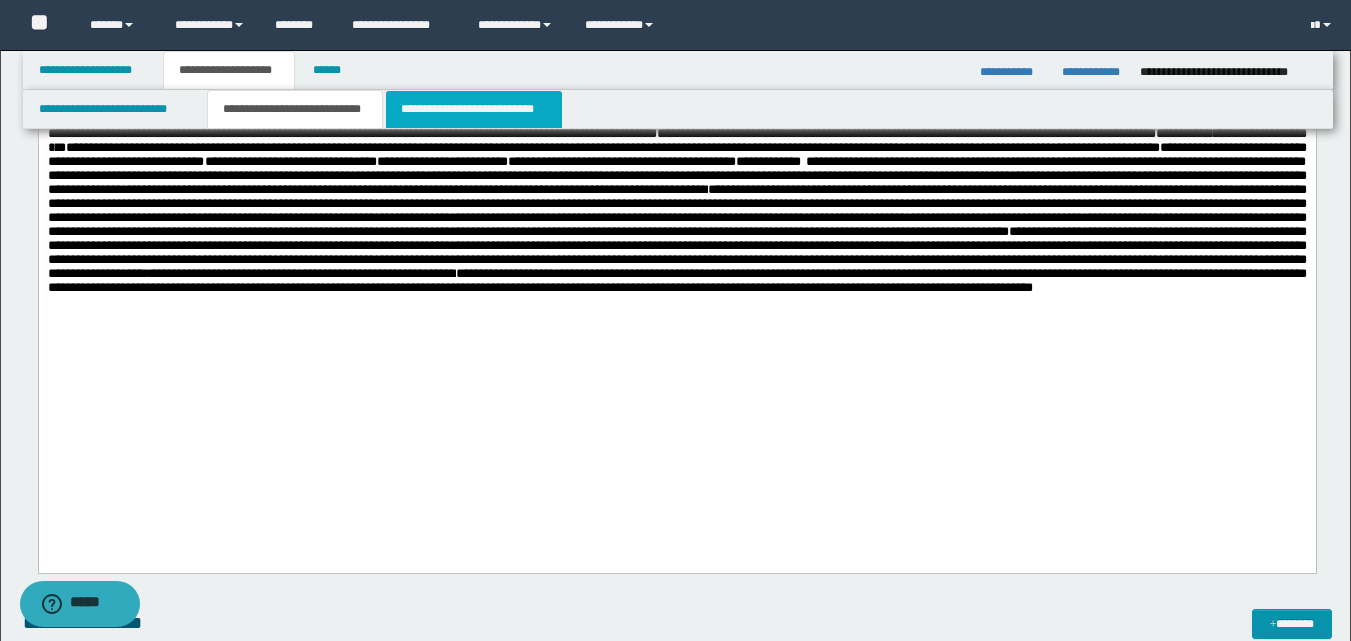 click on "**********" at bounding box center (474, 109) 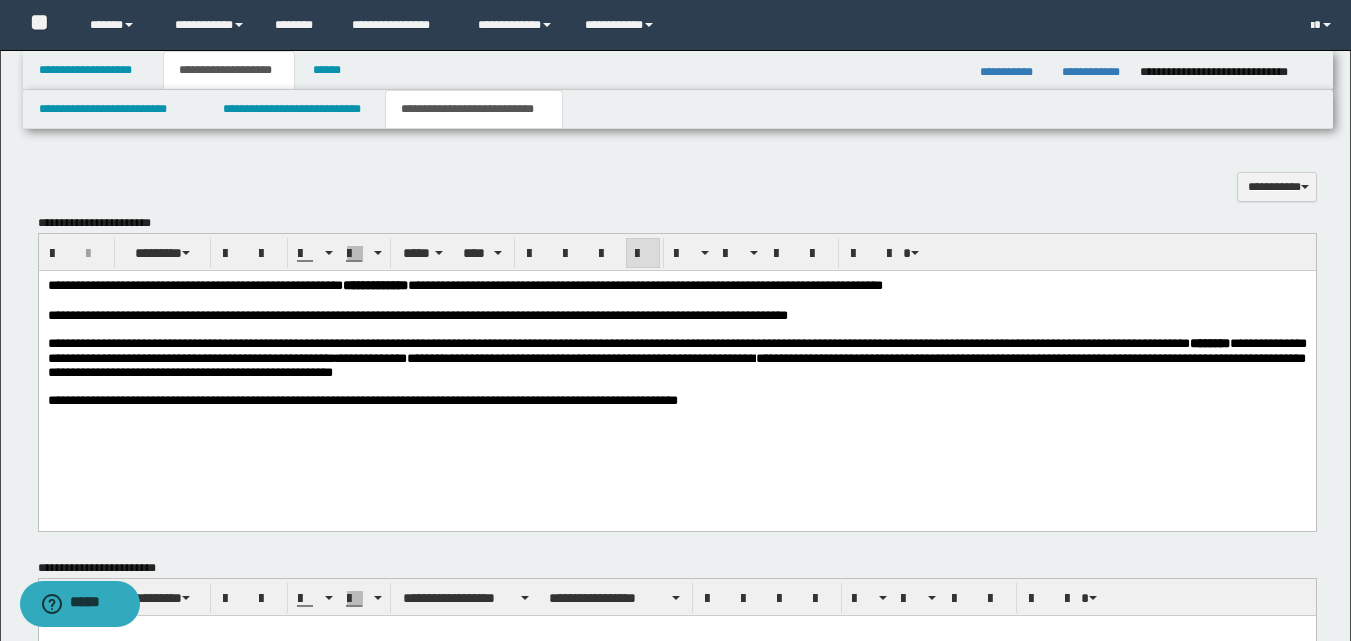 scroll, scrollTop: 2929, scrollLeft: 0, axis: vertical 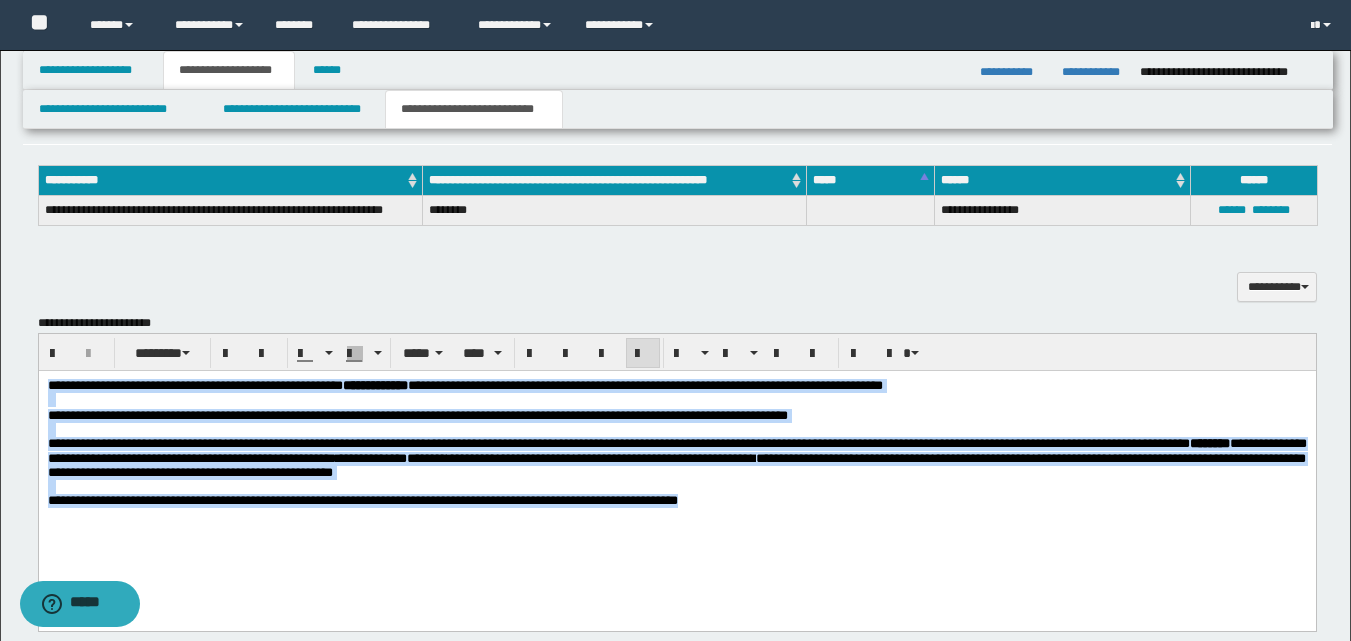drag, startPoint x: 45, startPoint y: 382, endPoint x: 813, endPoint y: 549, distance: 785.9472 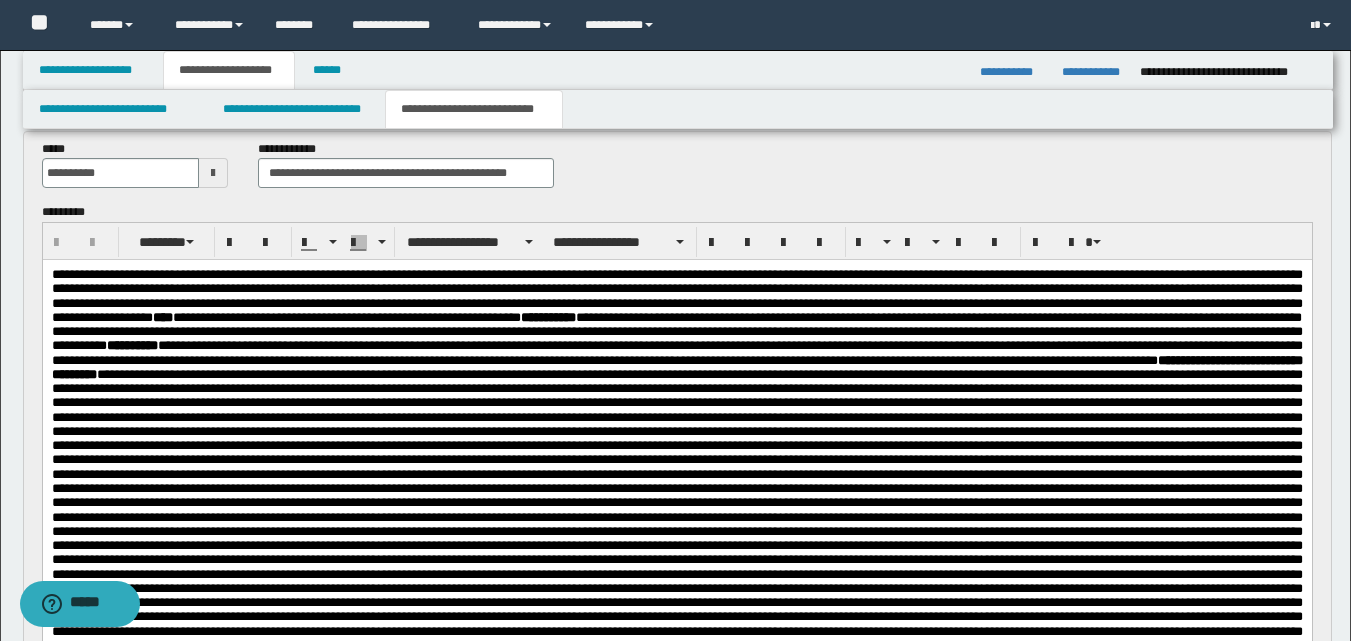 scroll, scrollTop: 629, scrollLeft: 0, axis: vertical 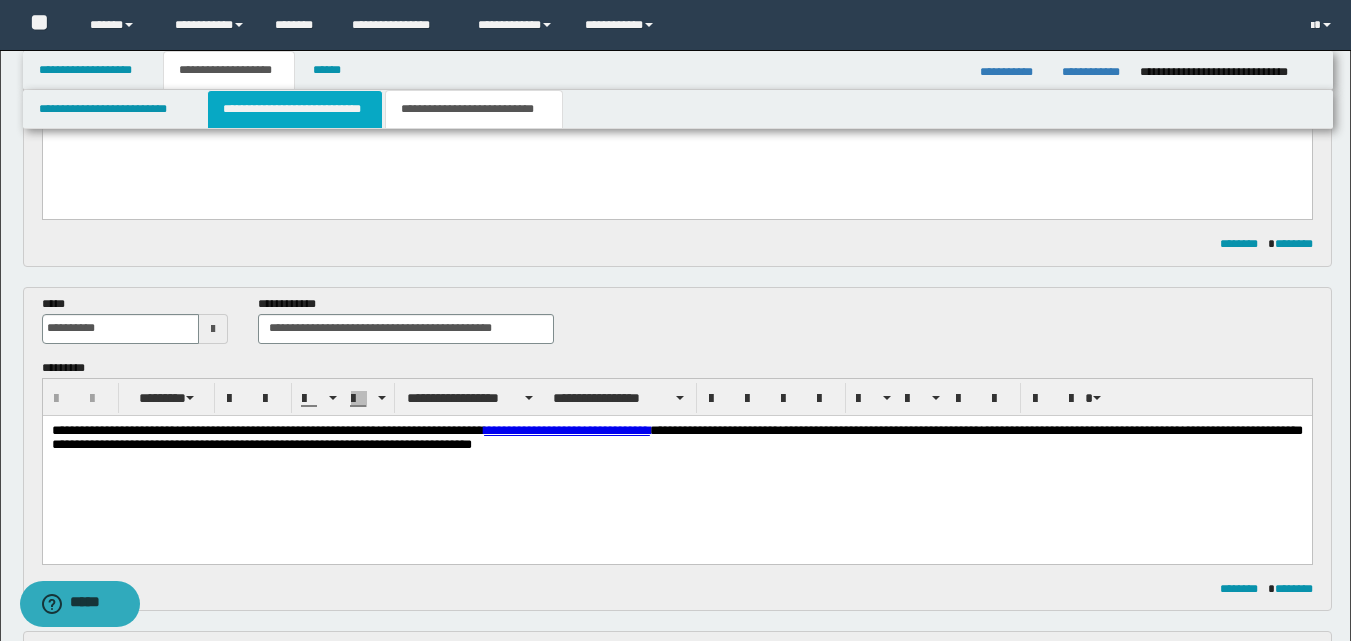 click on "**********" at bounding box center (295, 109) 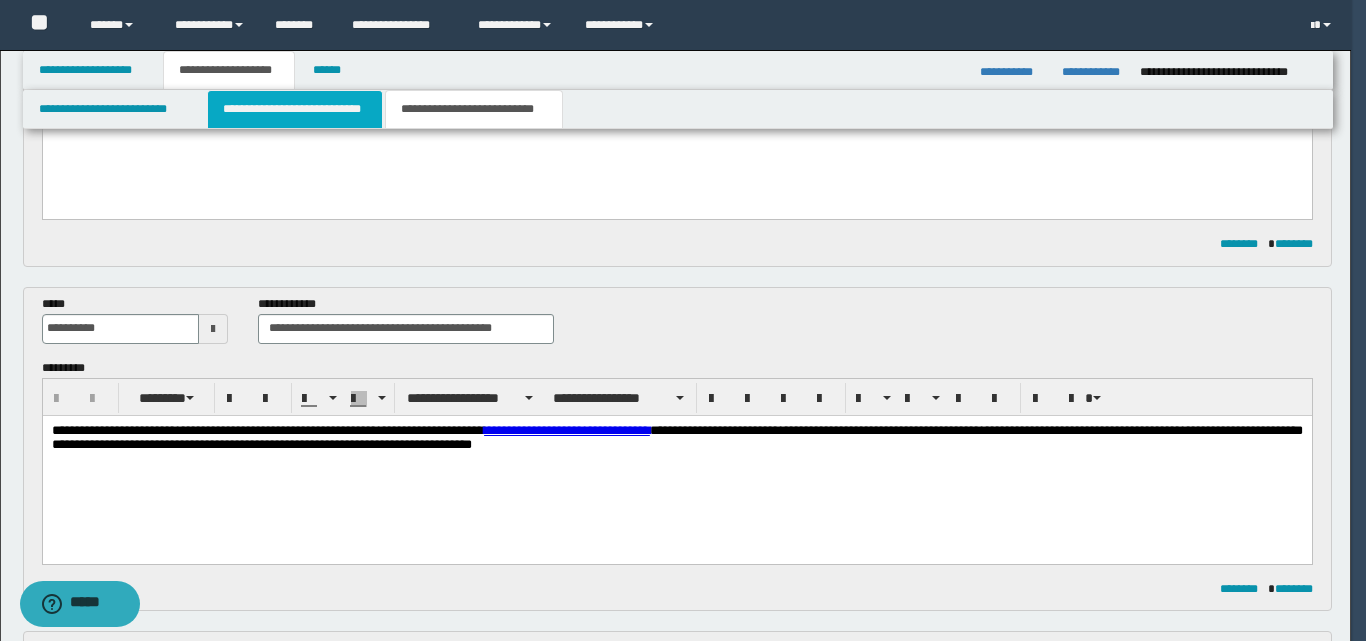 type 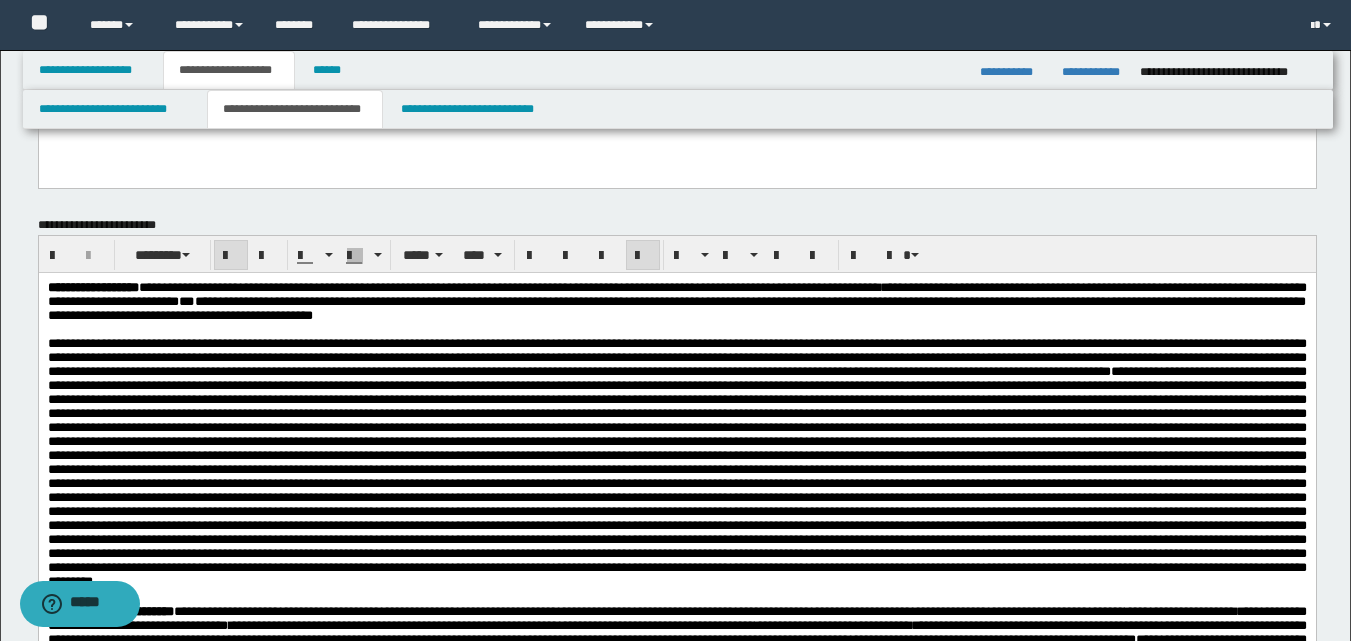 scroll, scrollTop: 500, scrollLeft: 0, axis: vertical 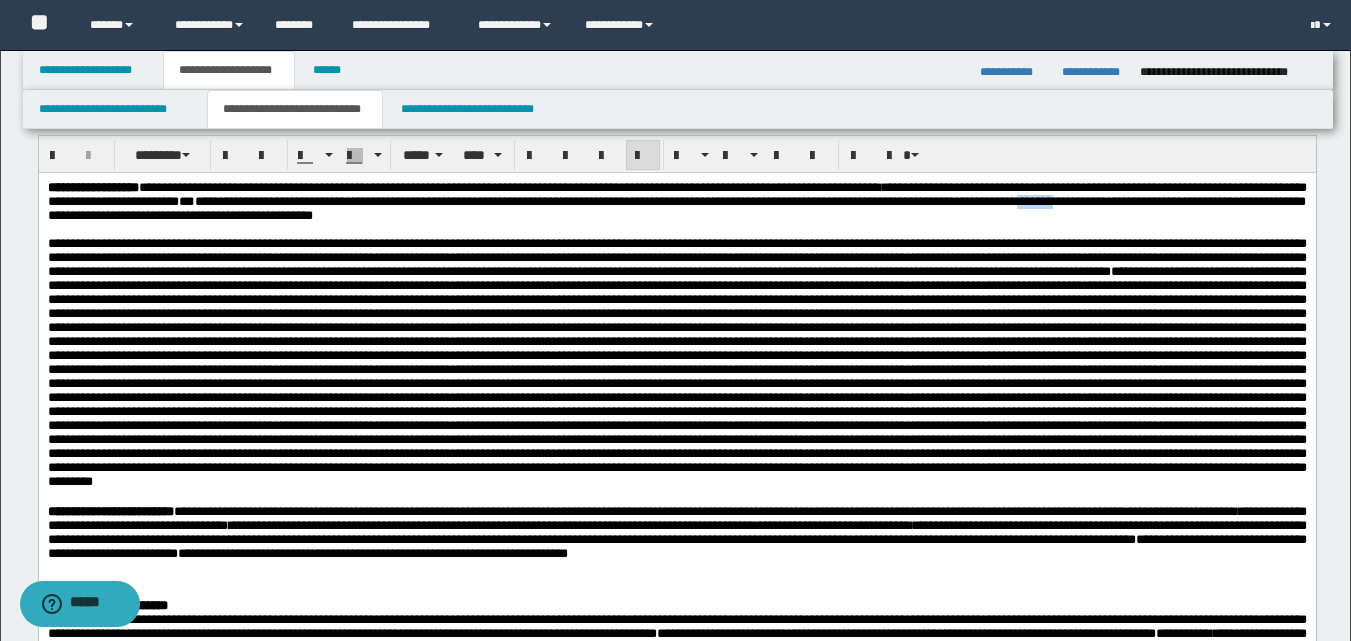 drag, startPoint x: 171, startPoint y: 220, endPoint x: 219, endPoint y: 224, distance: 48.166378 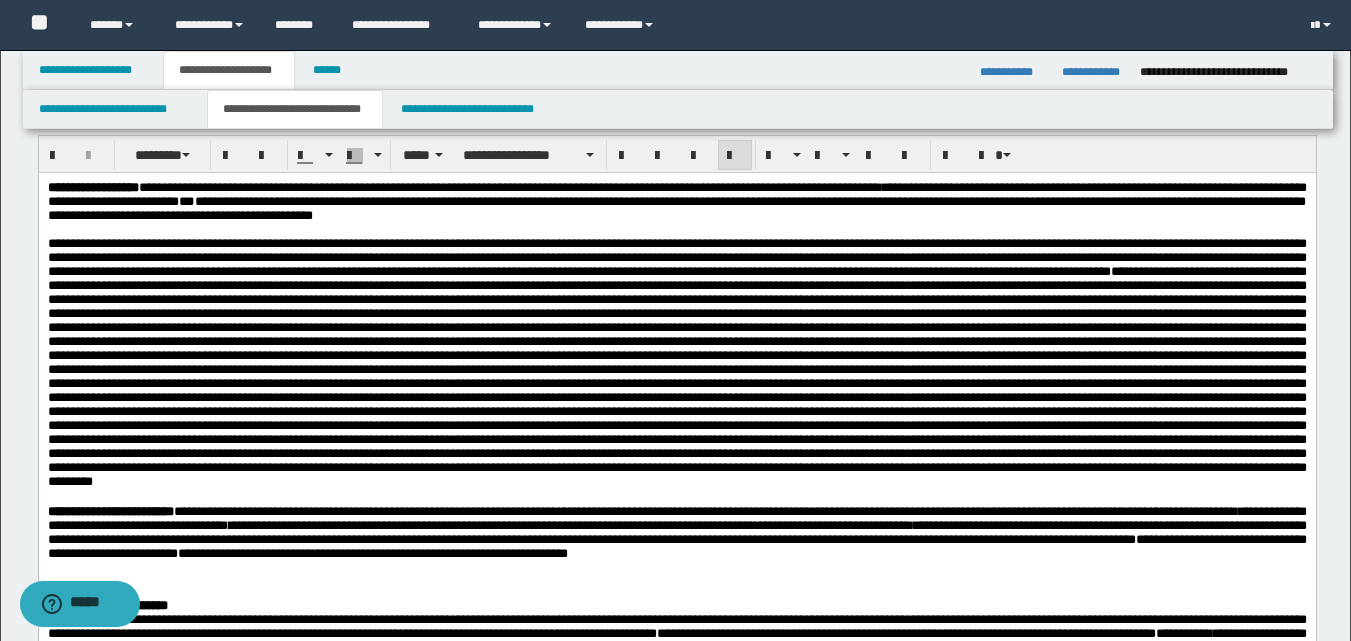 click at bounding box center (676, 375) 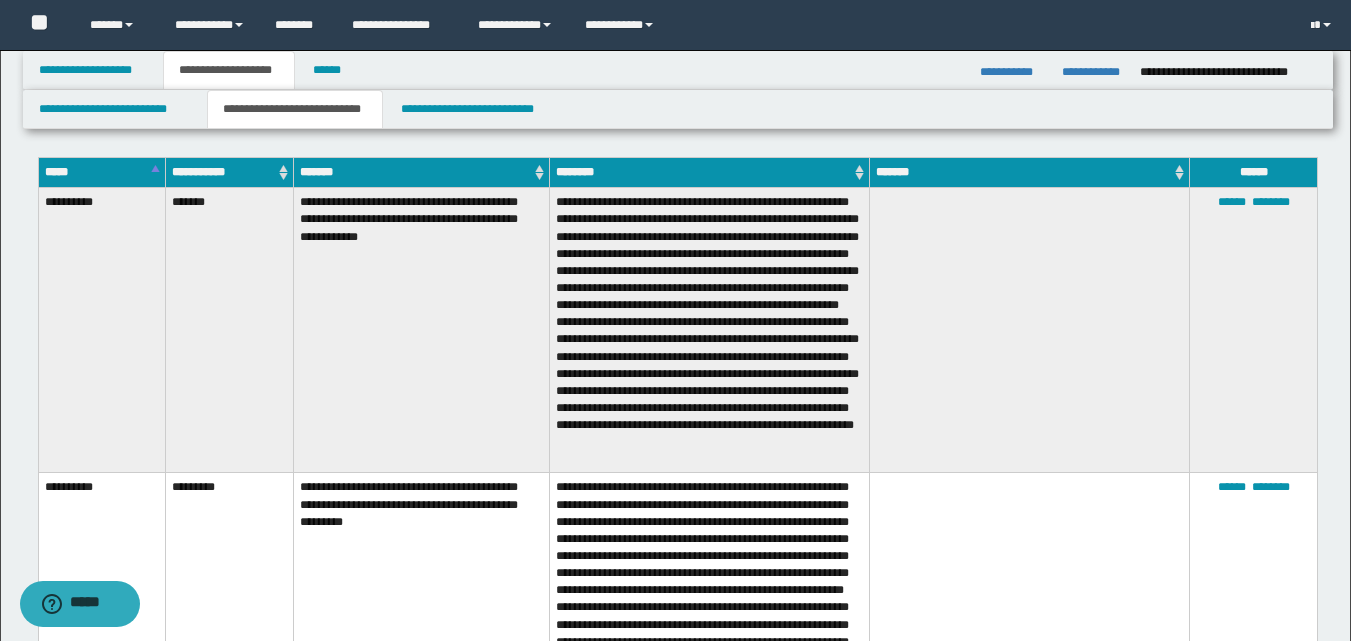 scroll, scrollTop: 2500, scrollLeft: 0, axis: vertical 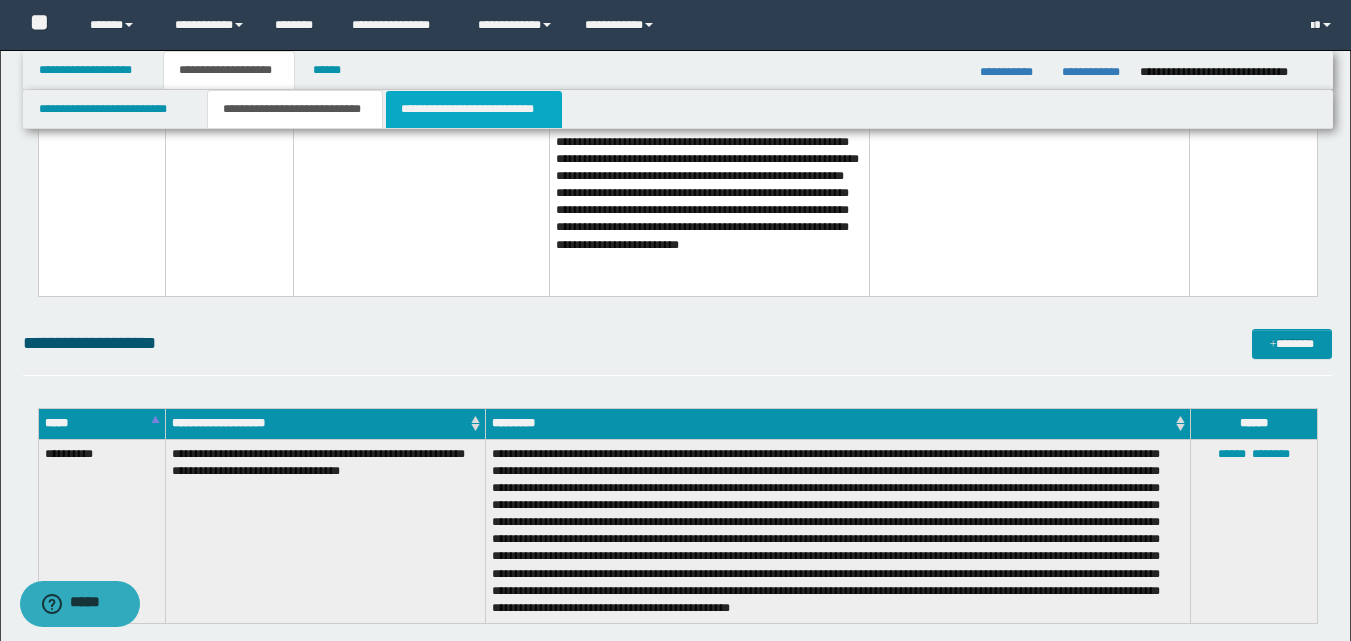 click on "**********" at bounding box center (474, 109) 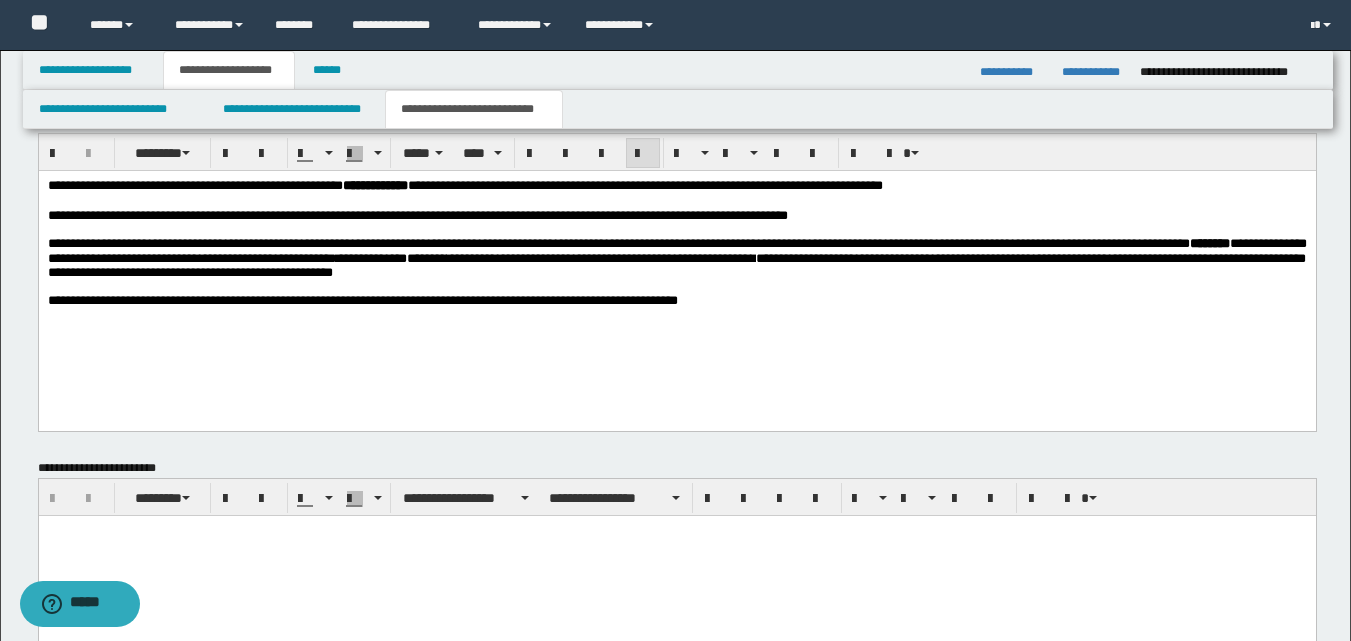 scroll, scrollTop: 3429, scrollLeft: 0, axis: vertical 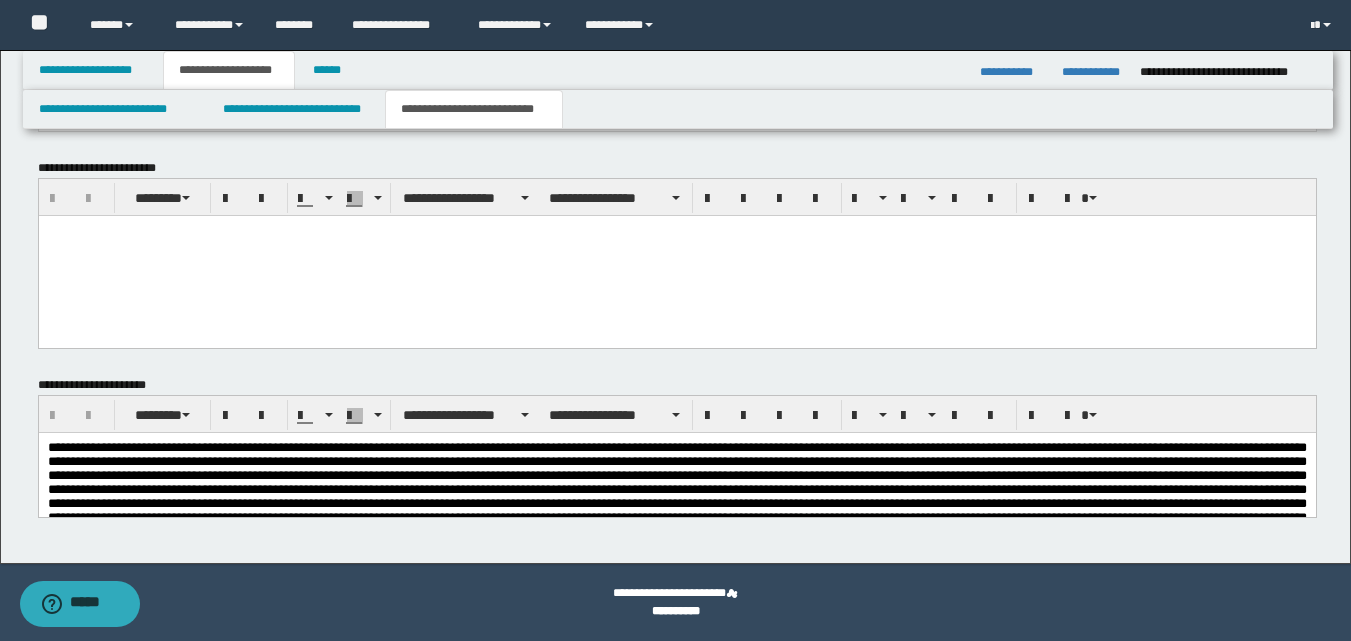 click at bounding box center (676, 495) 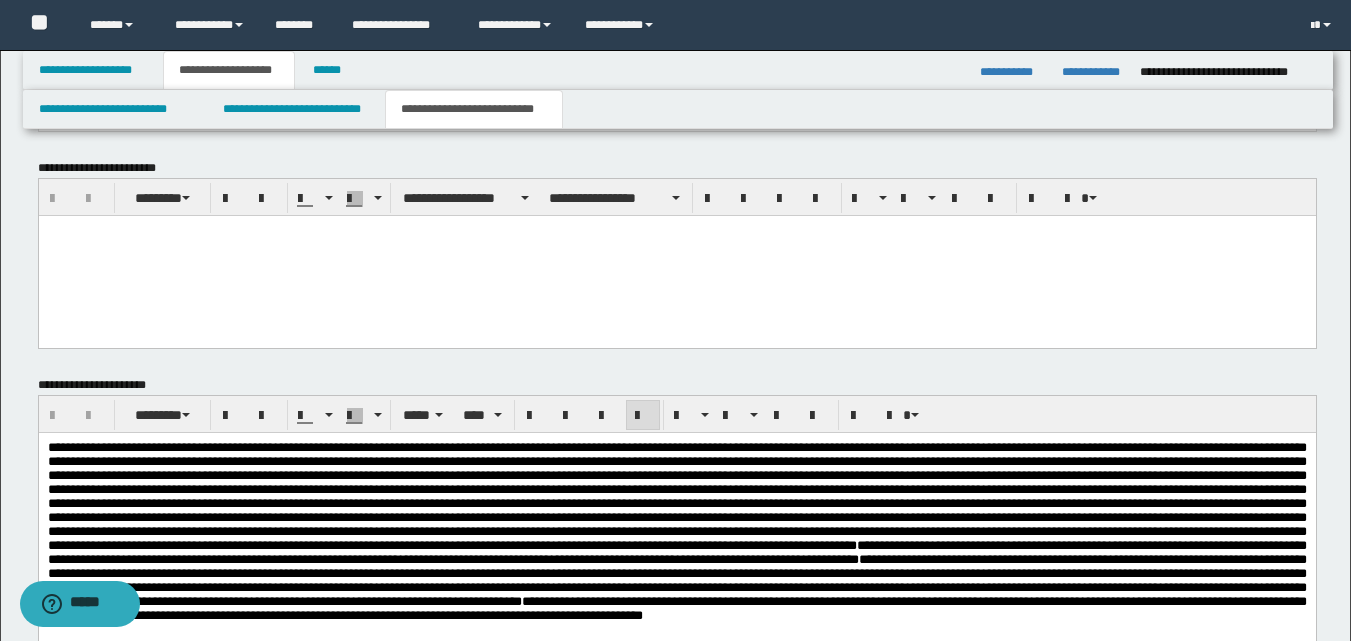 scroll, scrollTop: 3717, scrollLeft: 0, axis: vertical 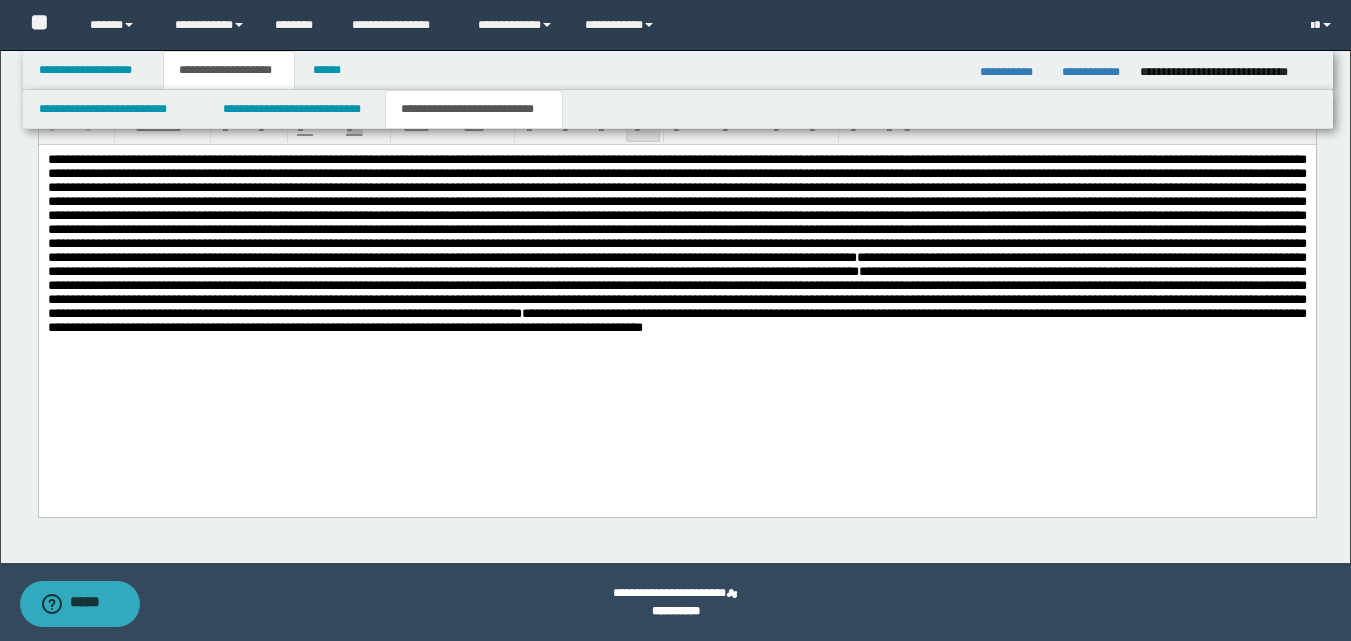 click on "**********" at bounding box center [676, 268] 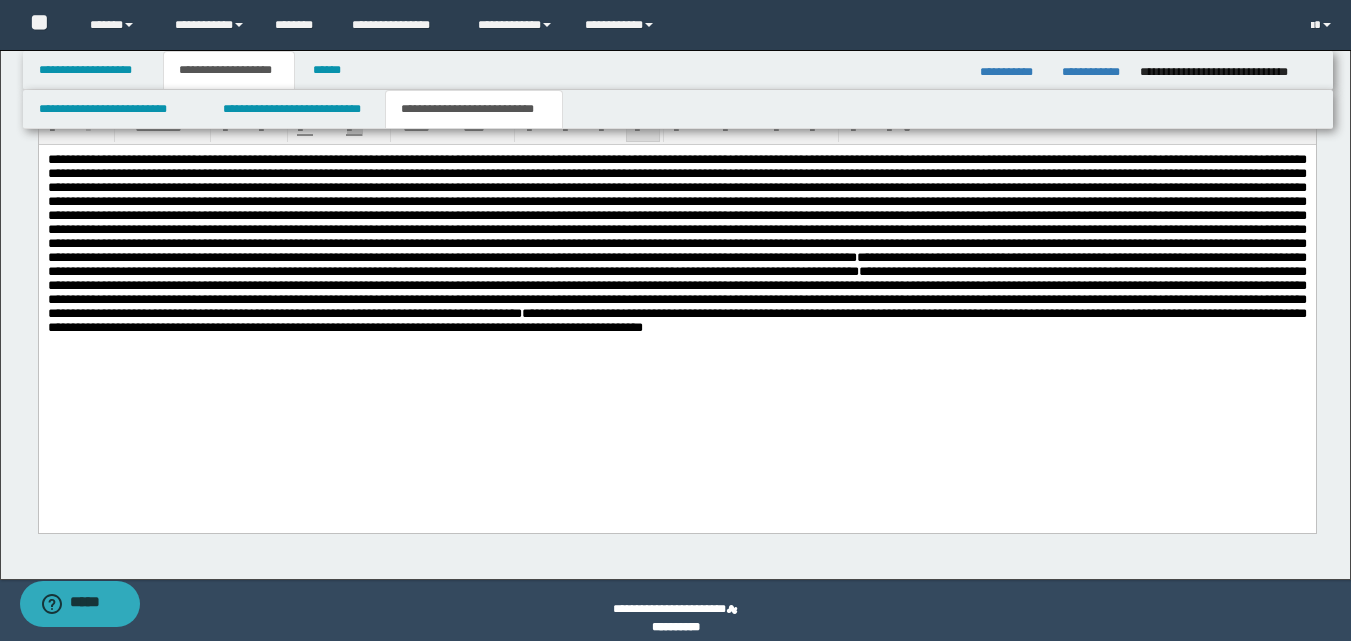 paste 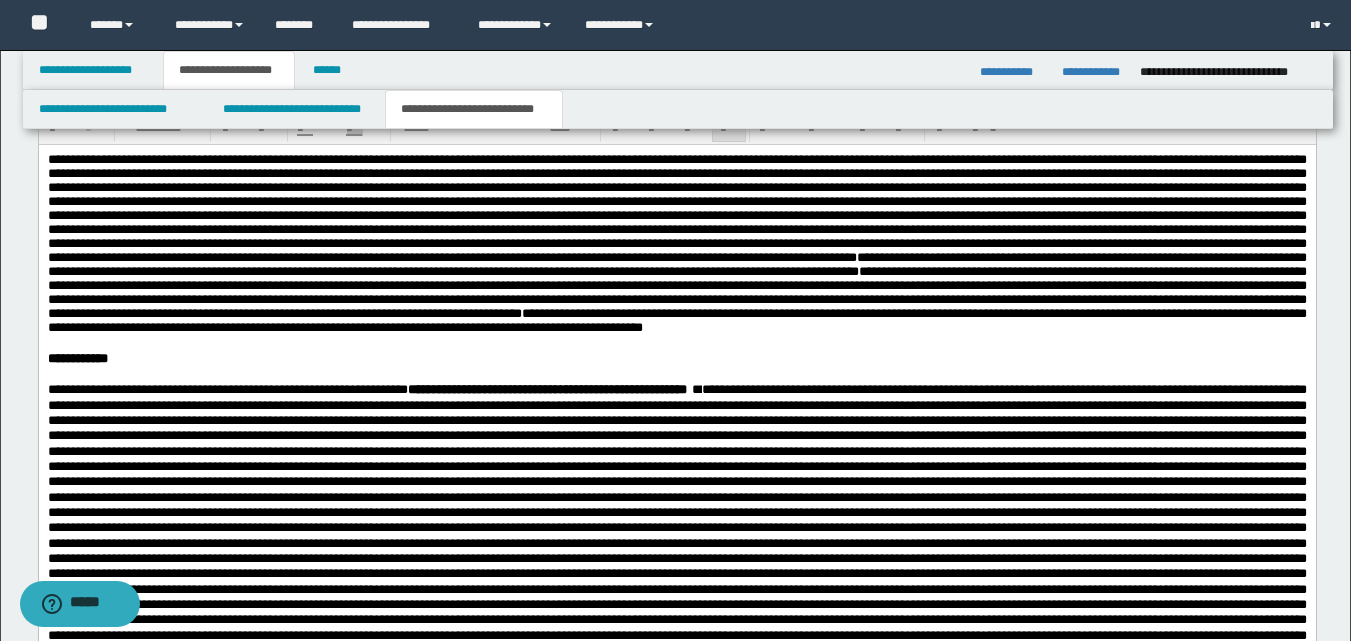 click on "**********" at bounding box center [676, 243] 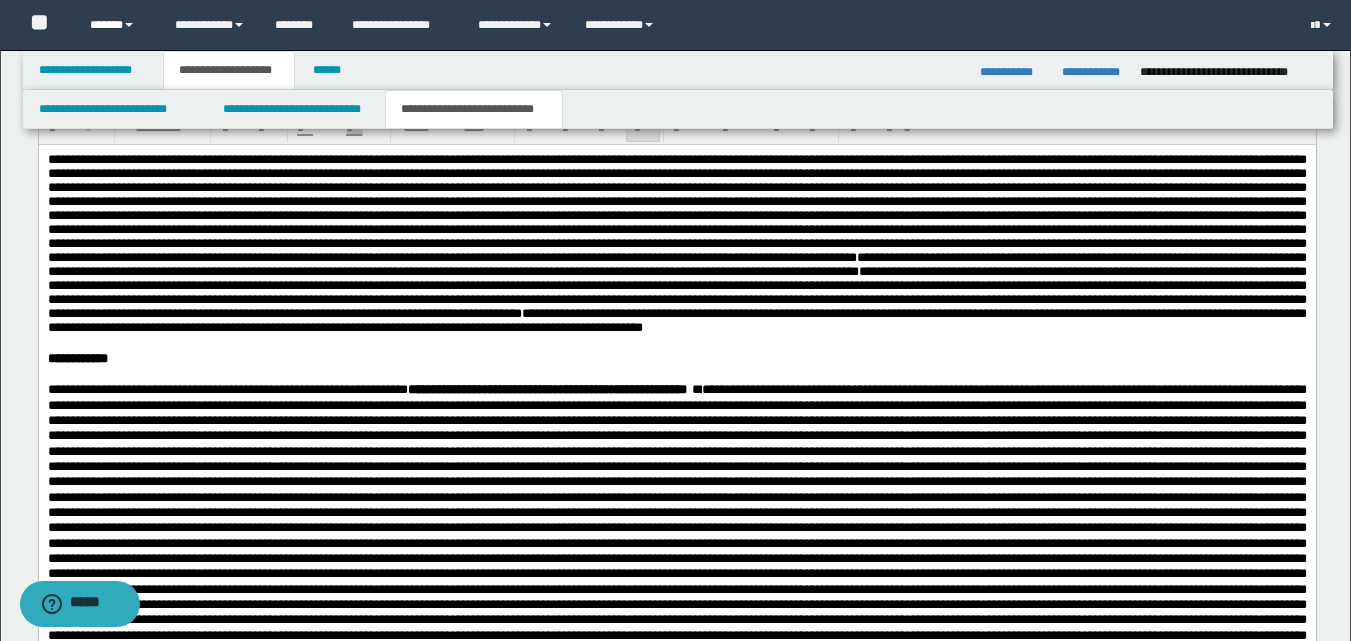 click on "******" at bounding box center (117, 25) 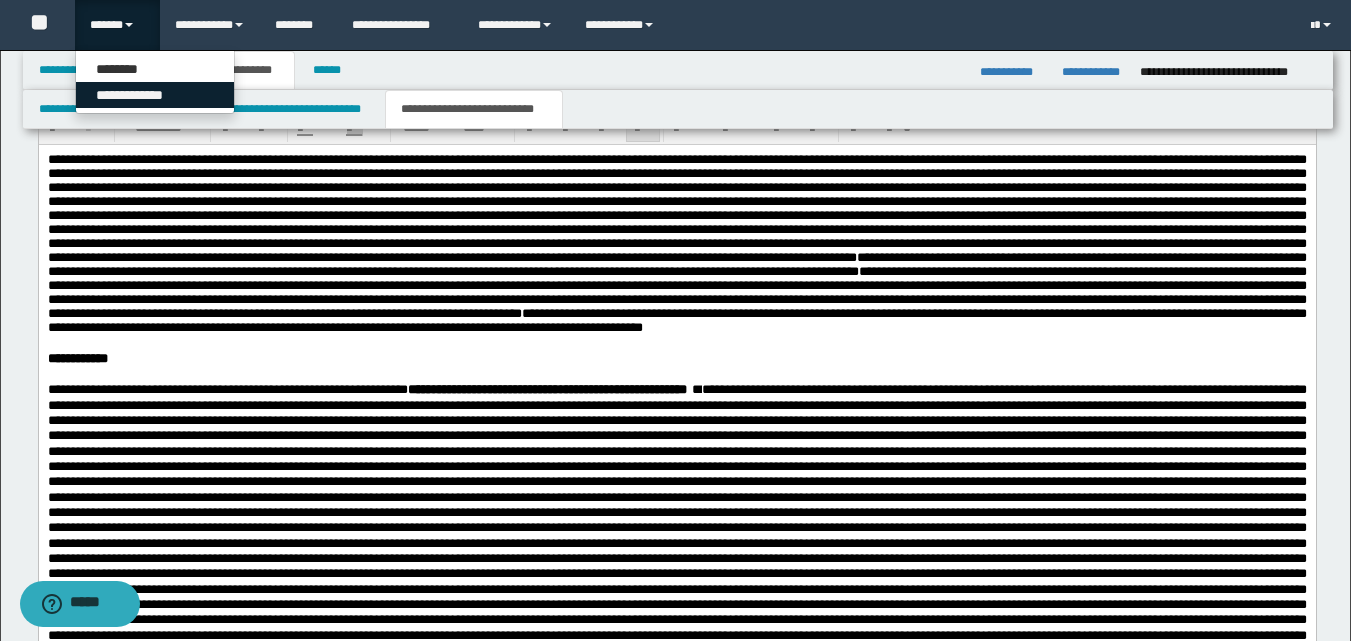 click on "**********" at bounding box center [155, 95] 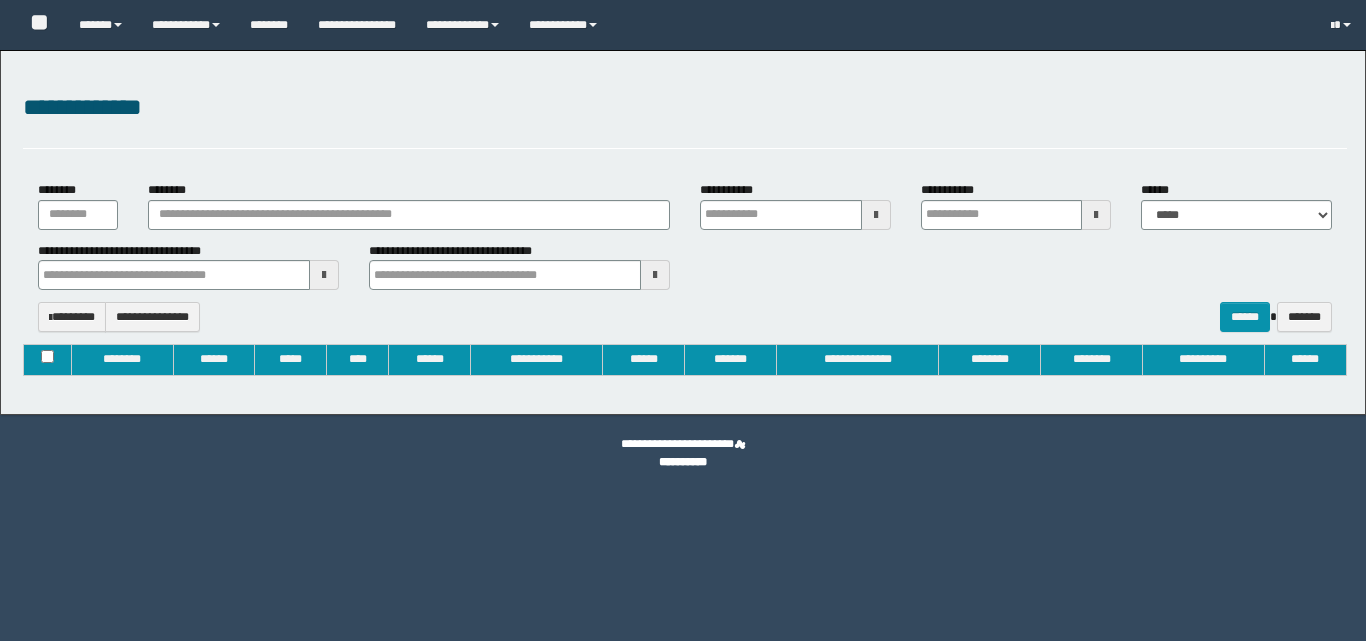 type on "**********" 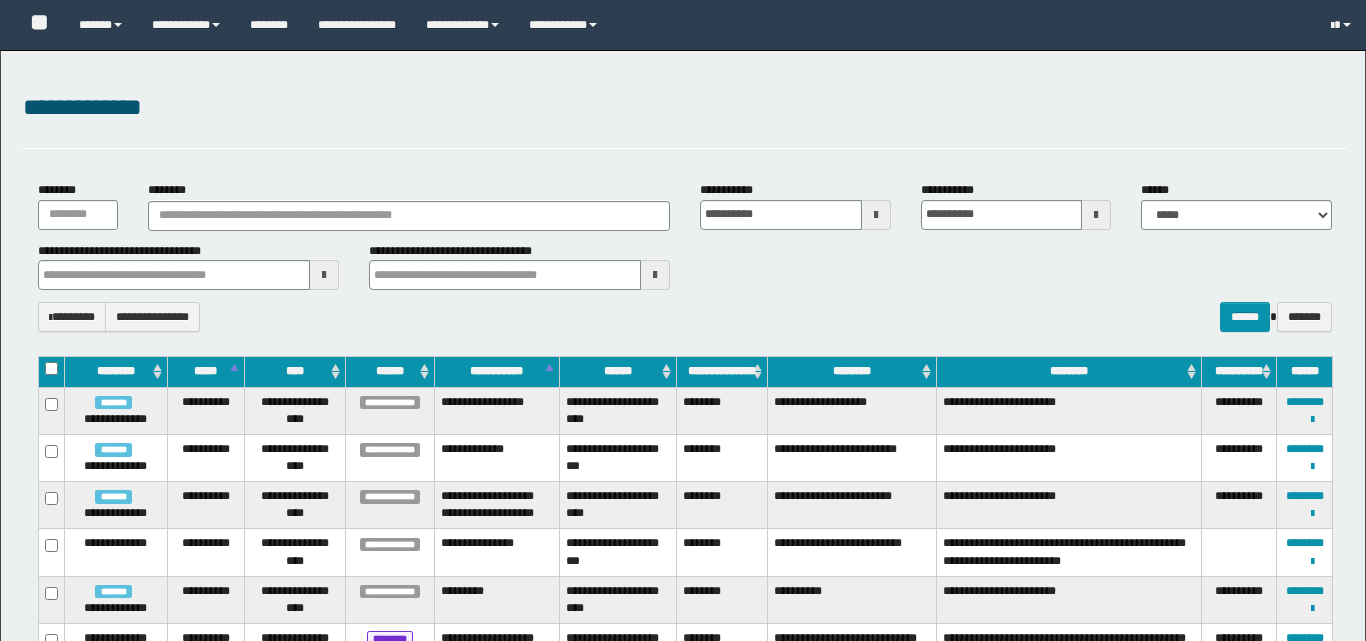 type 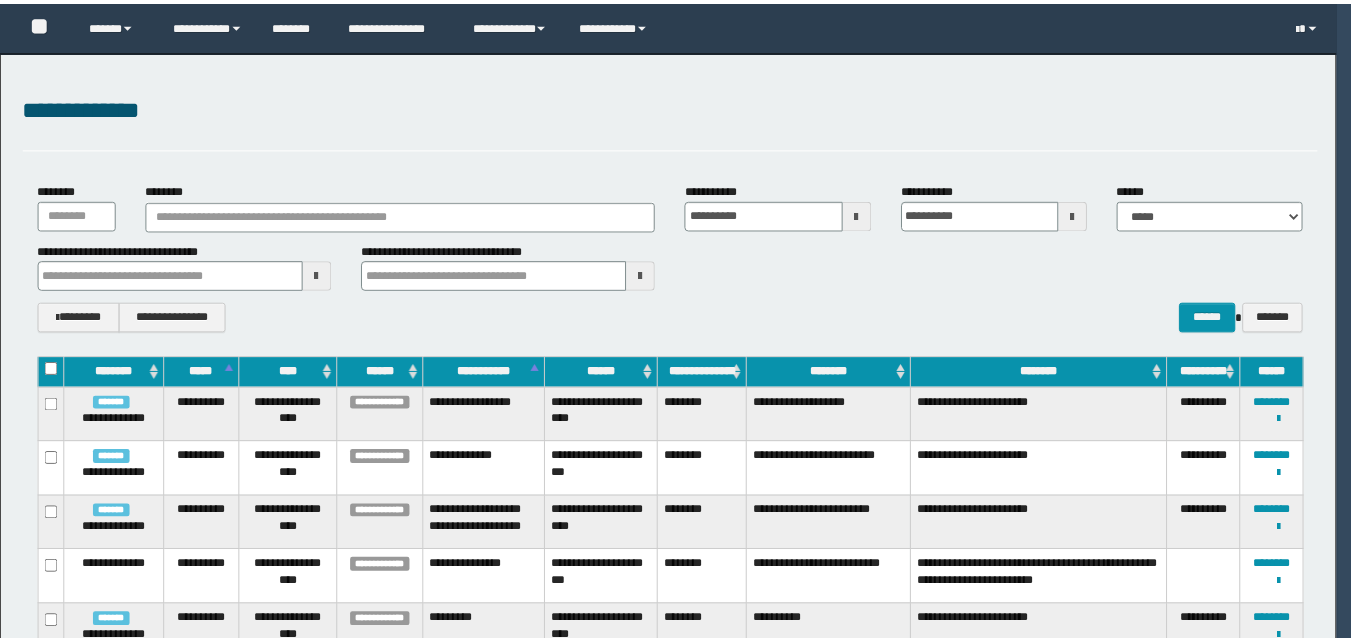 scroll, scrollTop: 0, scrollLeft: 0, axis: both 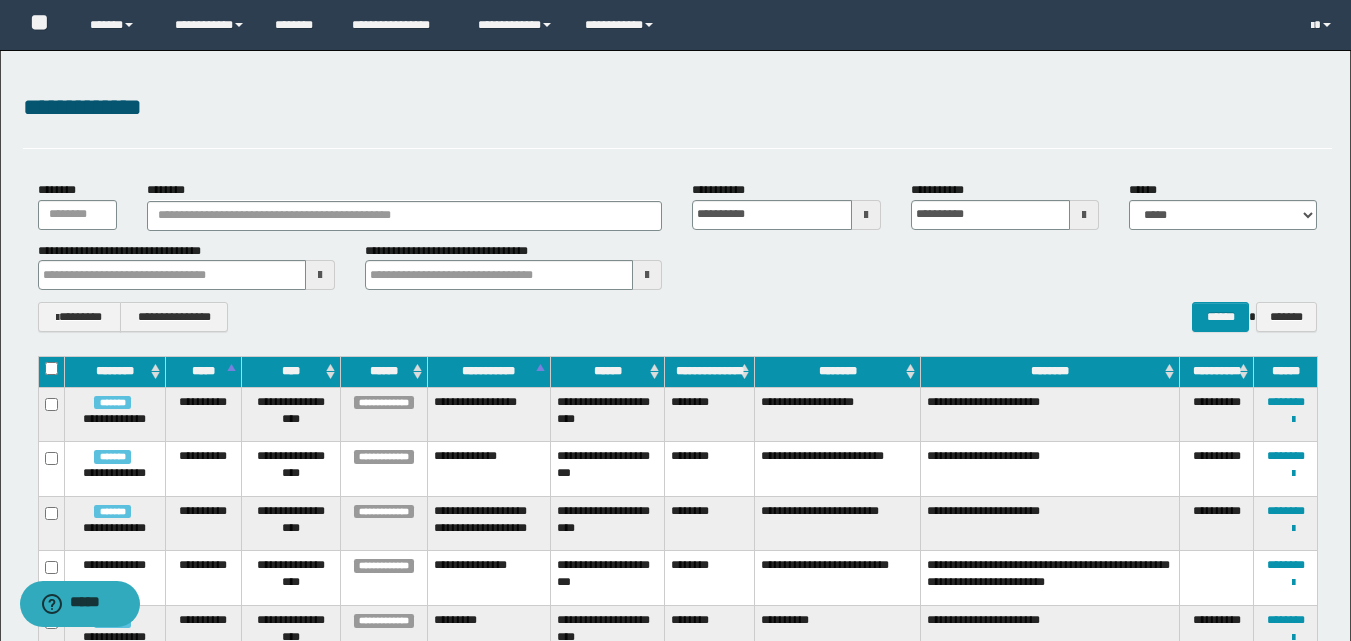 type 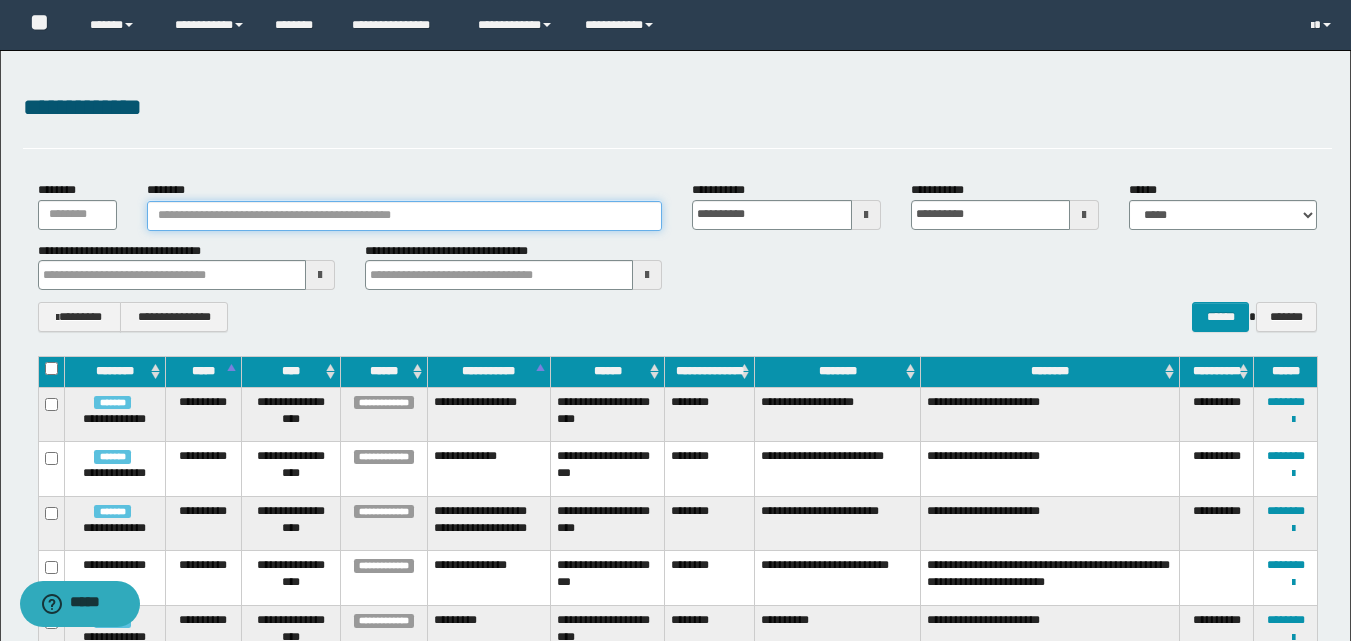 click on "********" at bounding box center [405, 216] 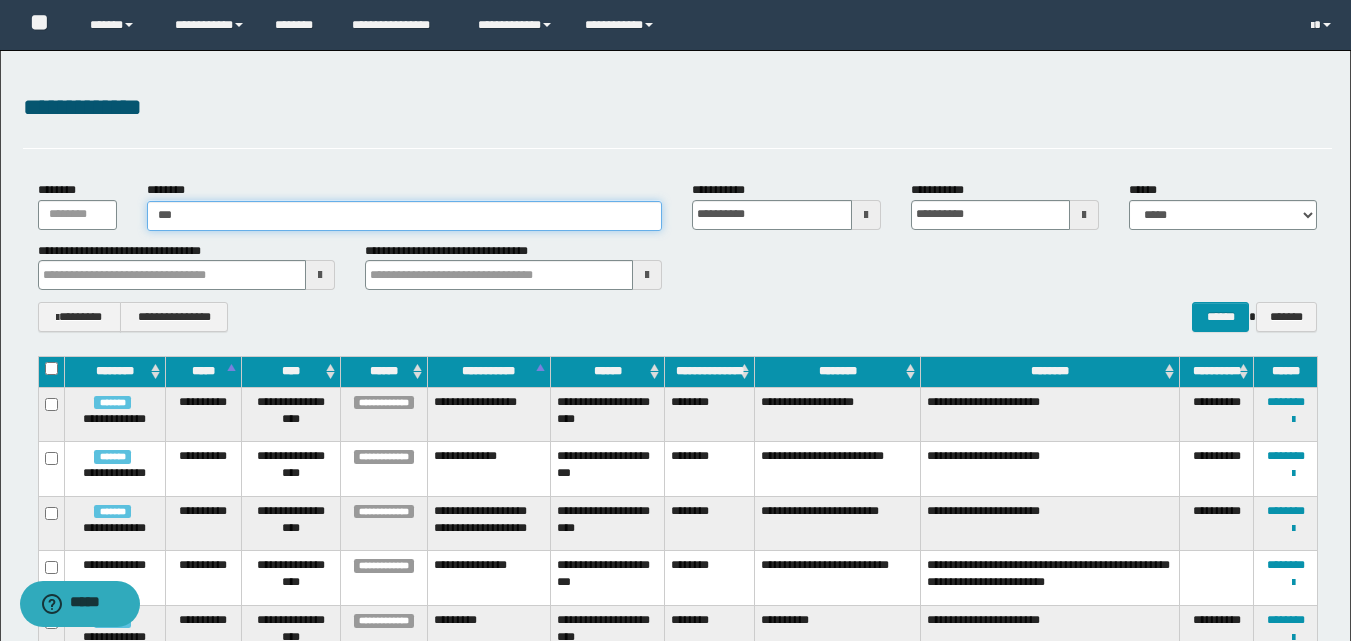 type on "****" 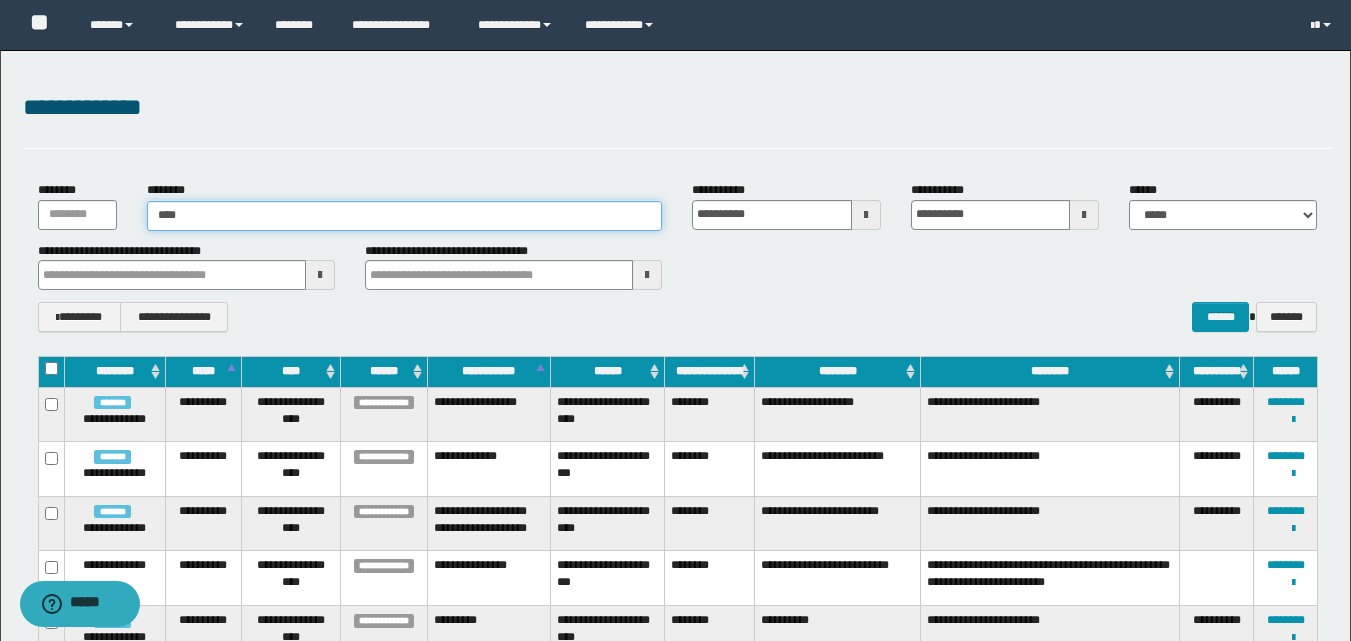 type on "****" 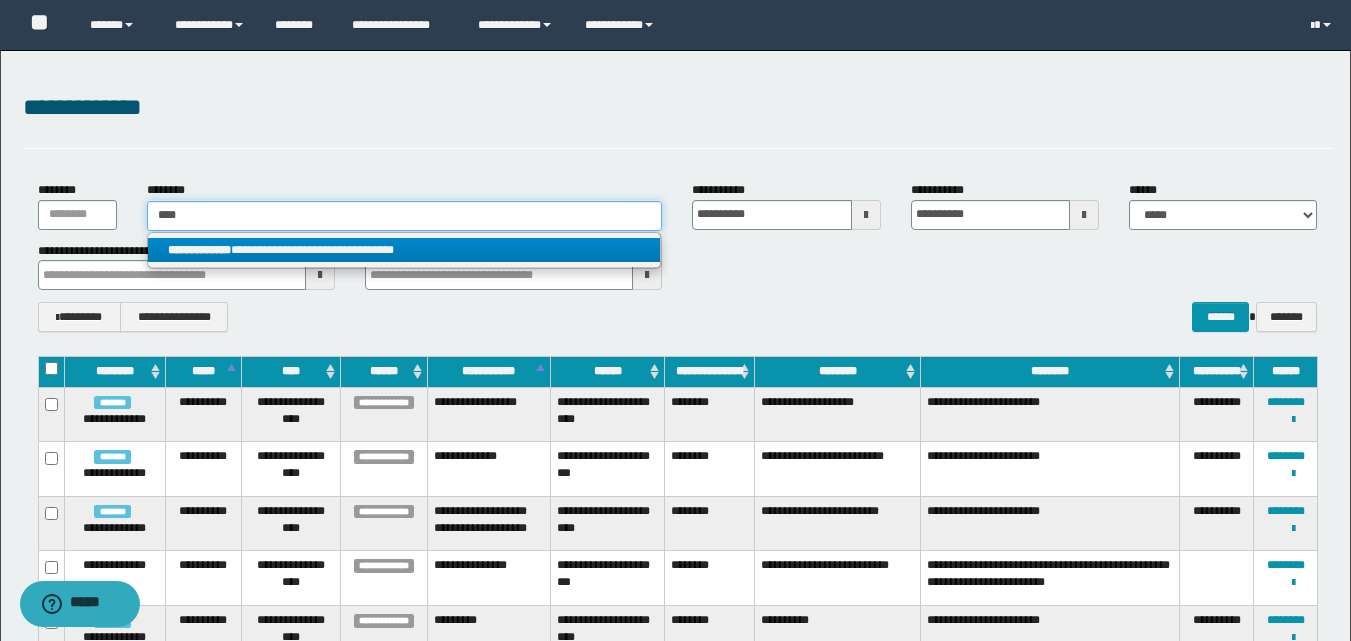 type on "****" 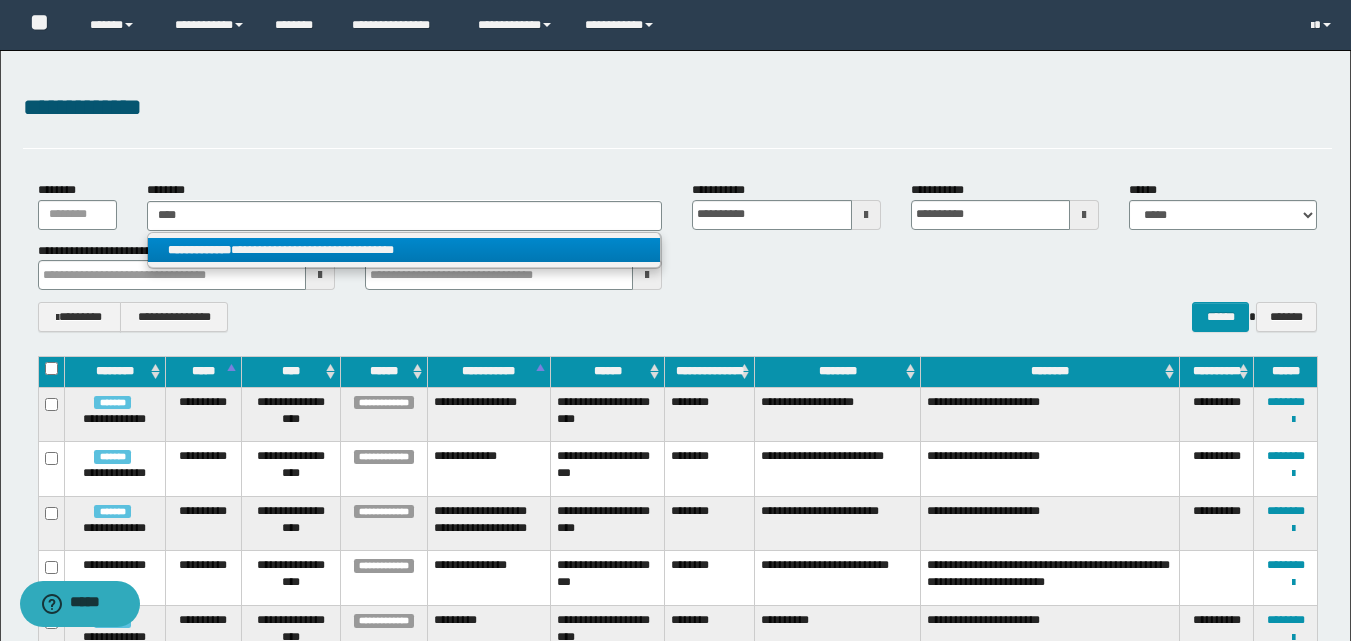 click on "**********" at bounding box center (404, 250) 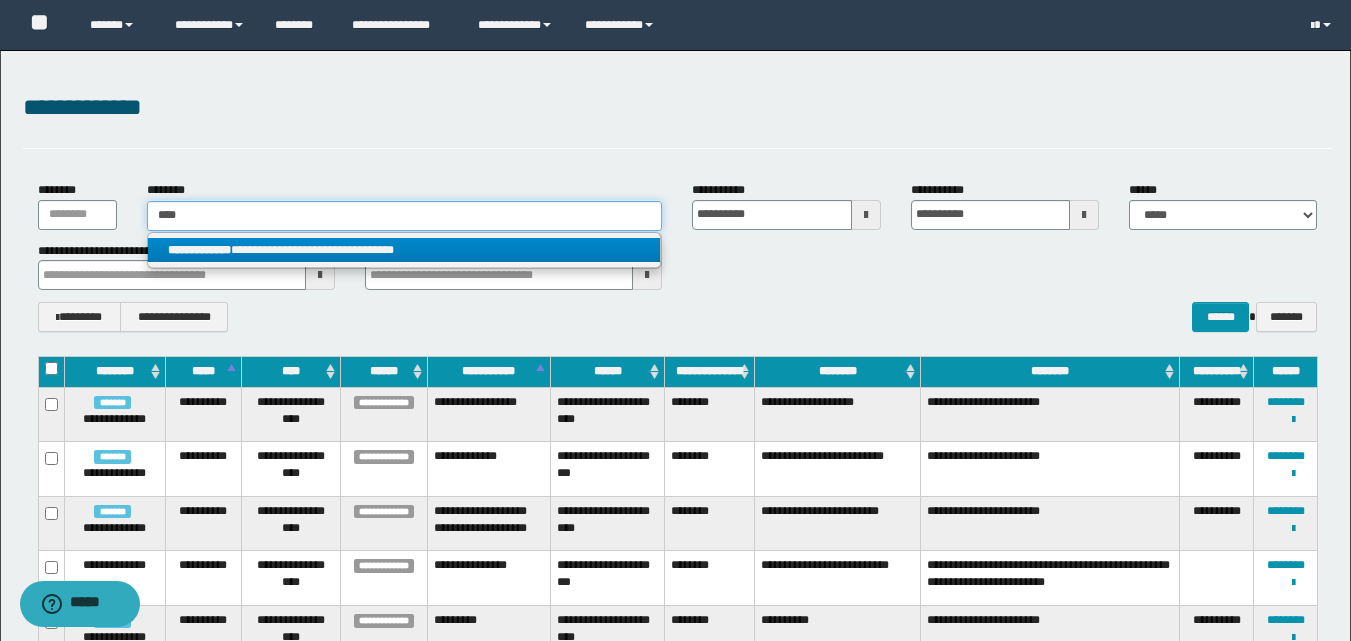 type 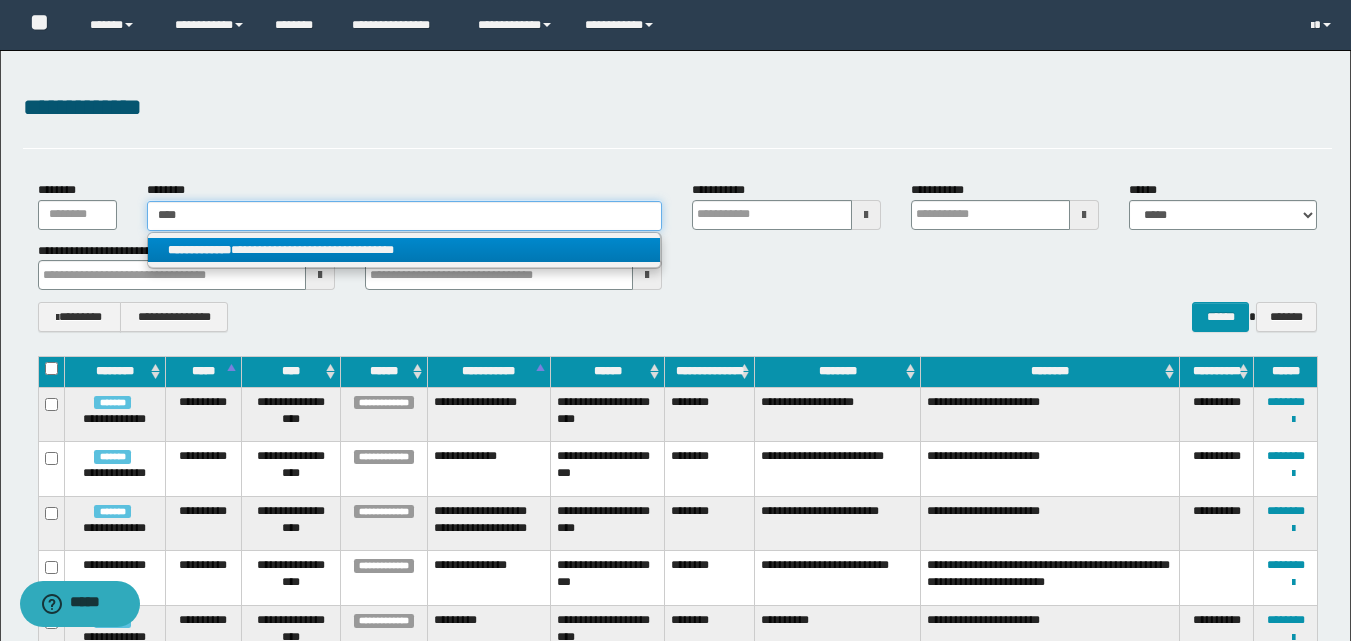 type 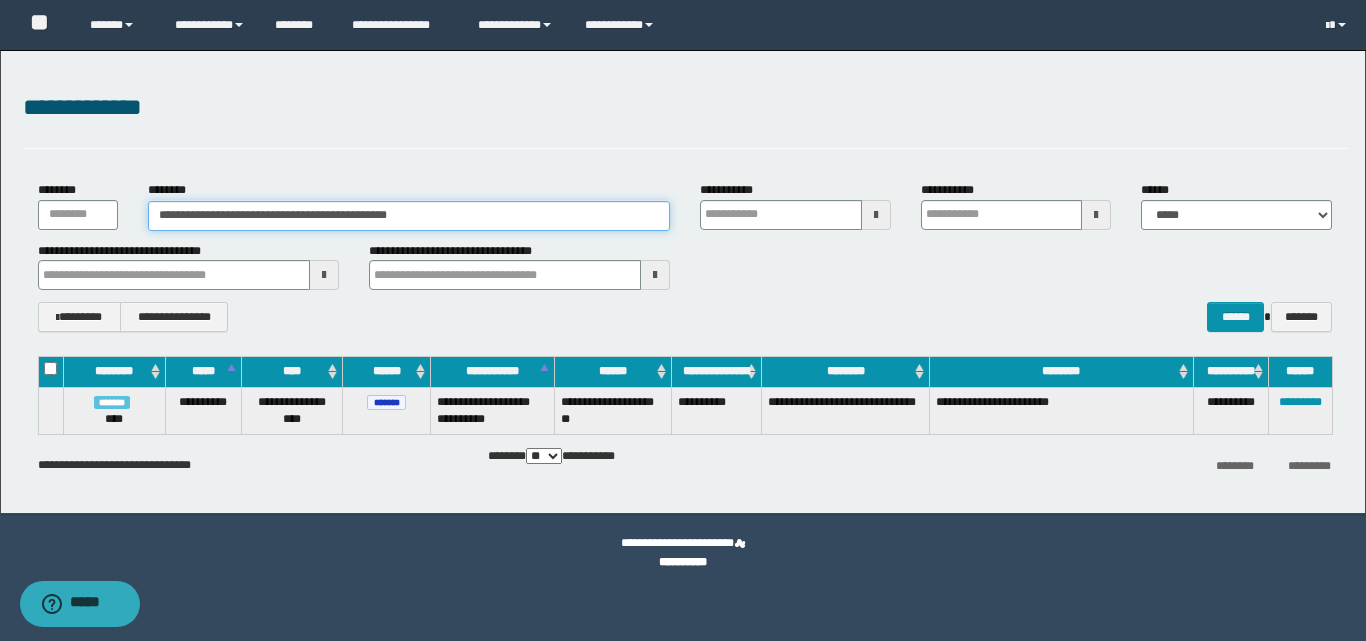 type 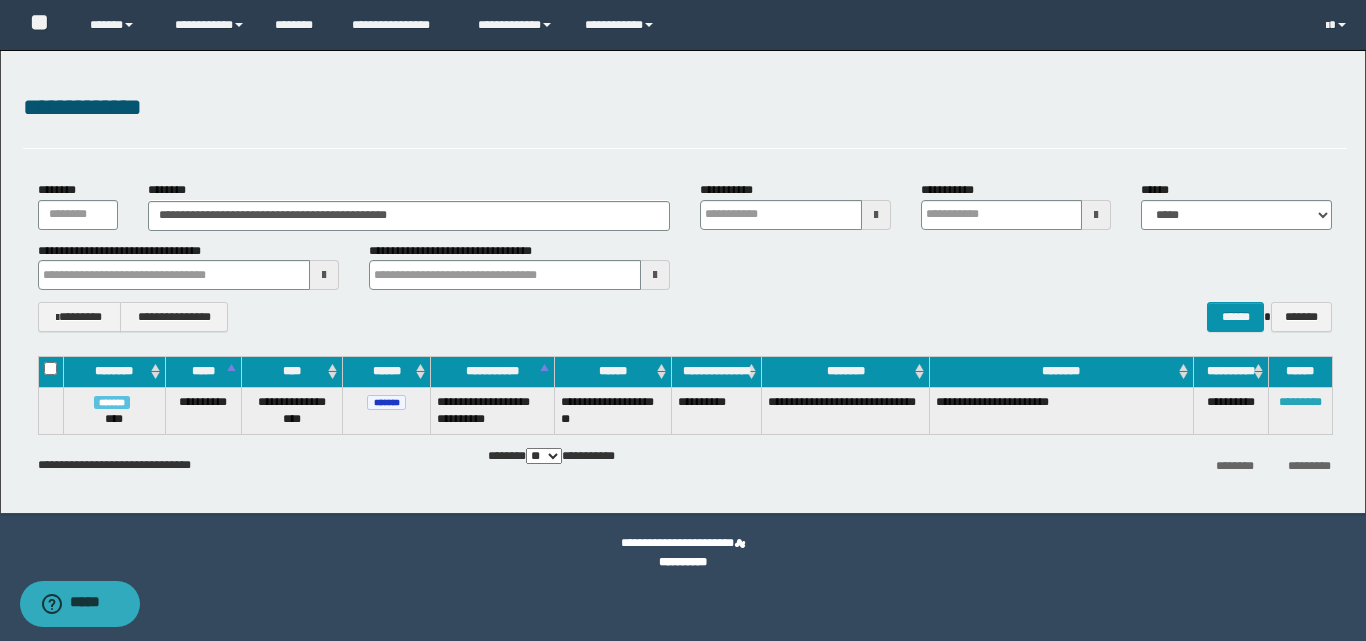 click on "*********" at bounding box center (1300, 402) 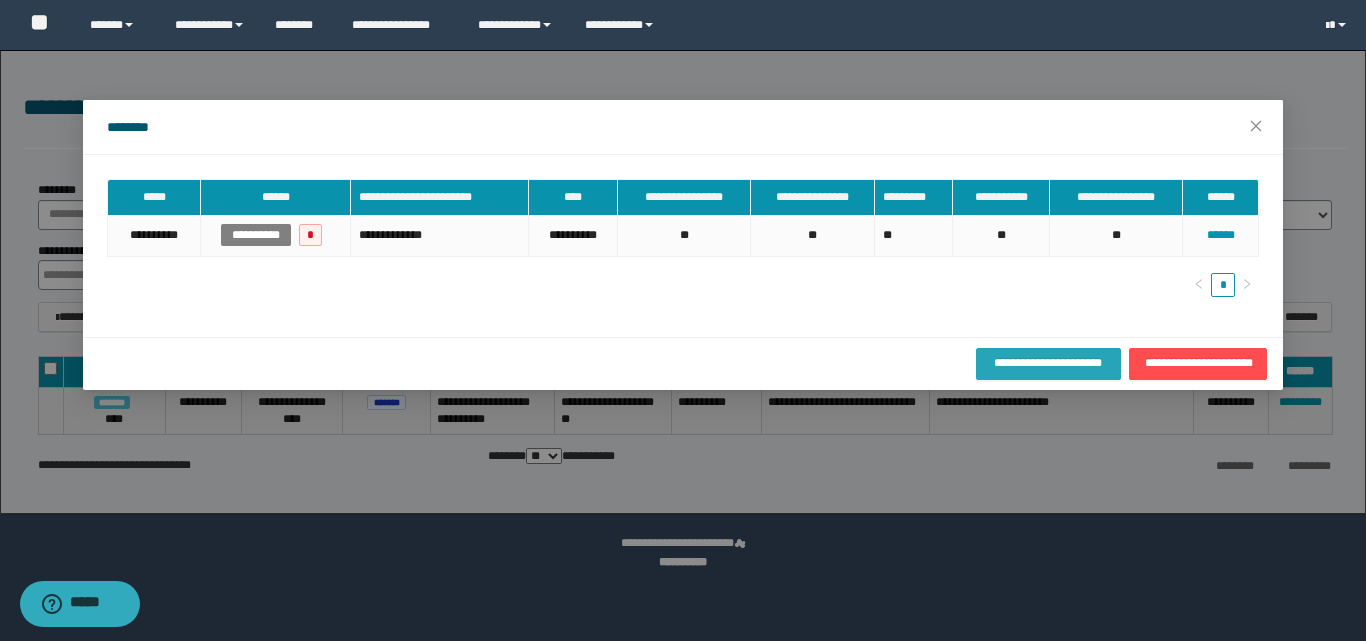 click on "**********" at bounding box center [1048, 363] 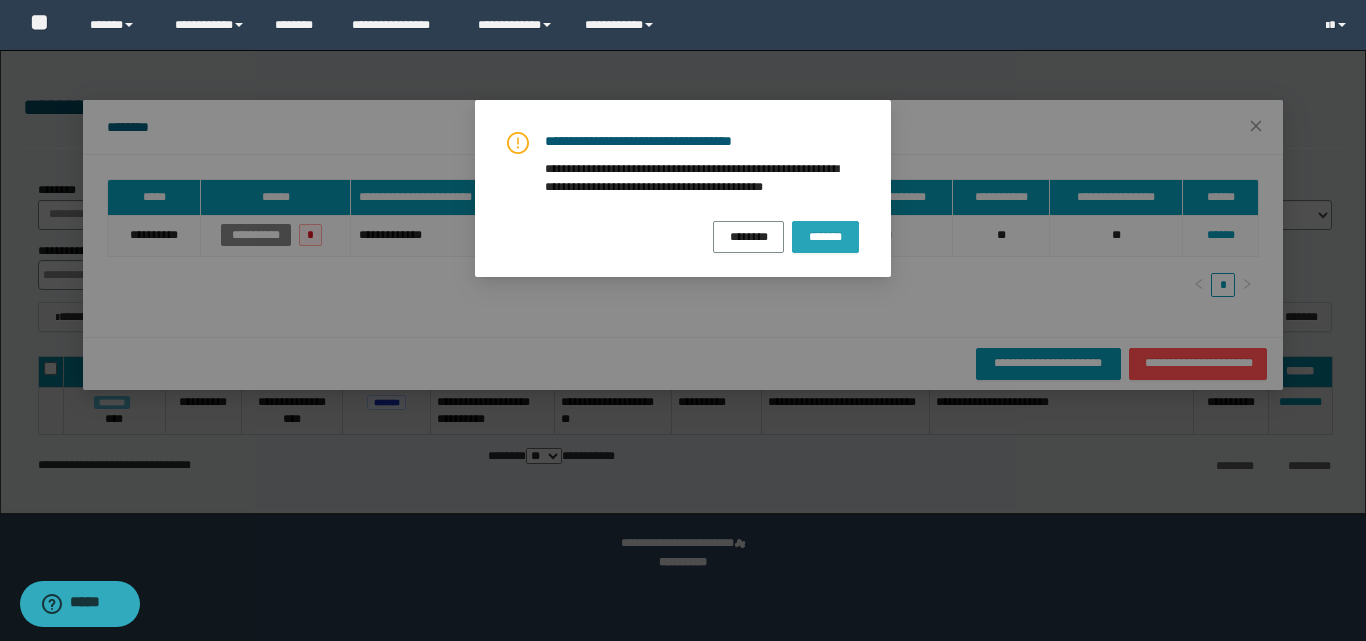 click on "*******" at bounding box center [825, 237] 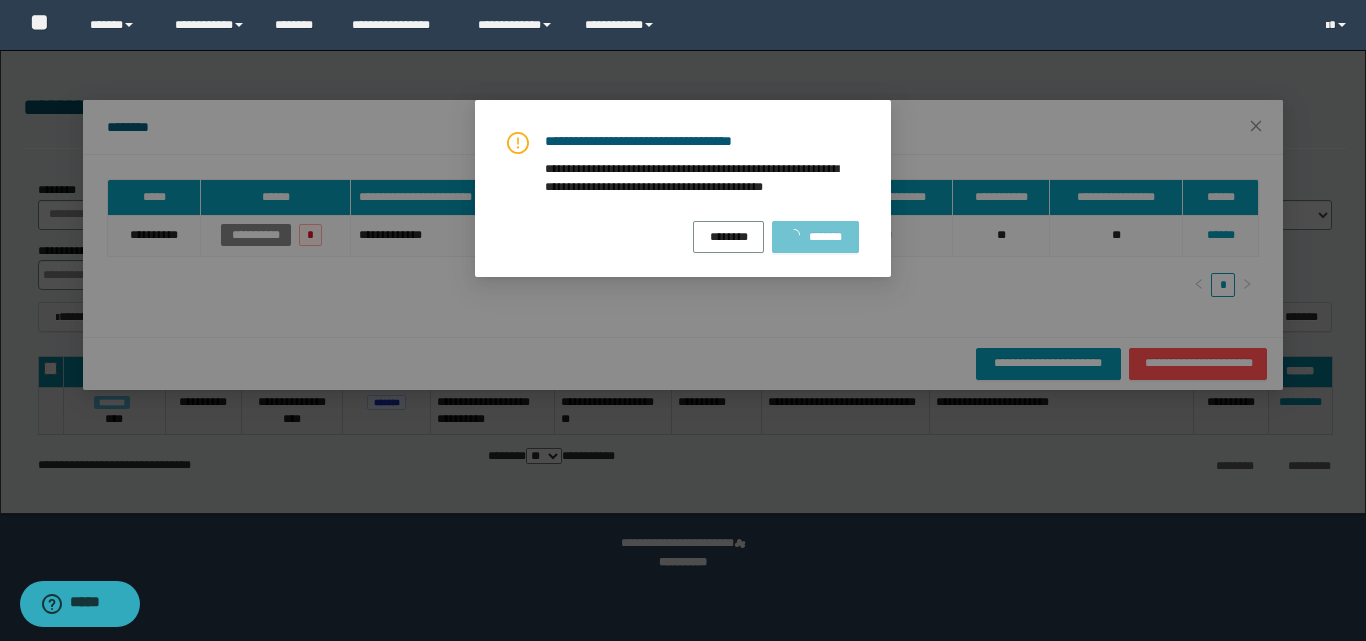 type 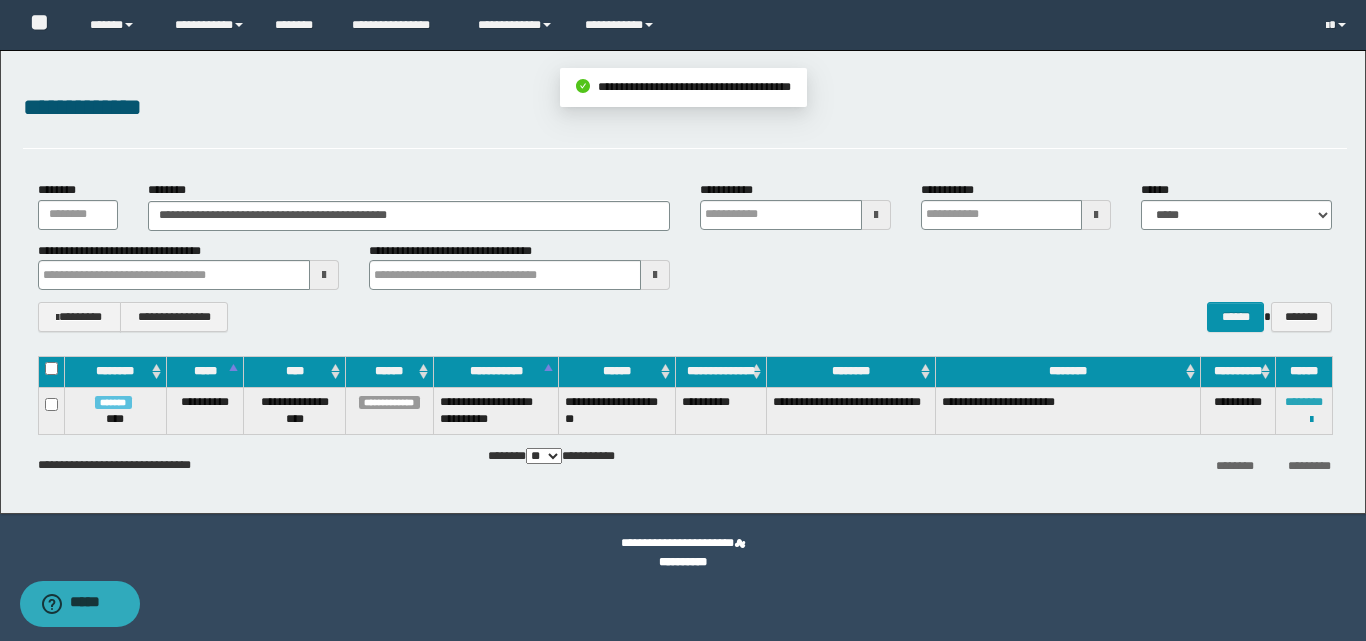 click on "********" at bounding box center (1304, 402) 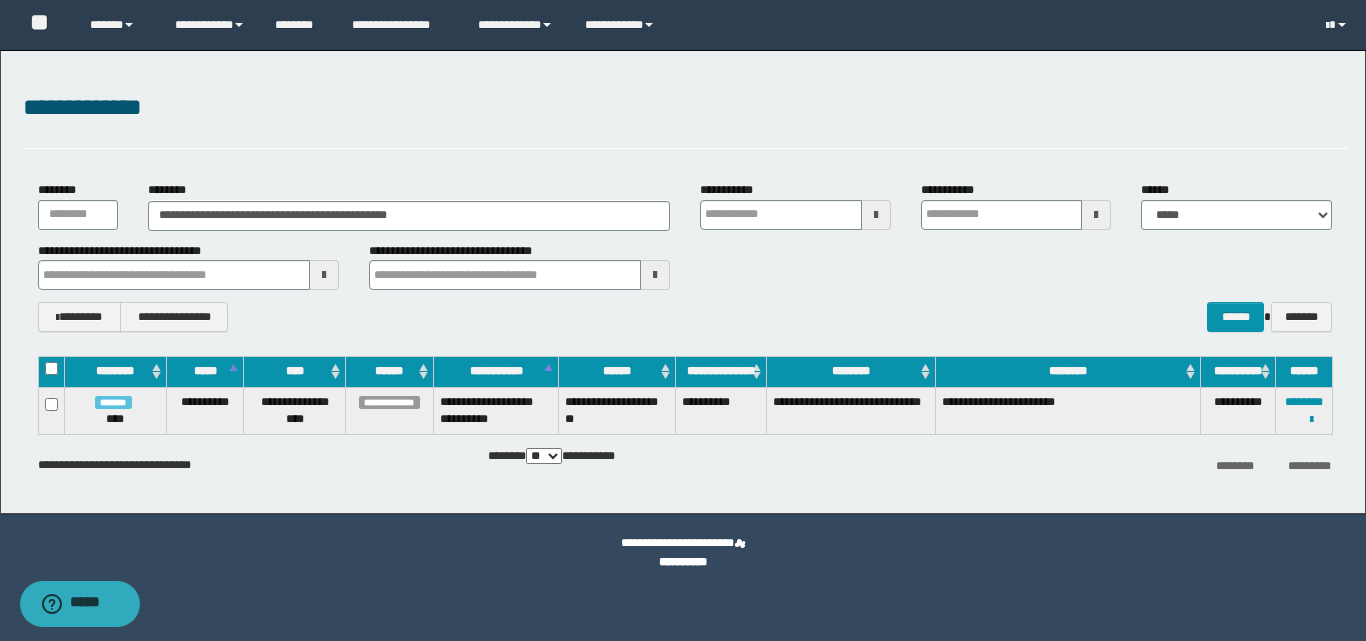type 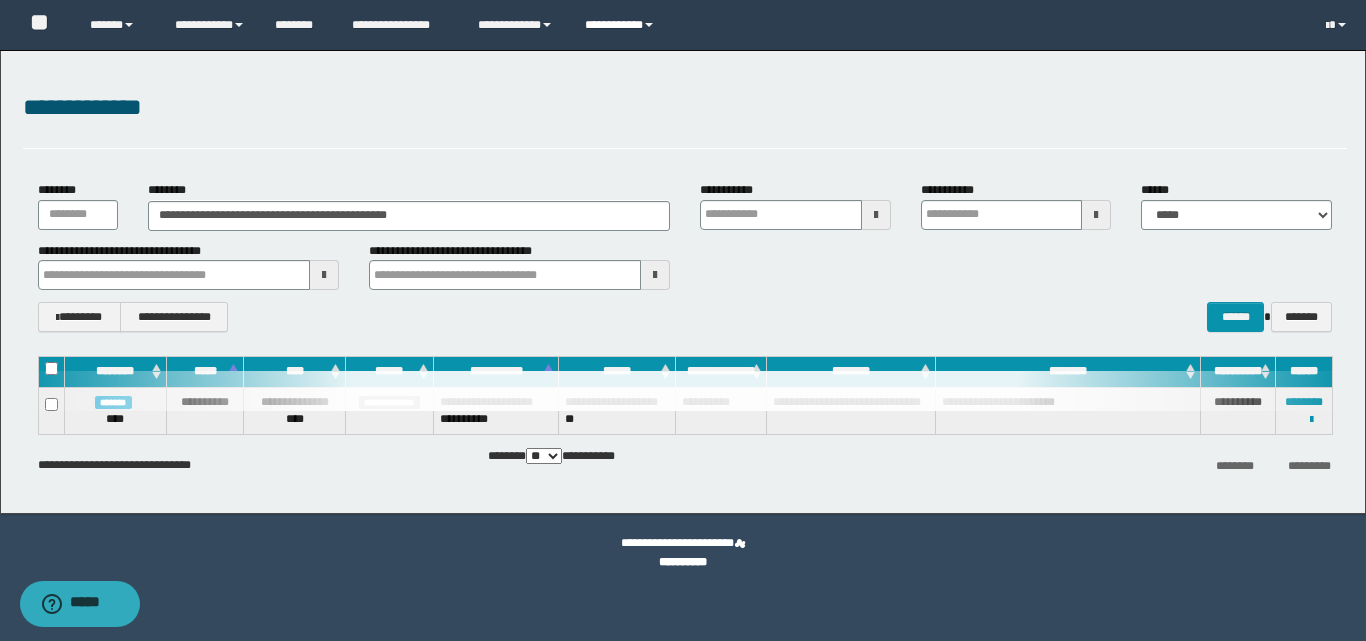 type 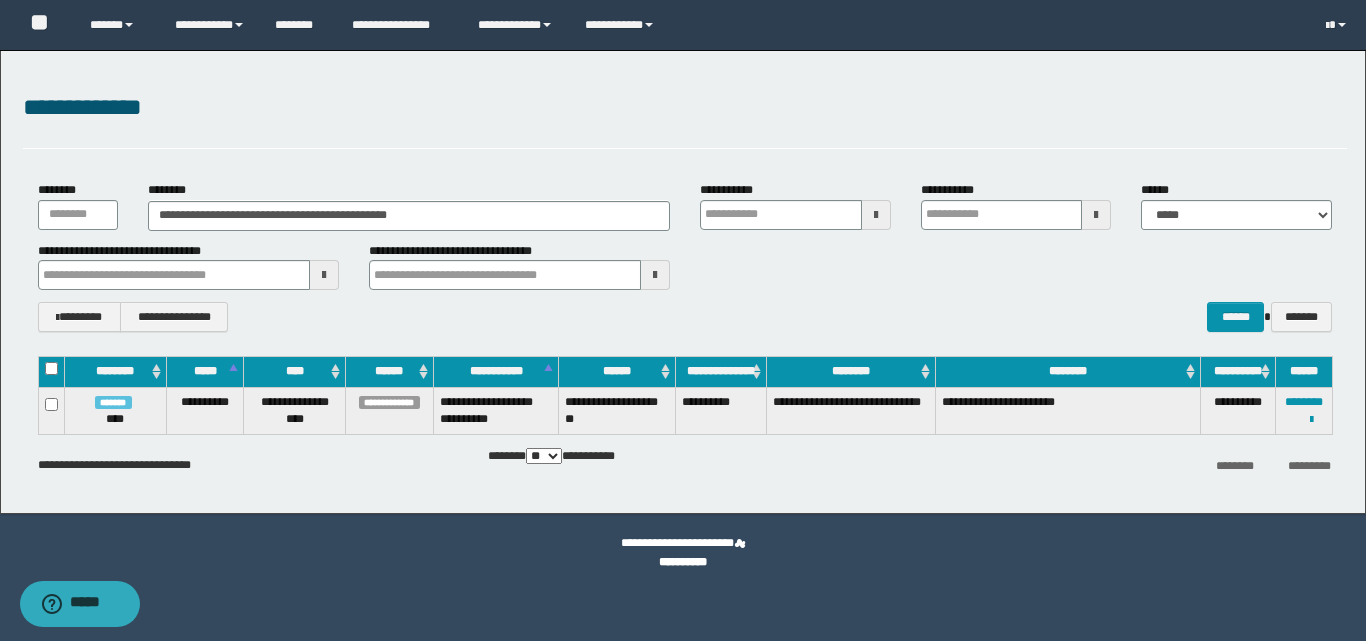 type 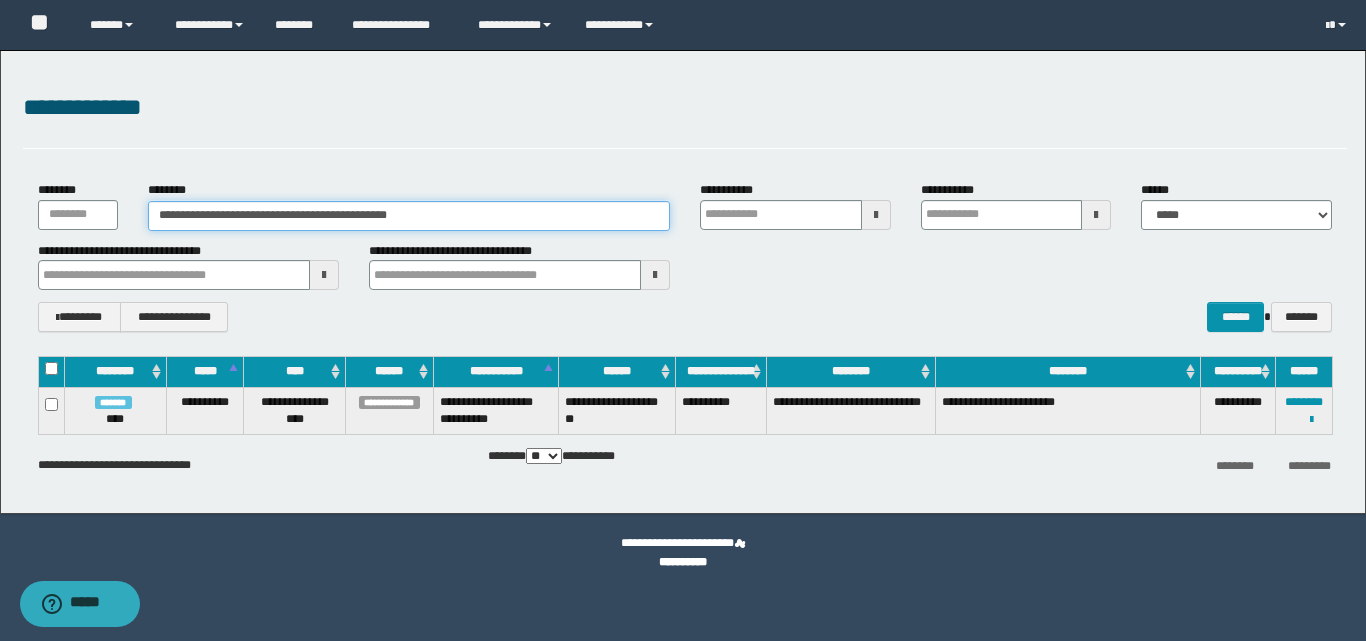 drag, startPoint x: 408, startPoint y: 227, endPoint x: 155, endPoint y: 215, distance: 253.28442 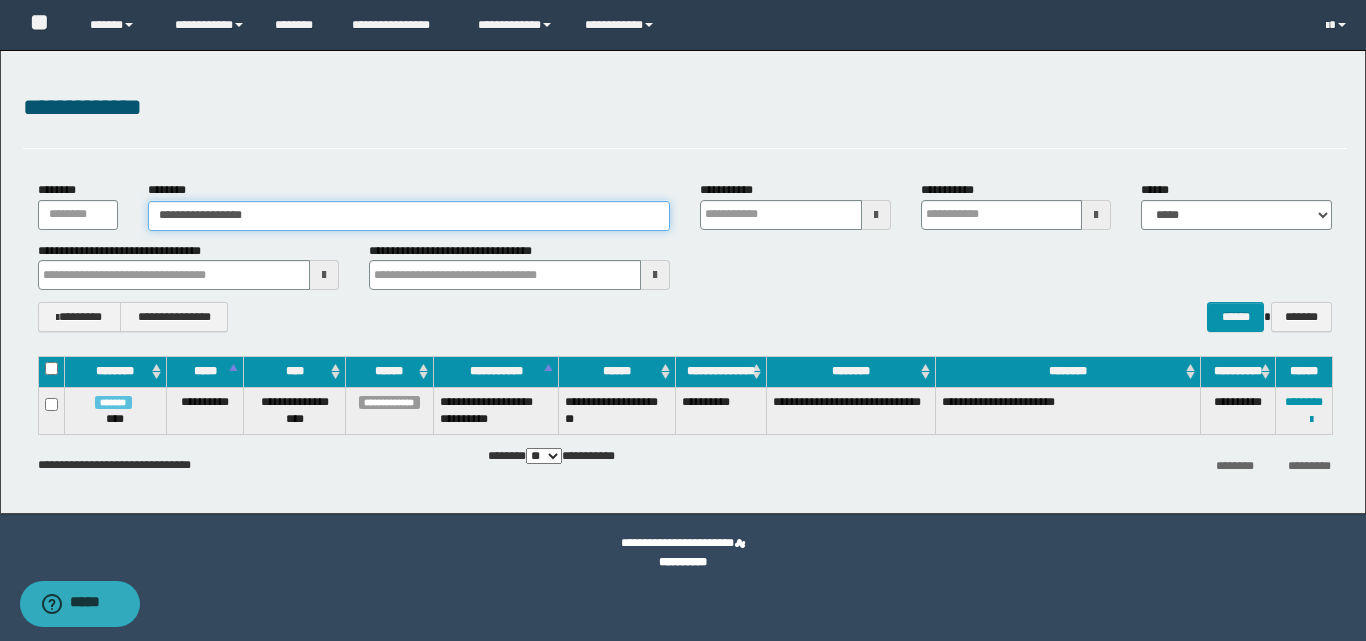 type on "**********" 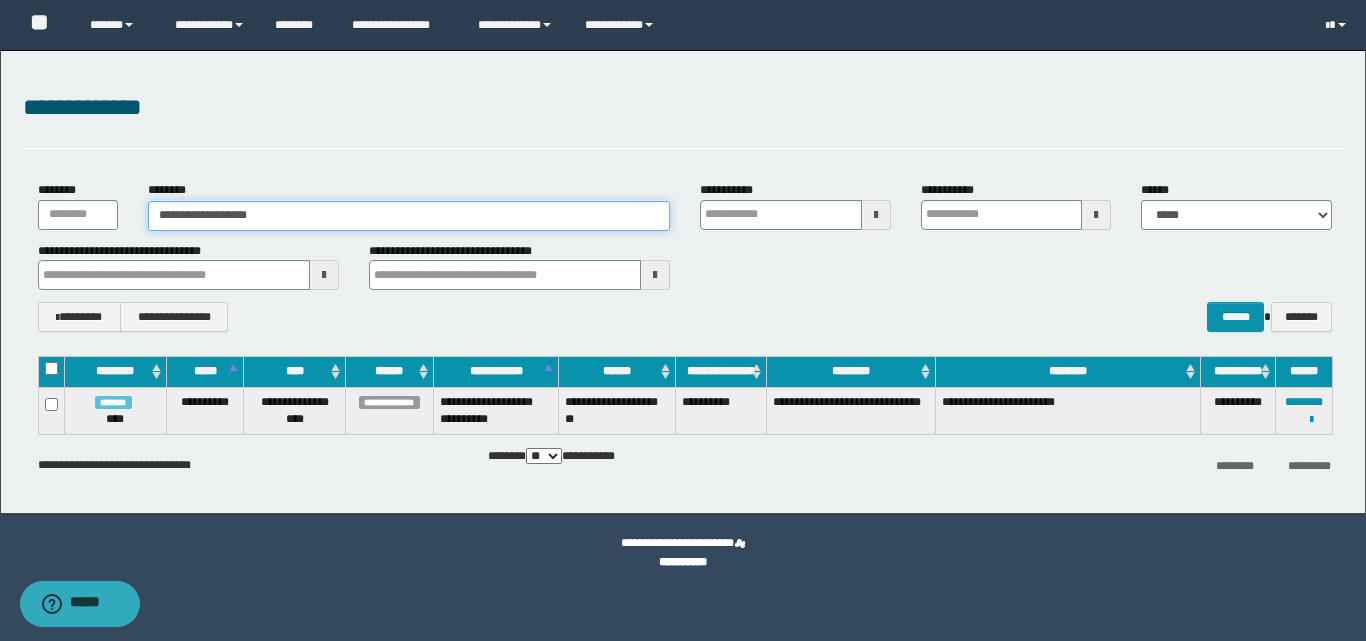 type 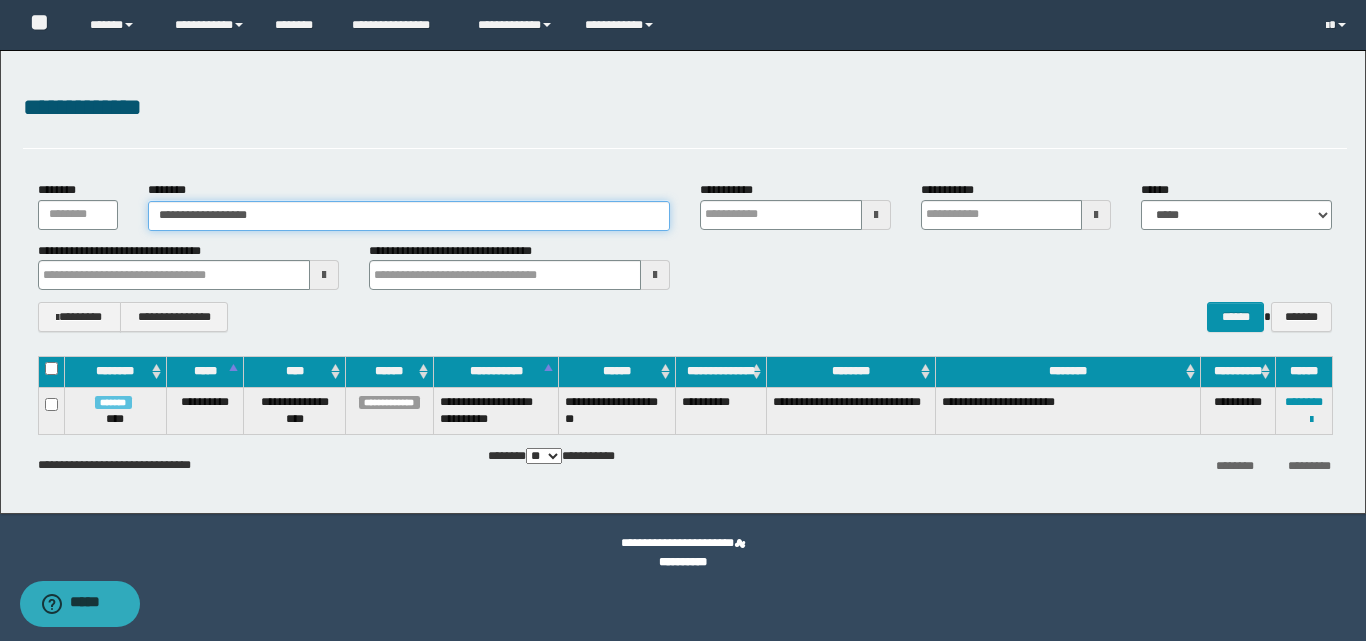 type on "**********" 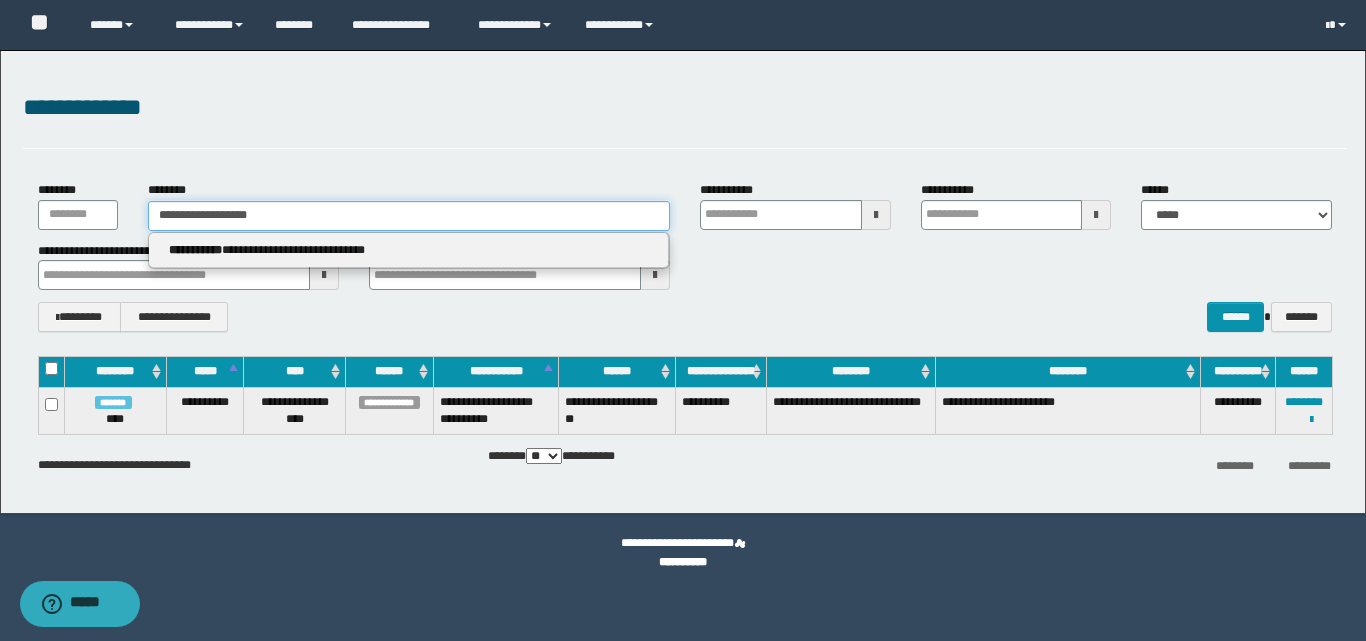 type 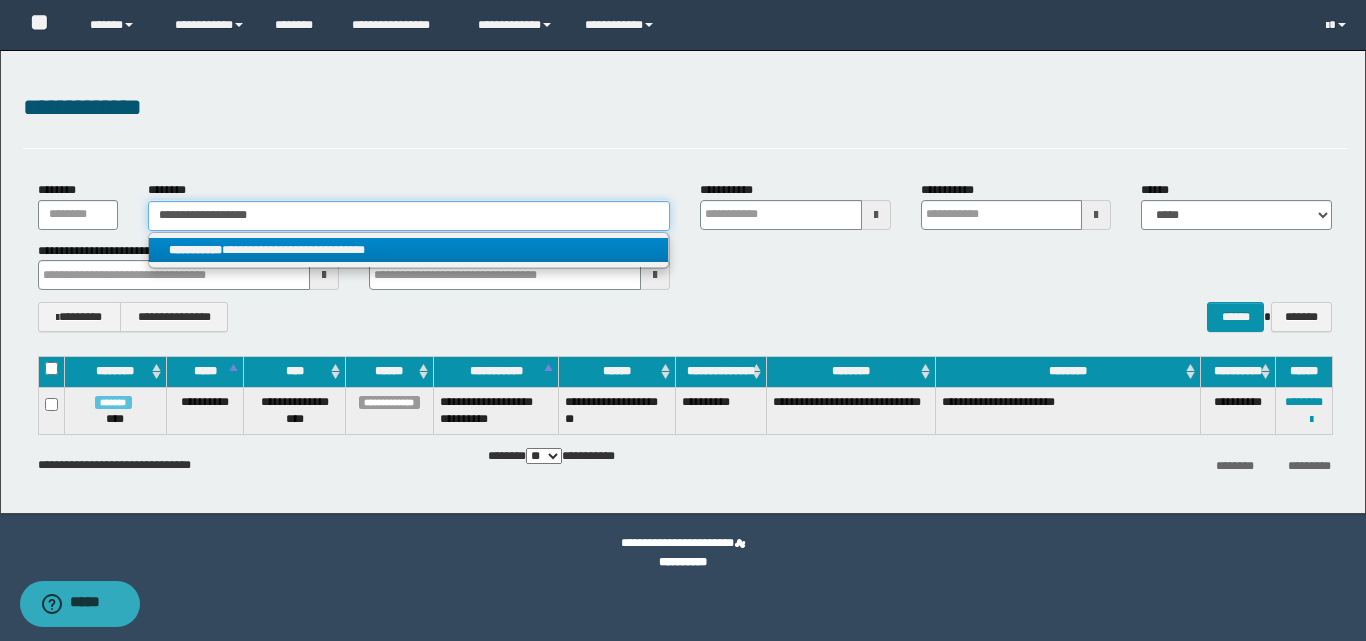 type on "**********" 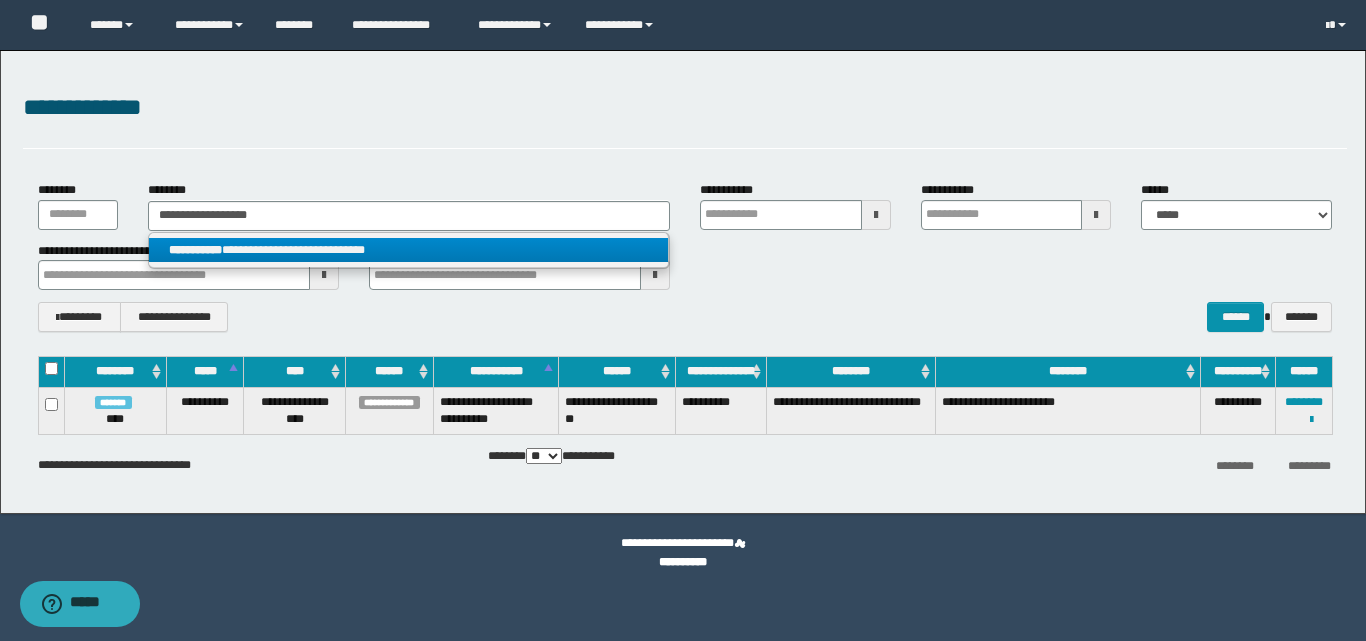 click on "**********" at bounding box center [408, 250] 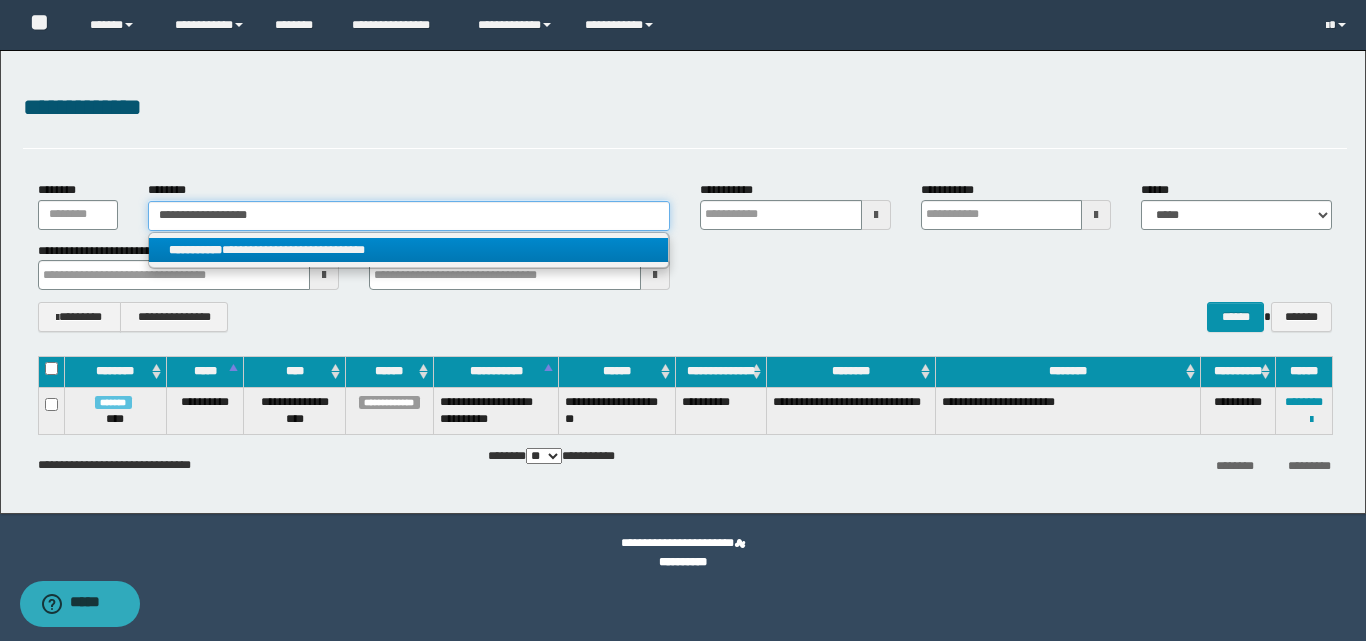 type 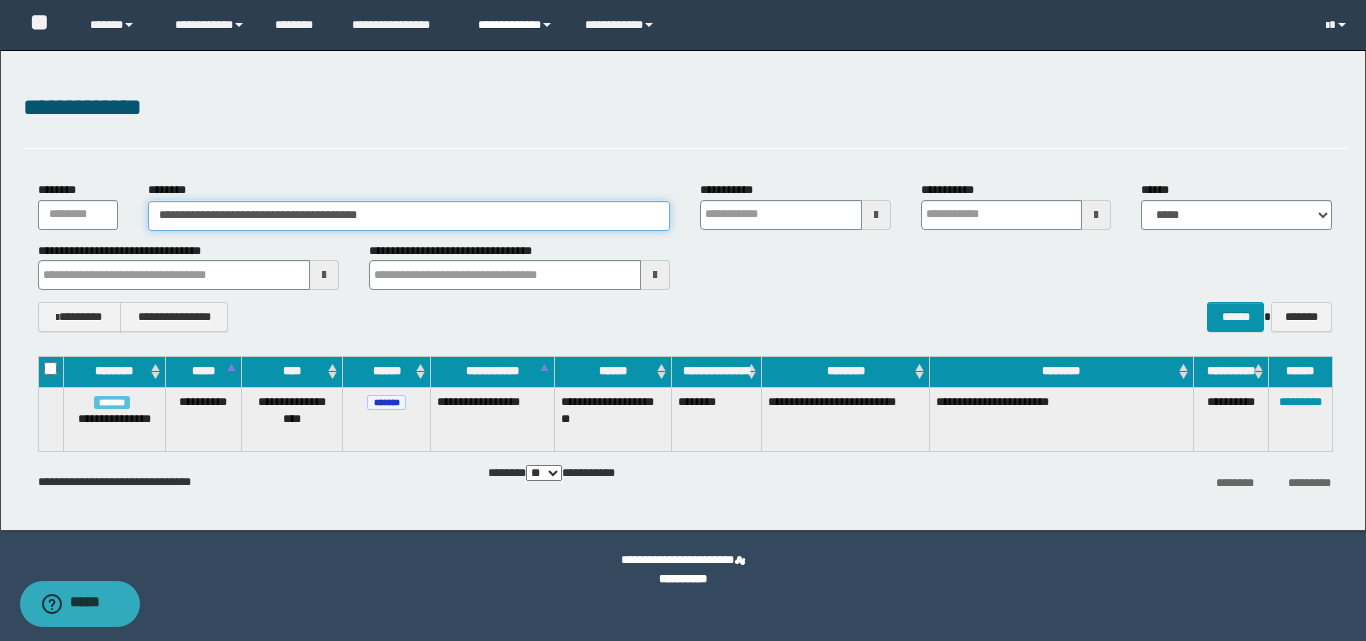 type 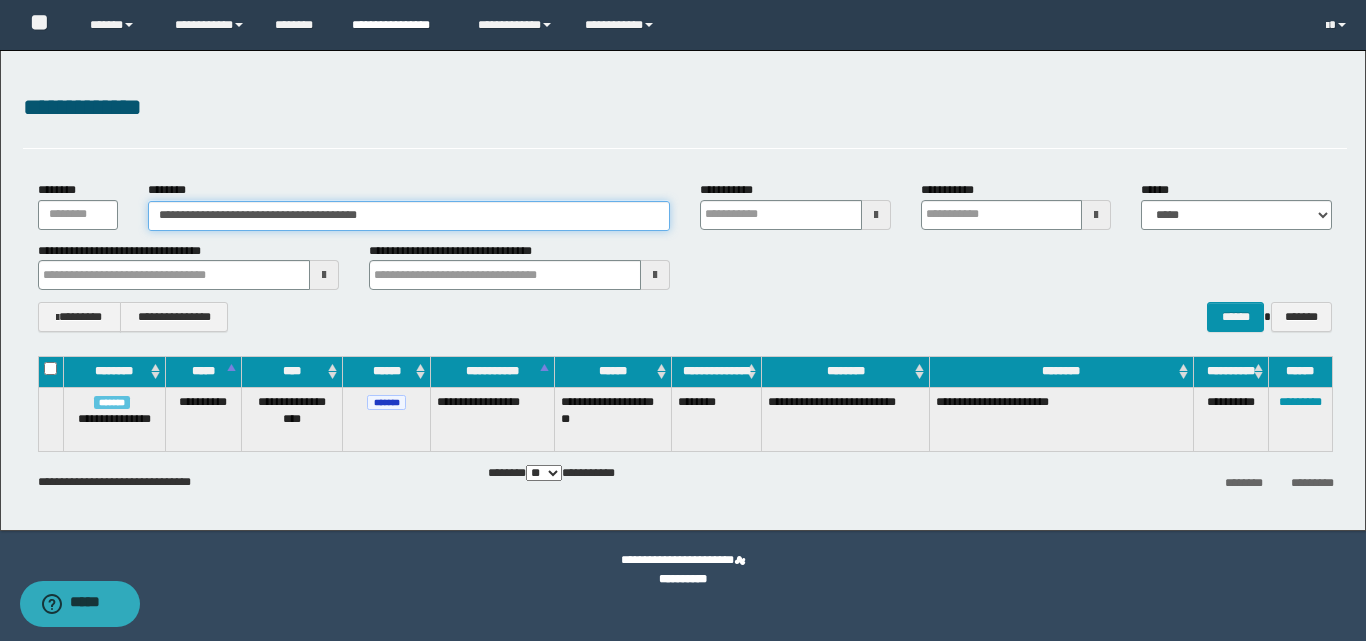 type 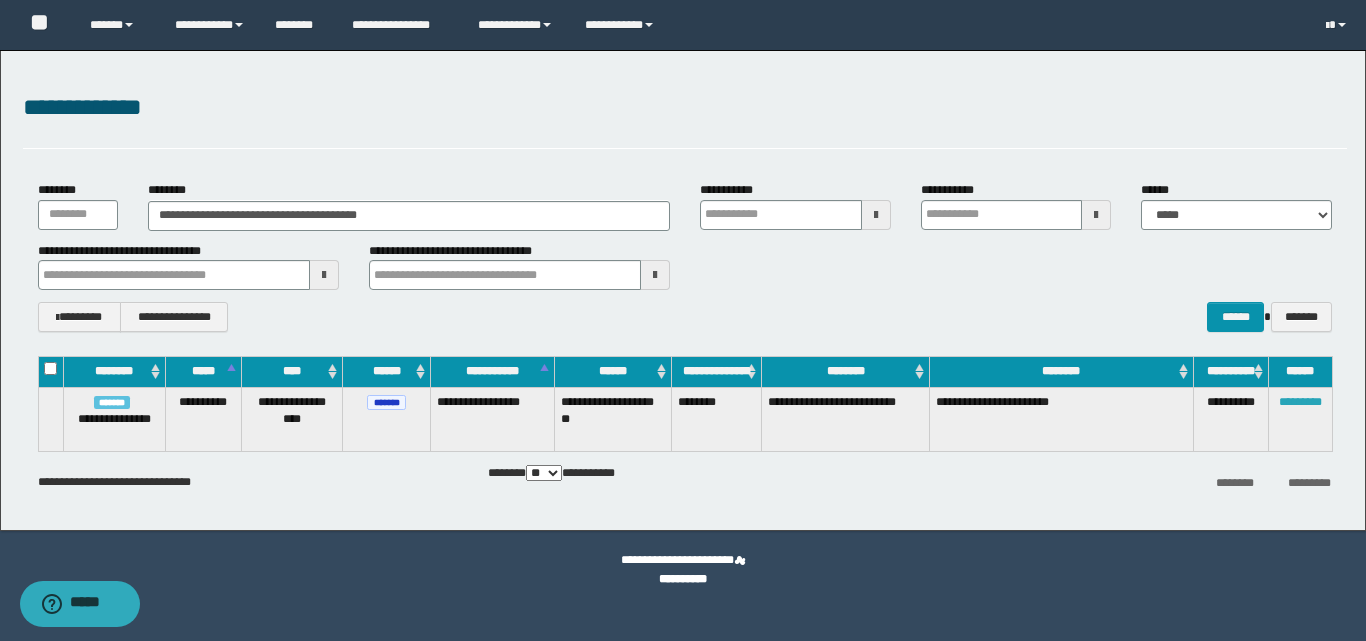 click on "*********" at bounding box center (1300, 402) 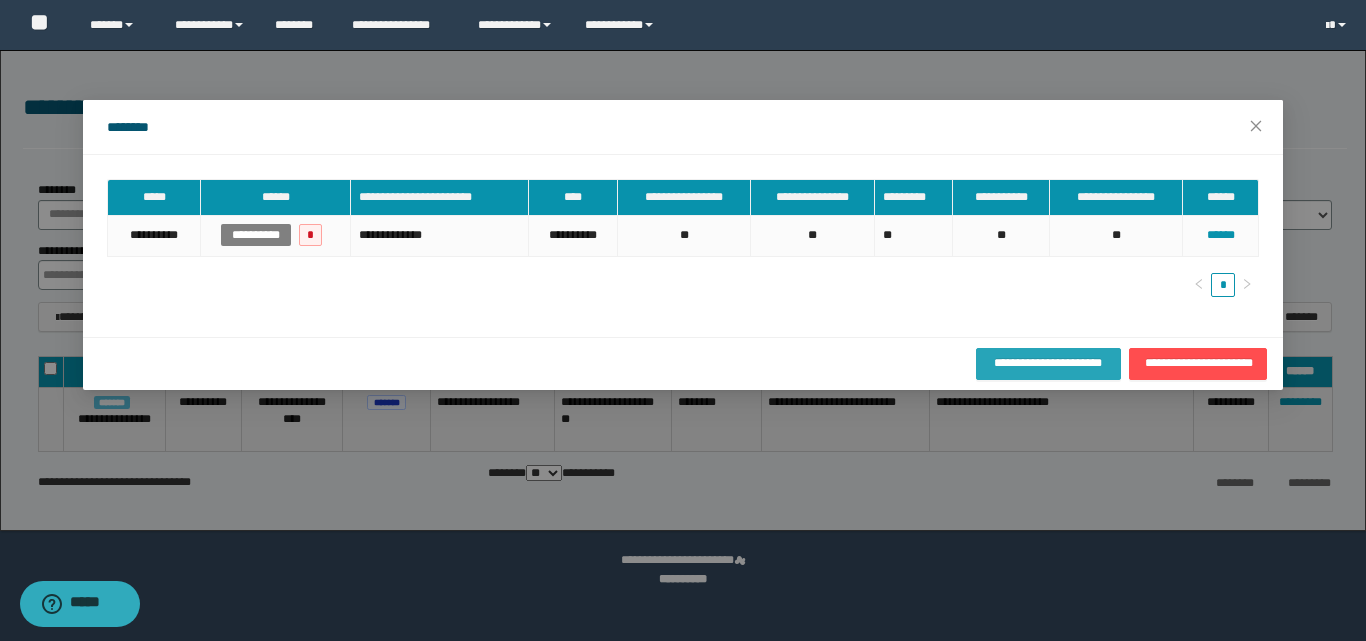 click on "**********" at bounding box center [1048, 363] 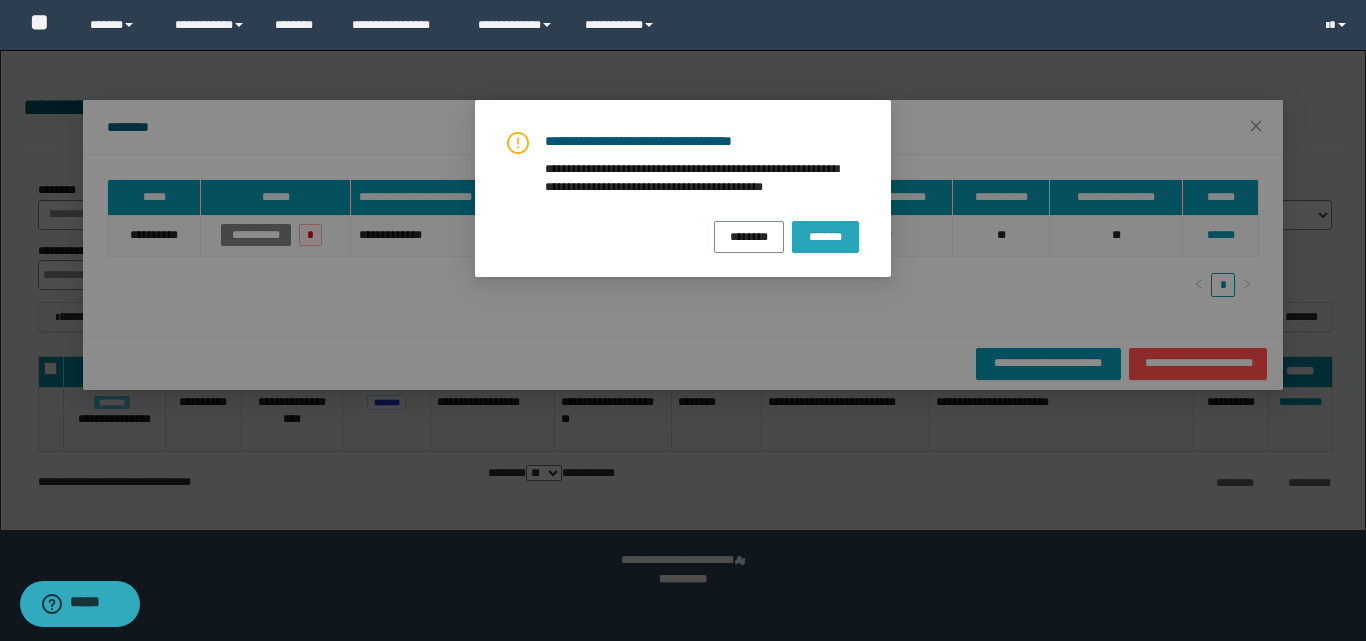 click on "*******" at bounding box center (825, 236) 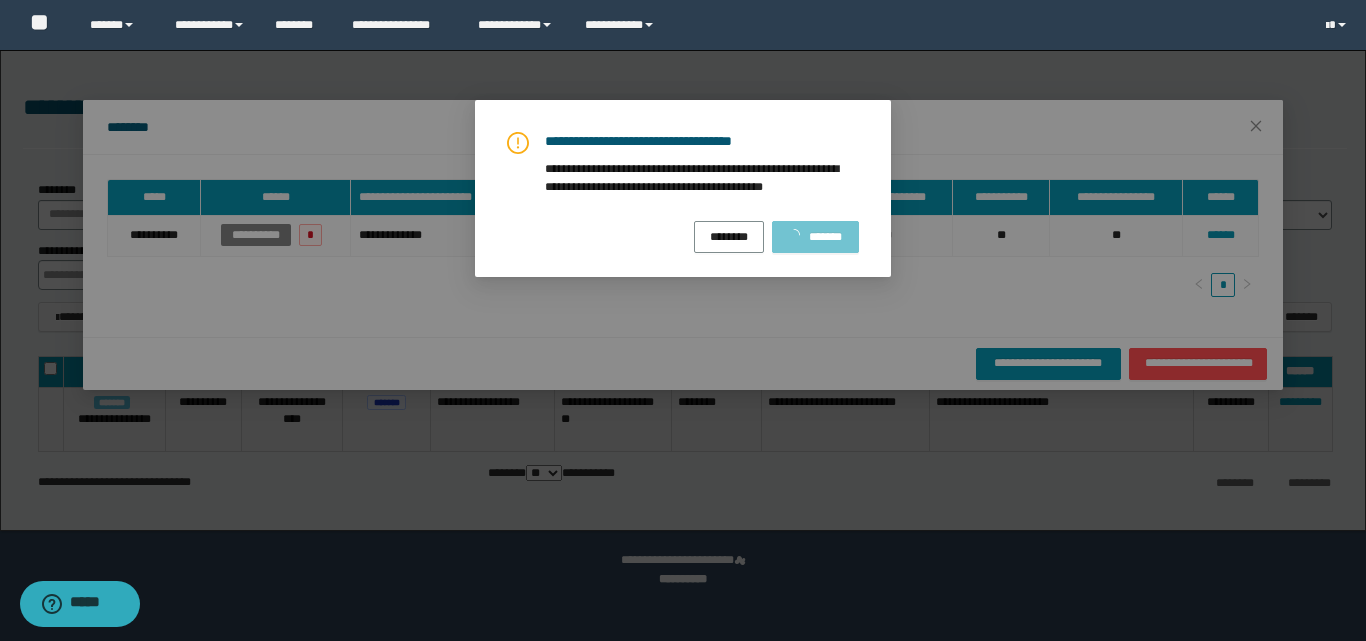 type 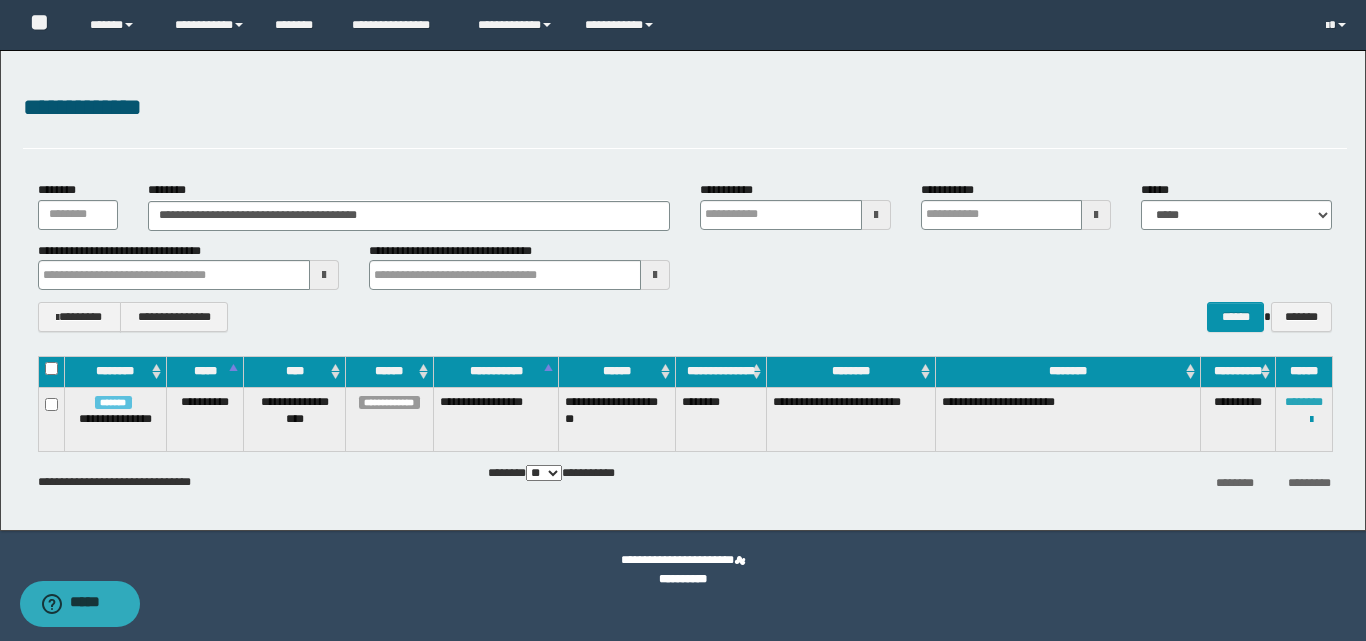 click on "********" at bounding box center (1304, 402) 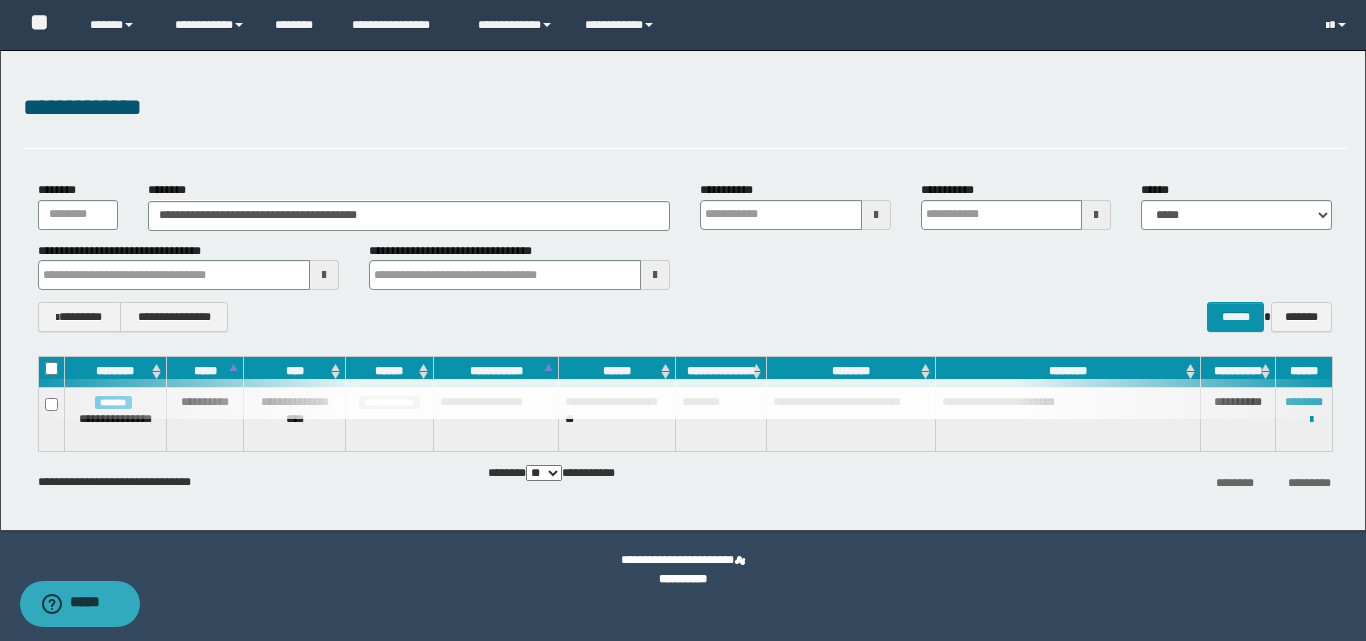type 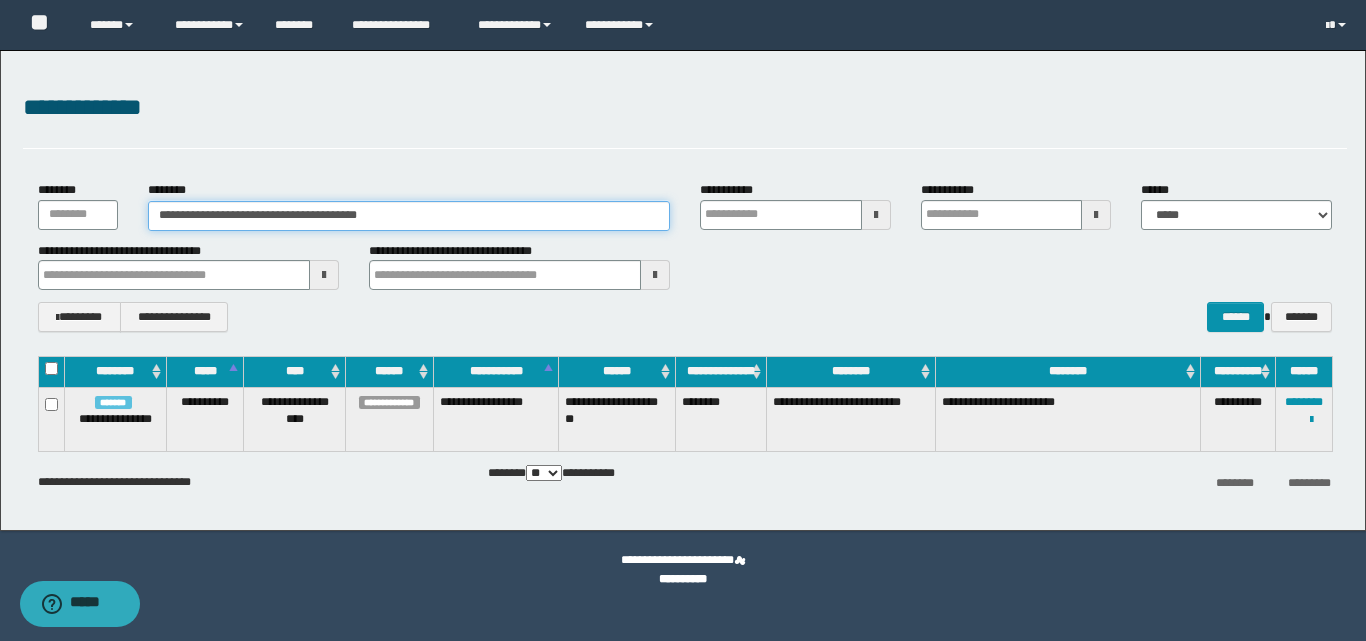 drag, startPoint x: 242, startPoint y: 216, endPoint x: 365, endPoint y: 230, distance: 123.79418 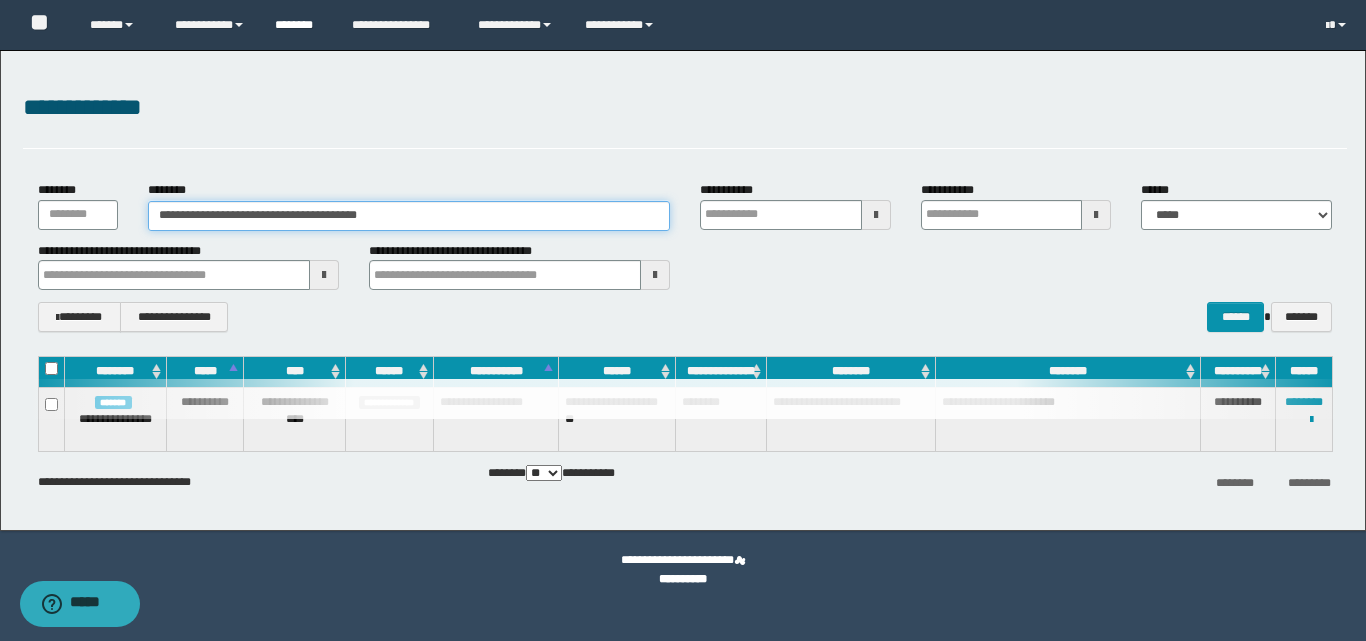 type 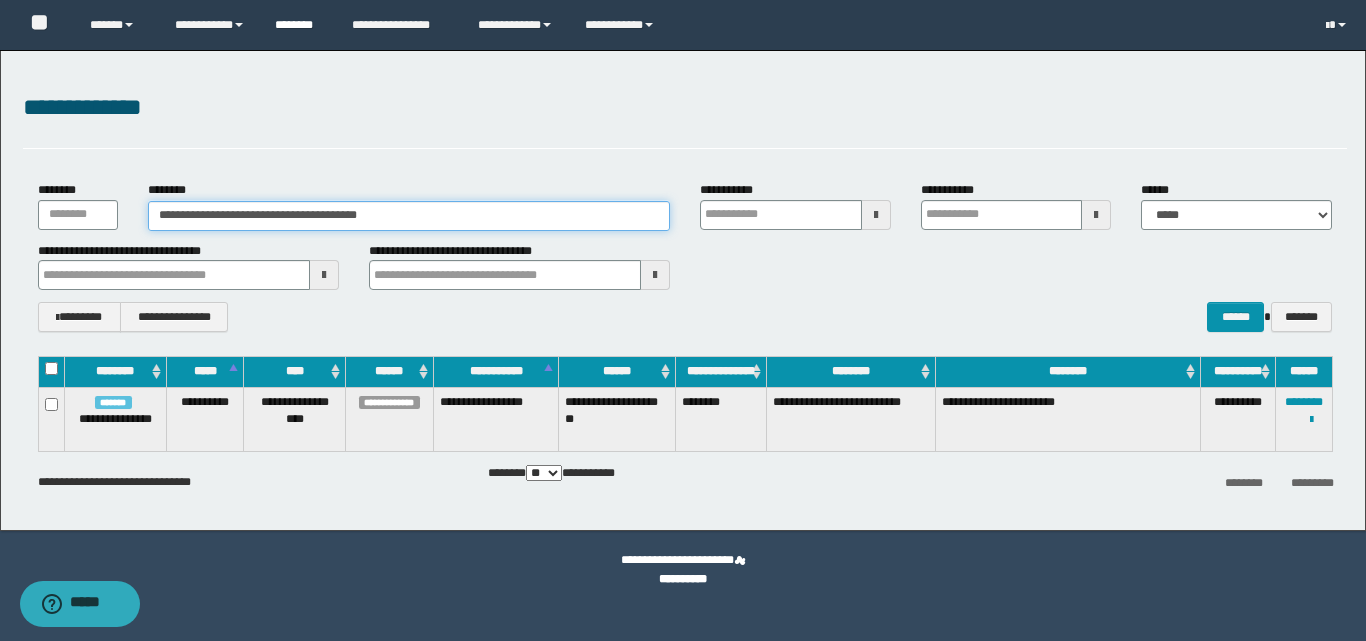 type 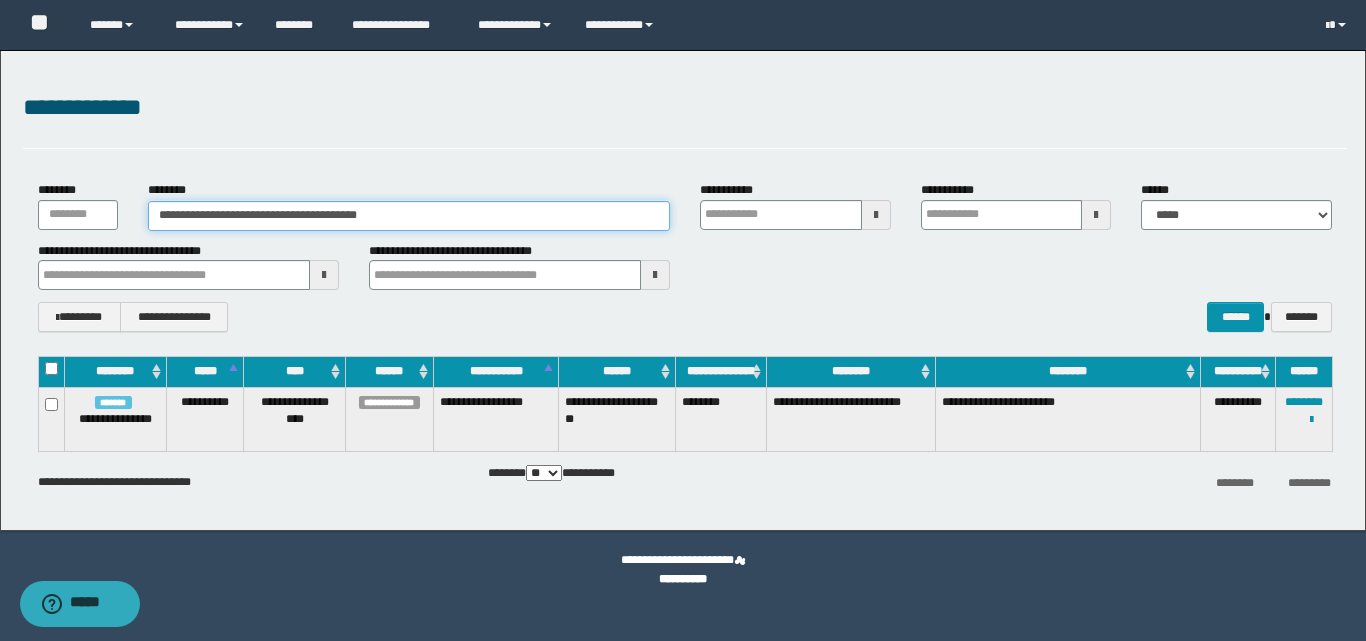 type 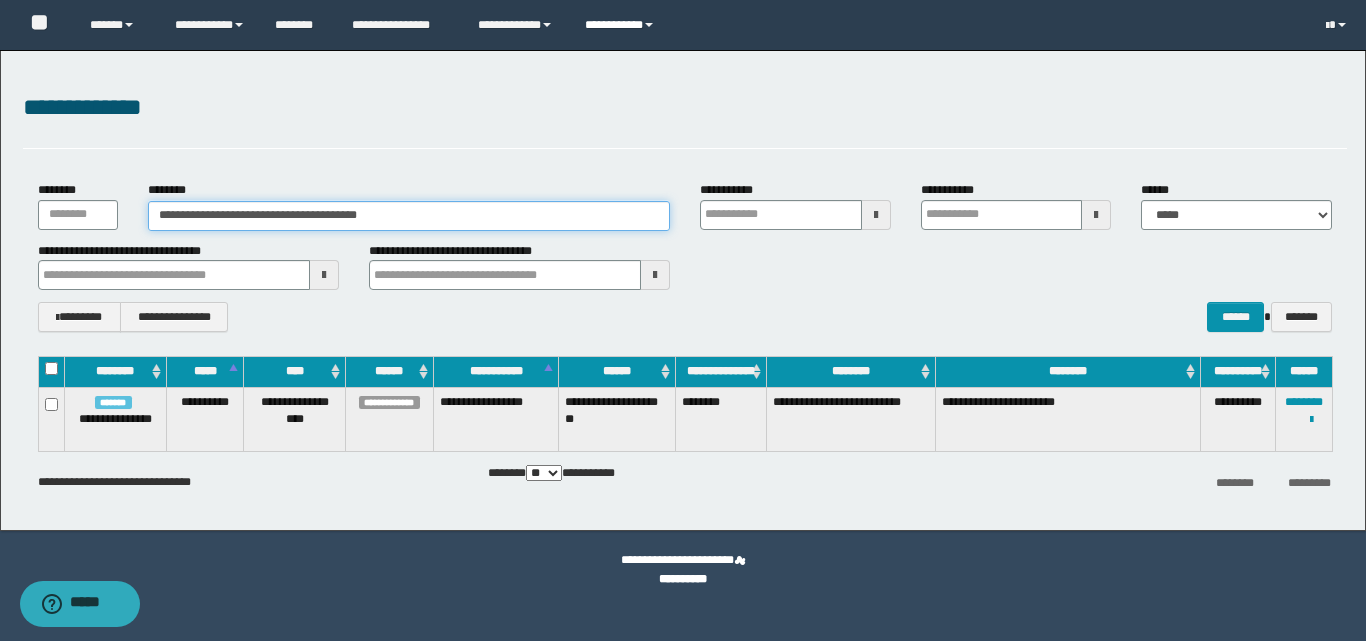 type 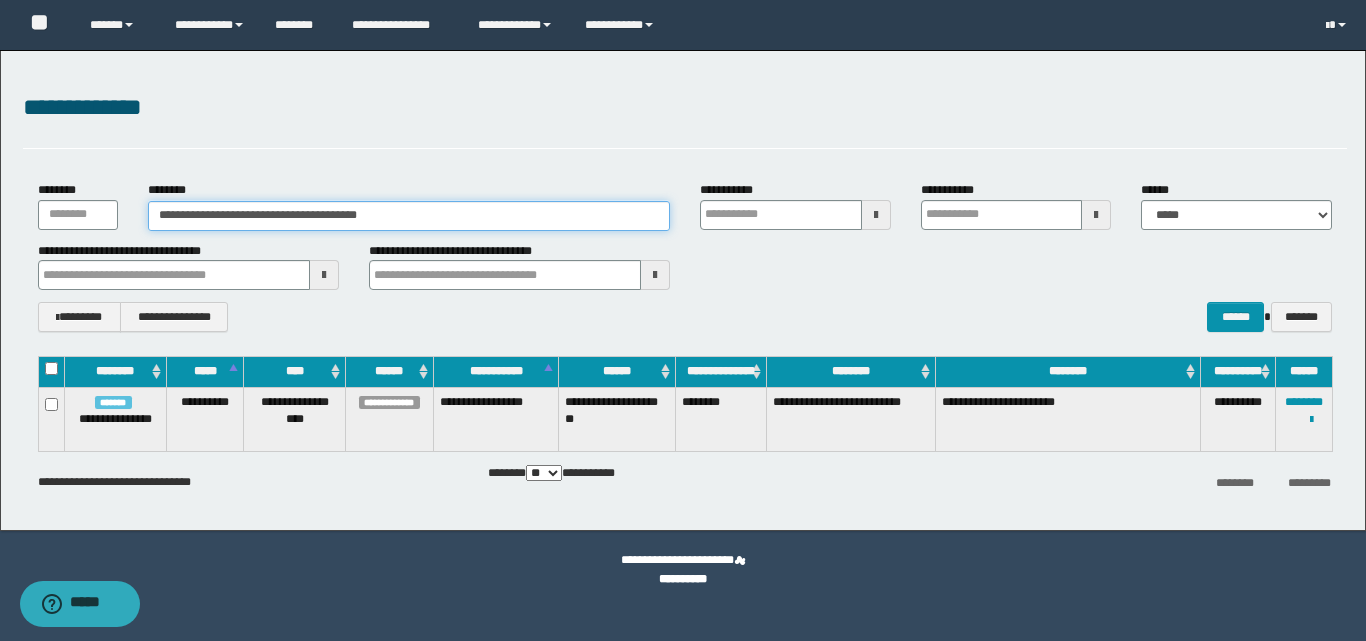 drag, startPoint x: 277, startPoint y: 199, endPoint x: 117, endPoint y: 199, distance: 160 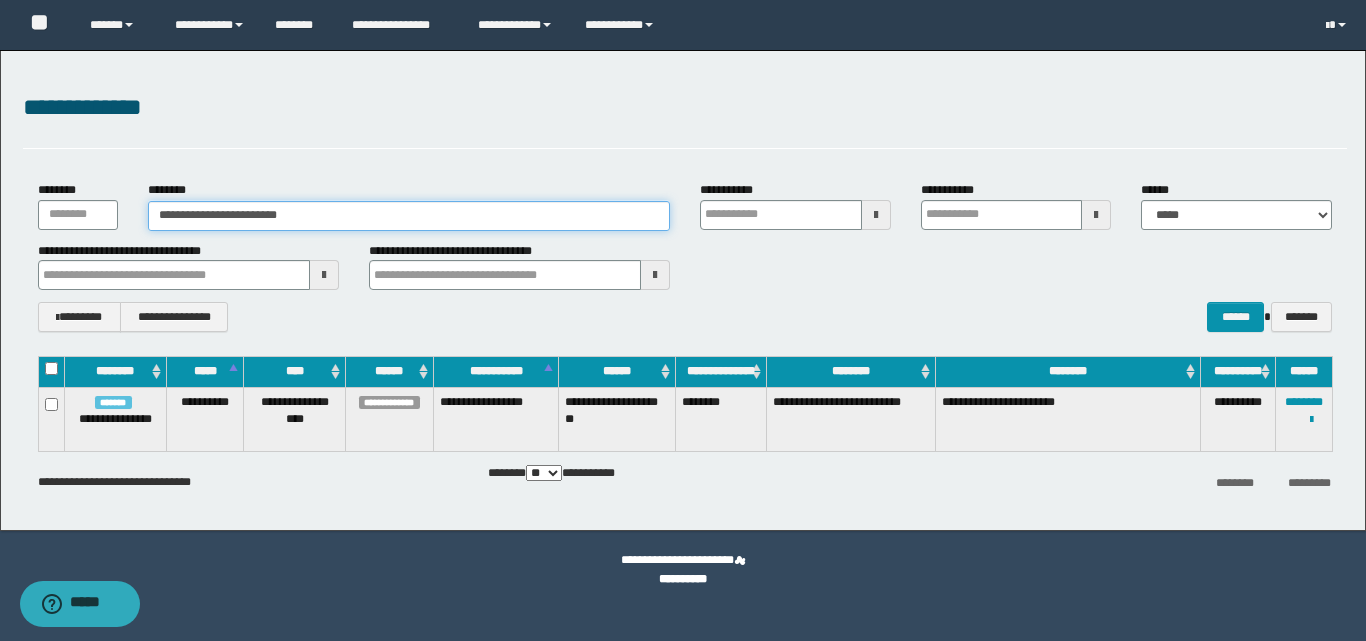 type on "**********" 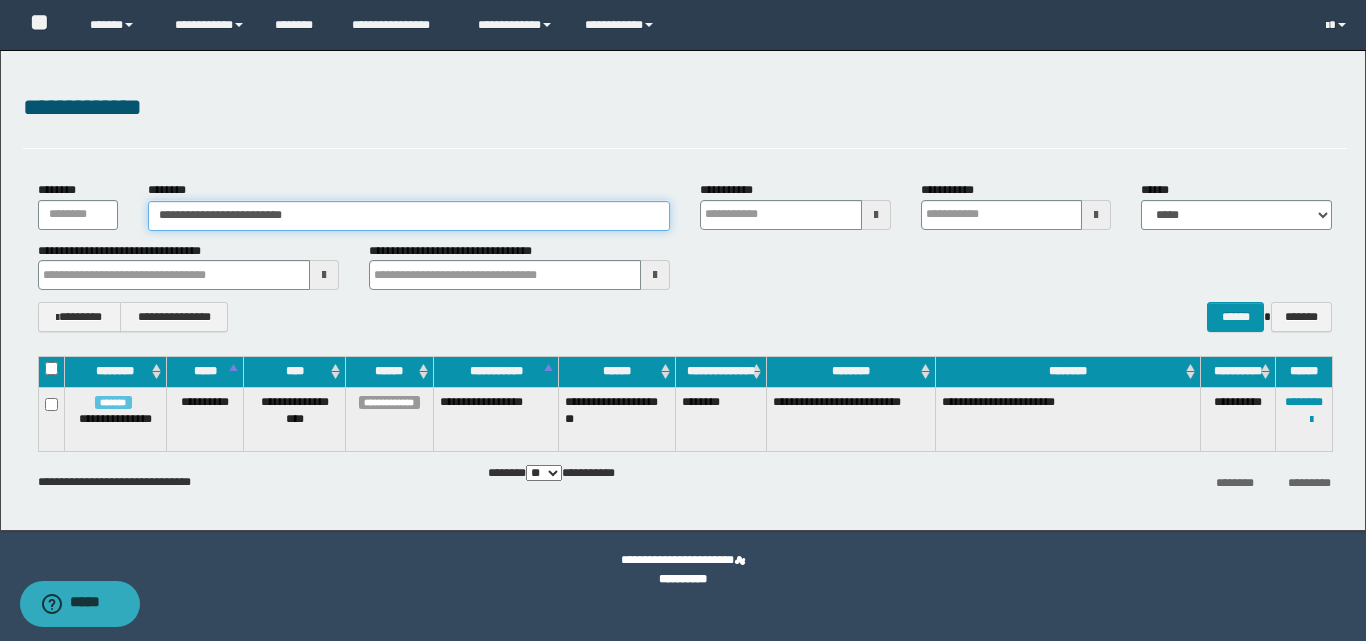 type 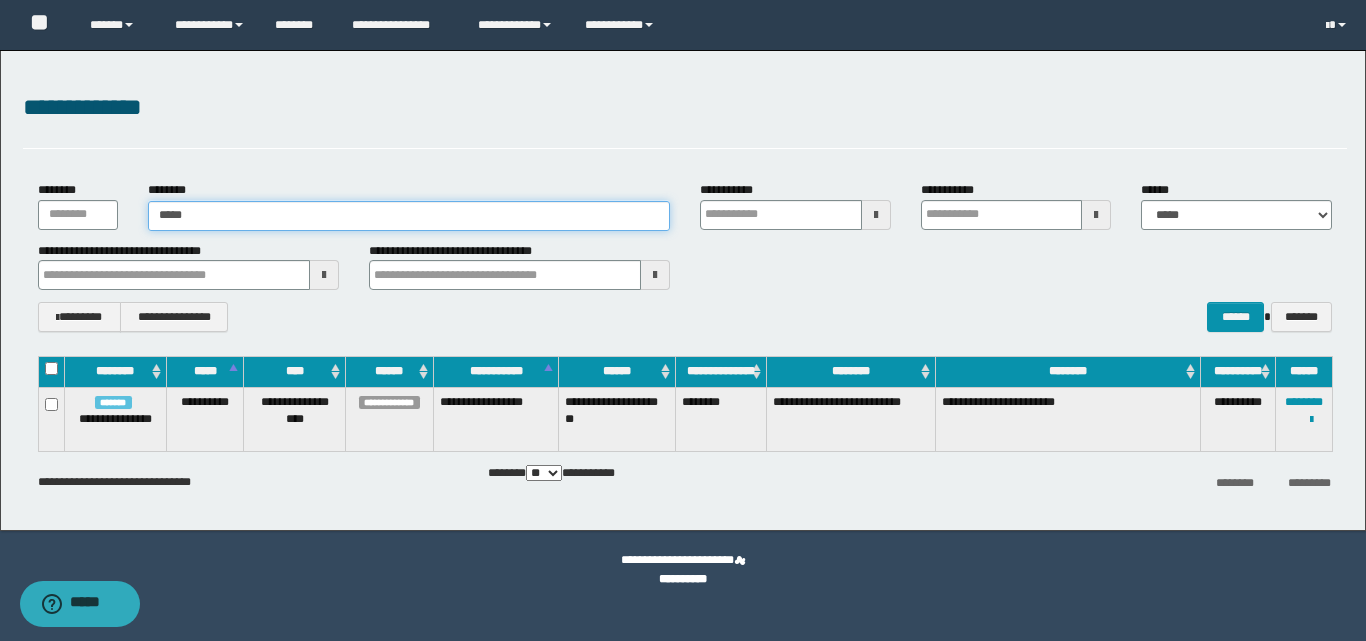 type on "****" 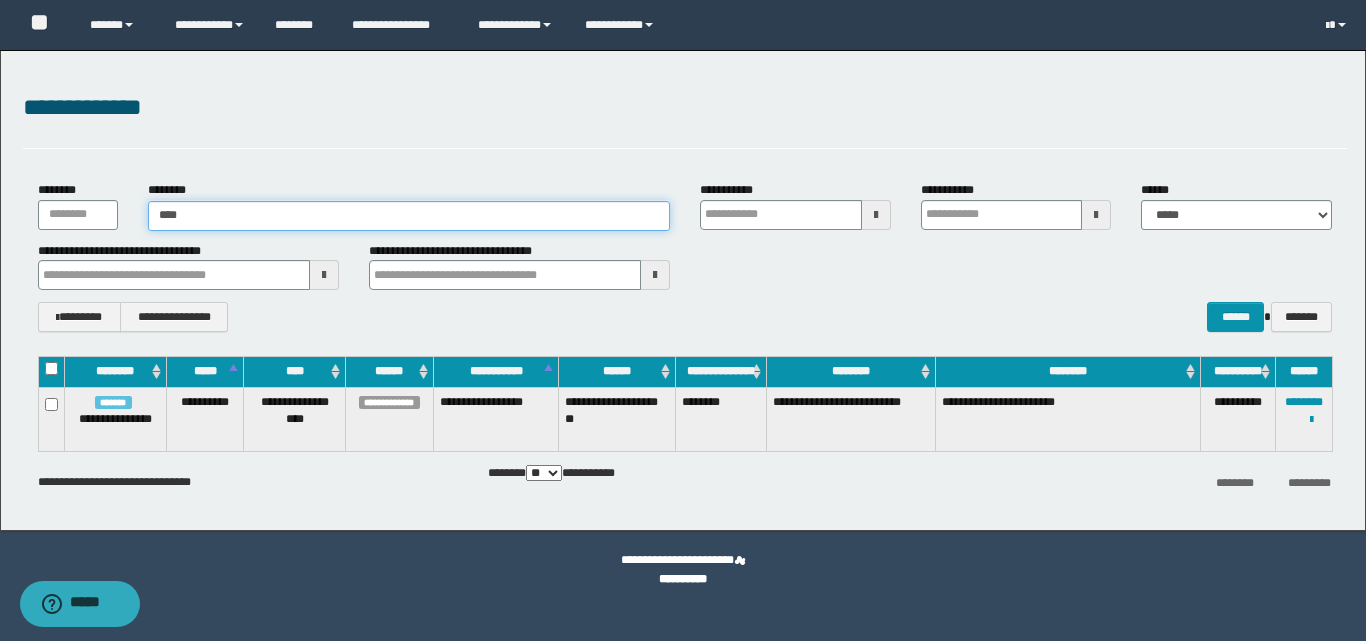 type on "****" 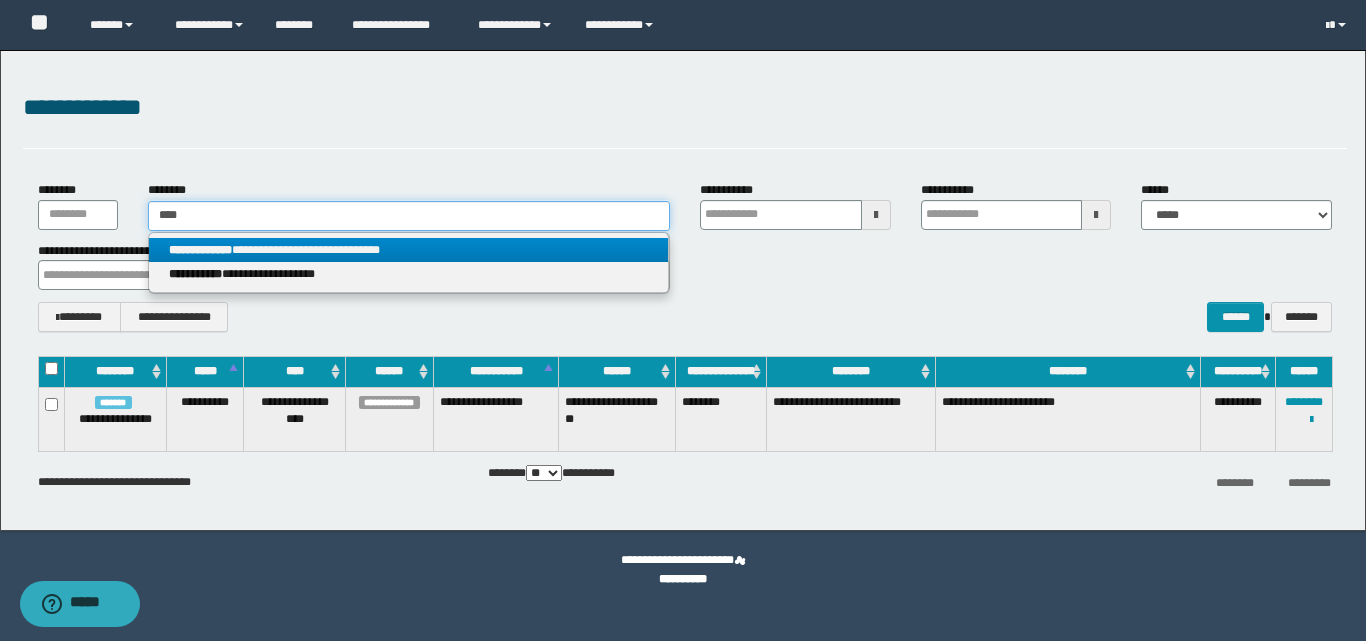 type on "****" 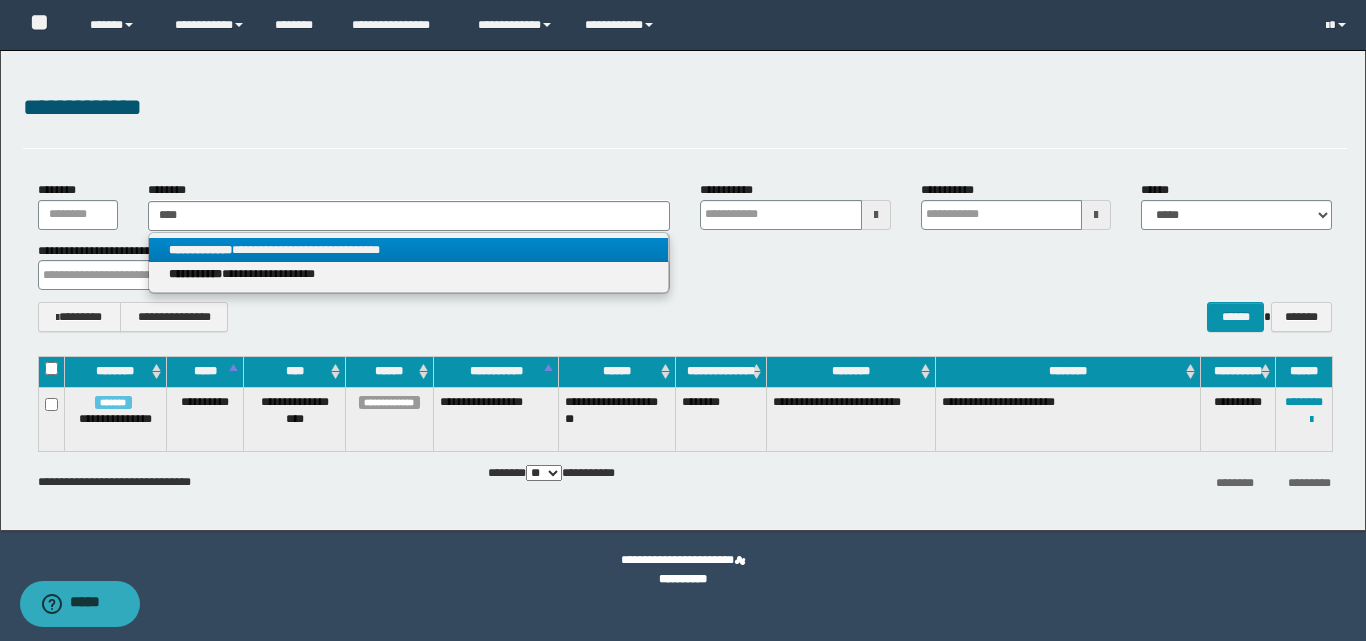 click on "**********" at bounding box center (408, 250) 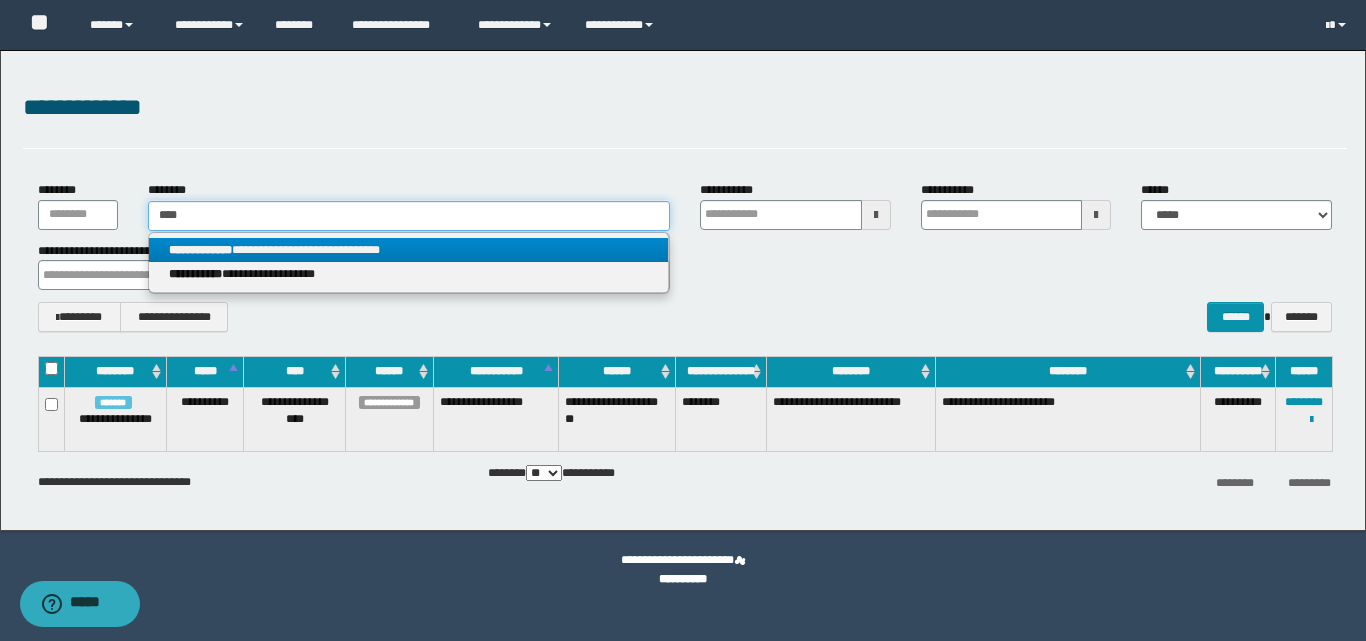 type 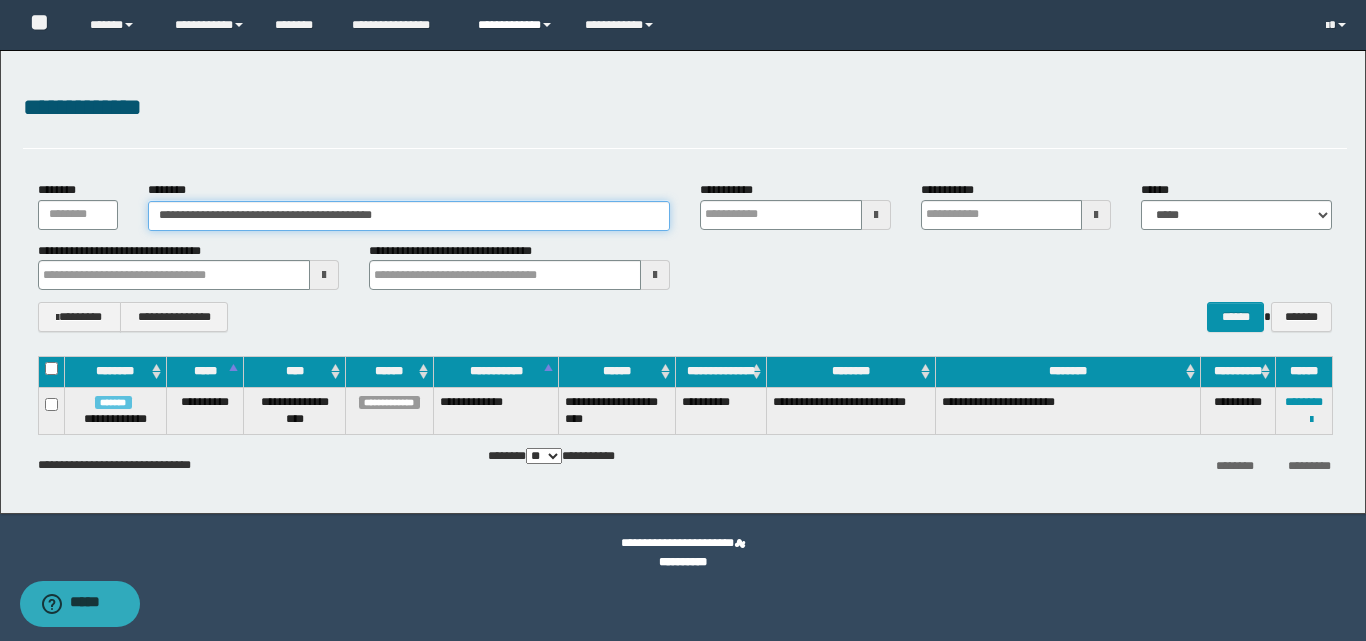 type 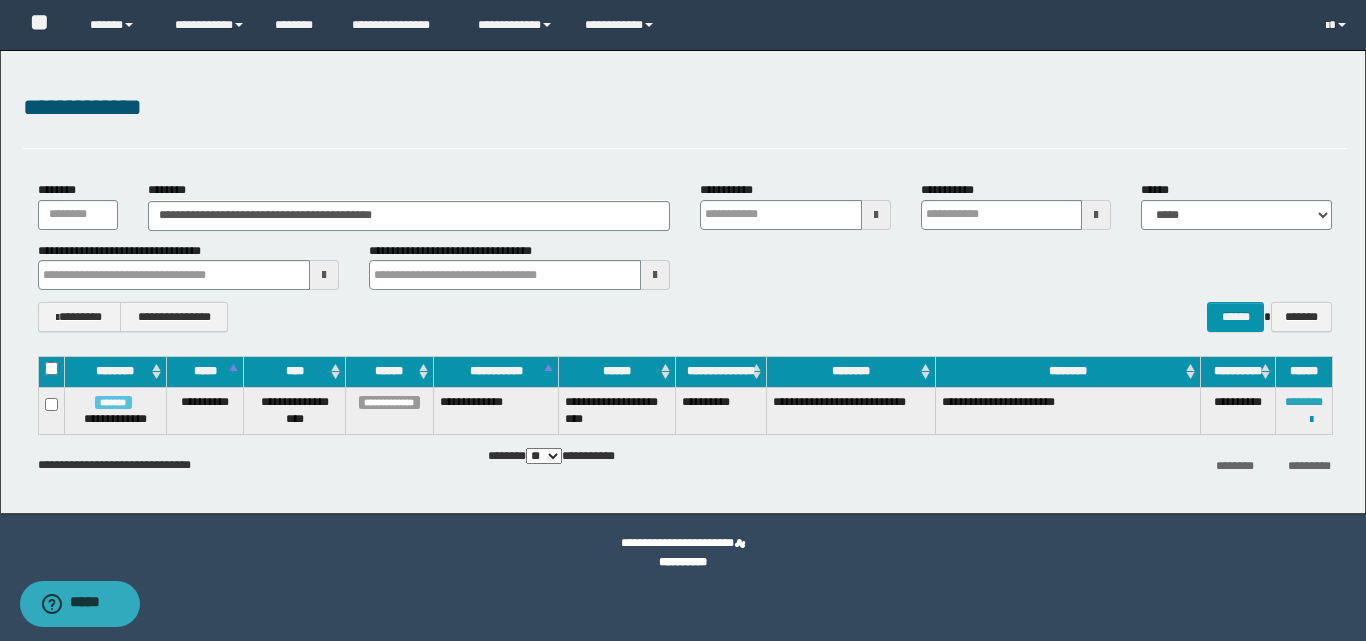 click on "********" at bounding box center [1304, 402] 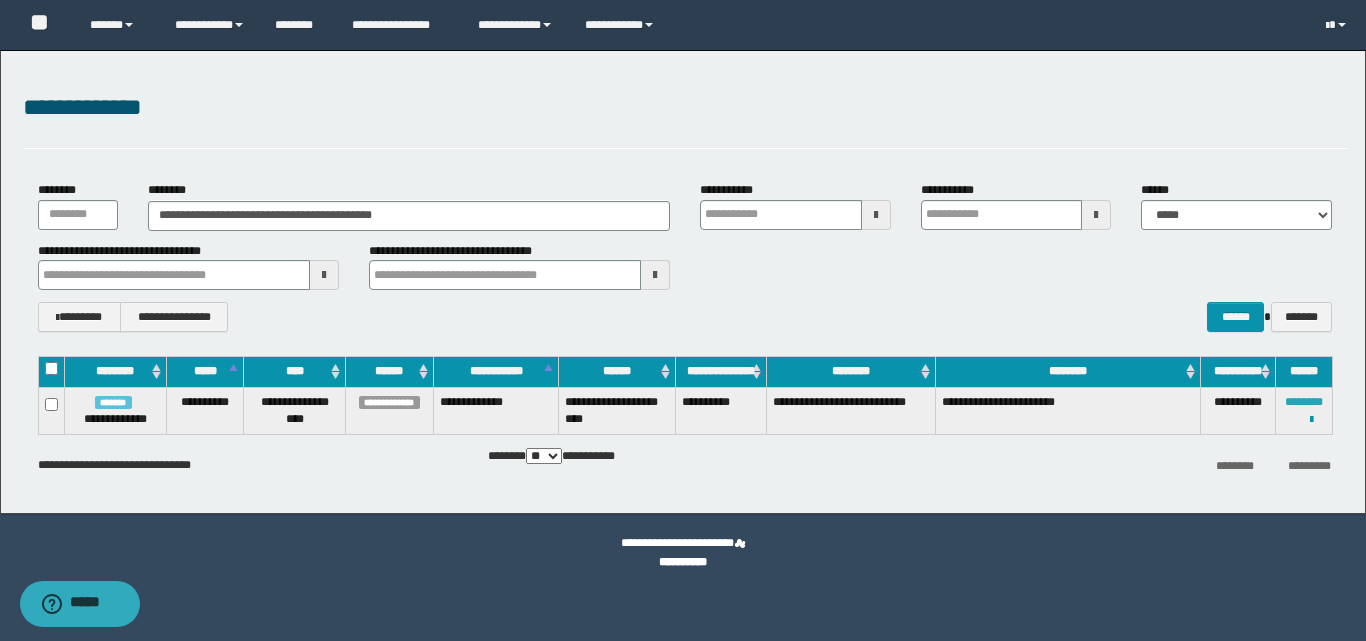 type 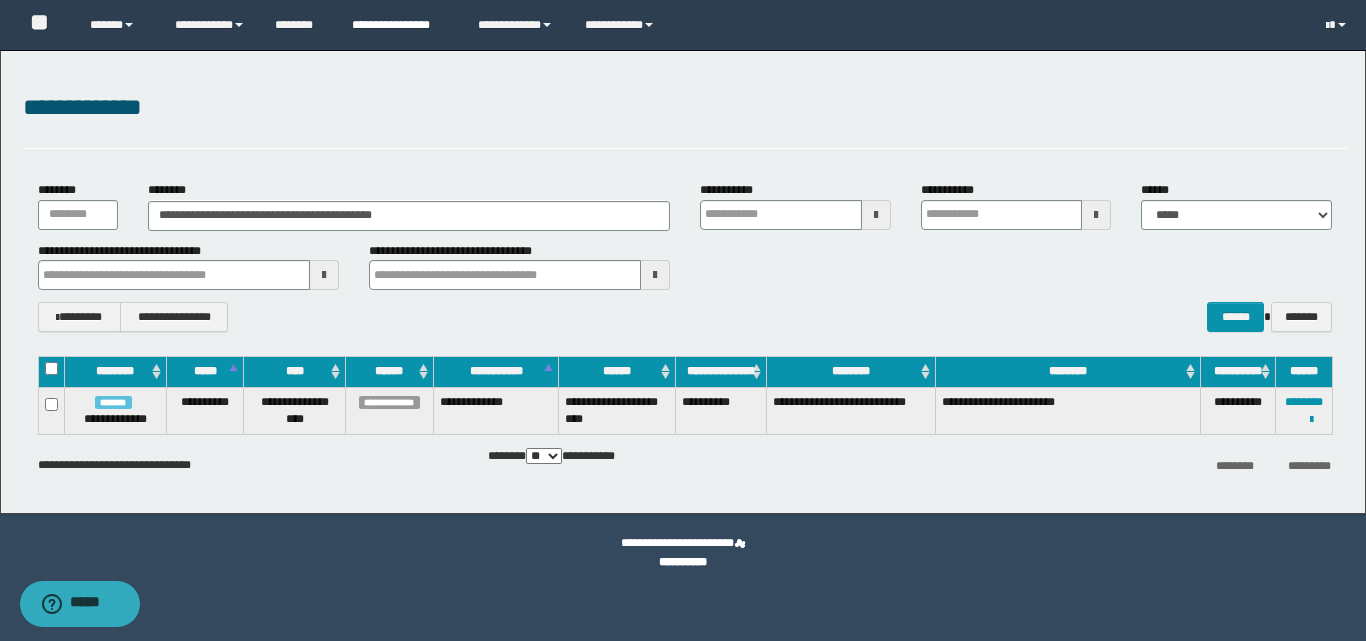 type 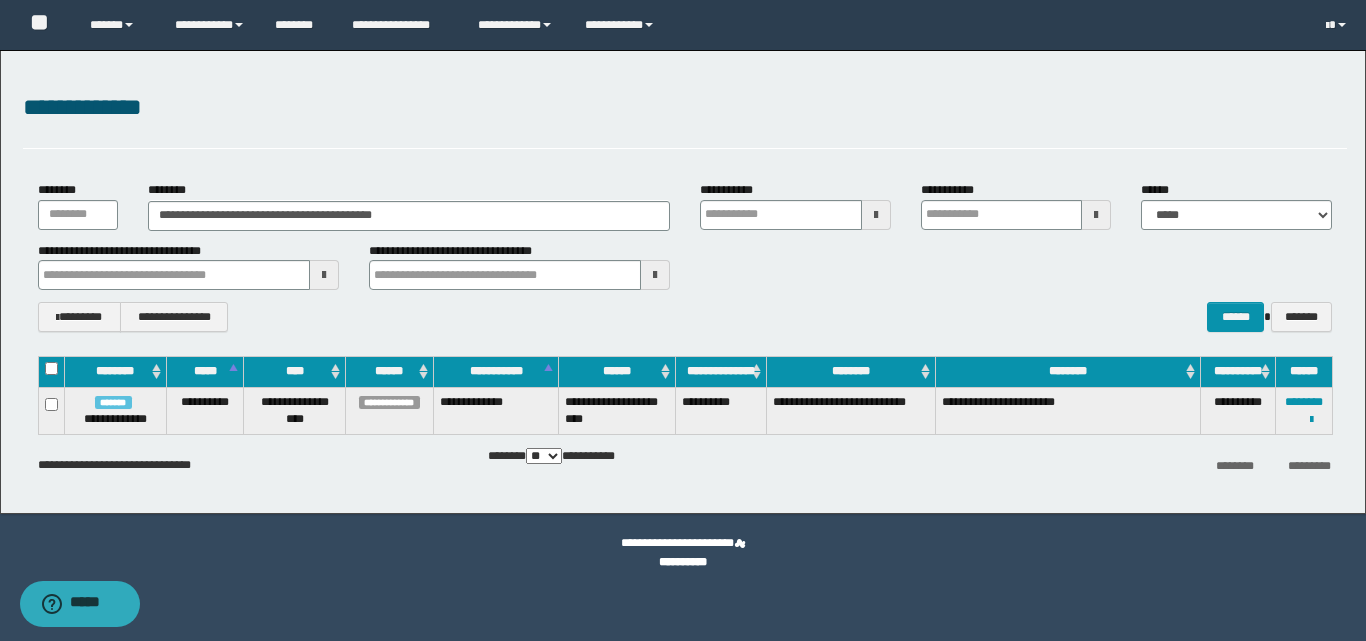 type 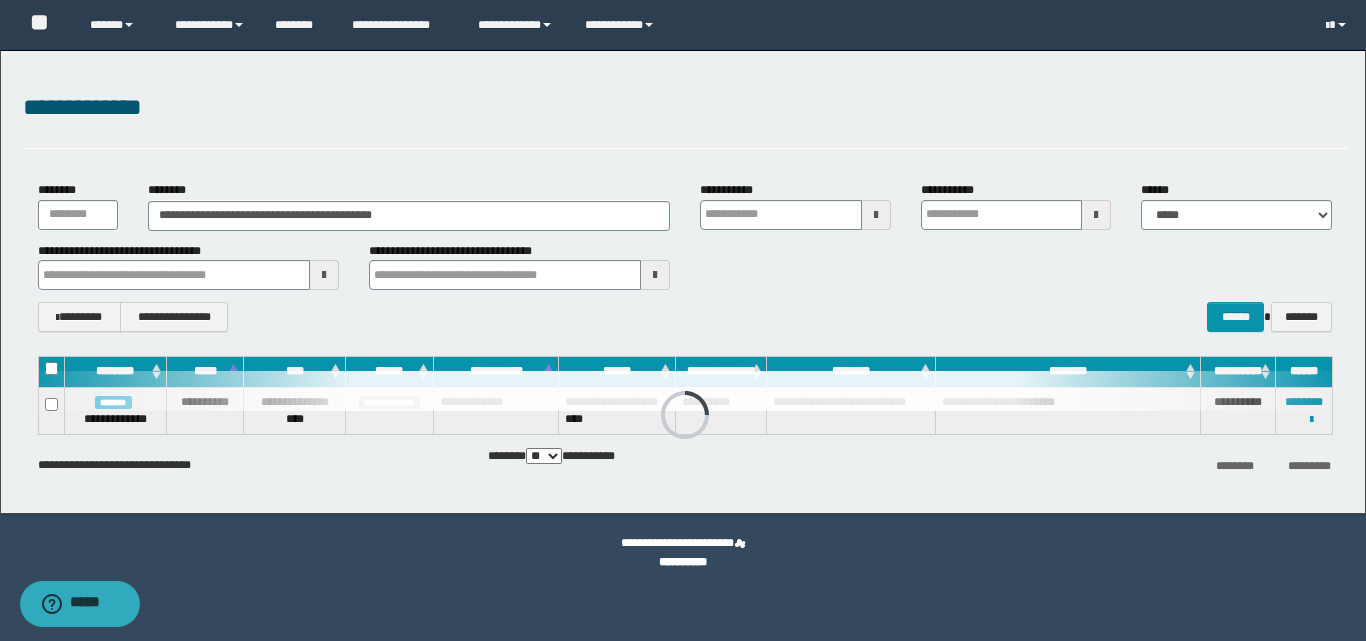 type 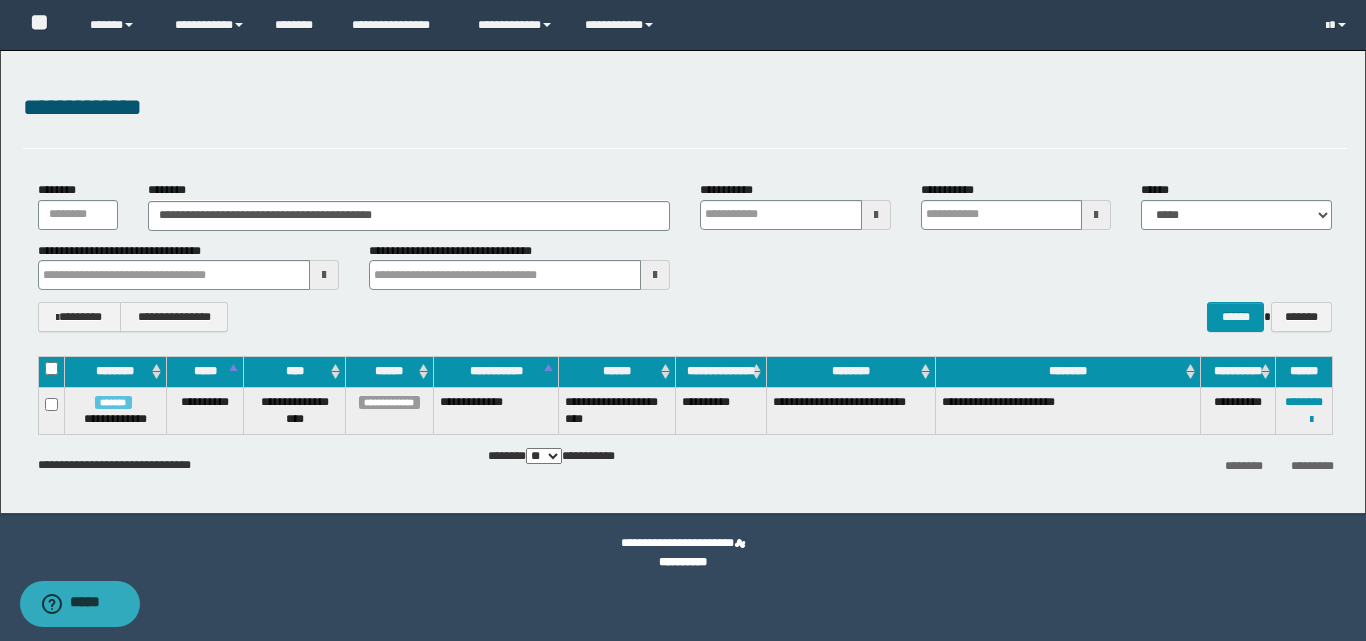type 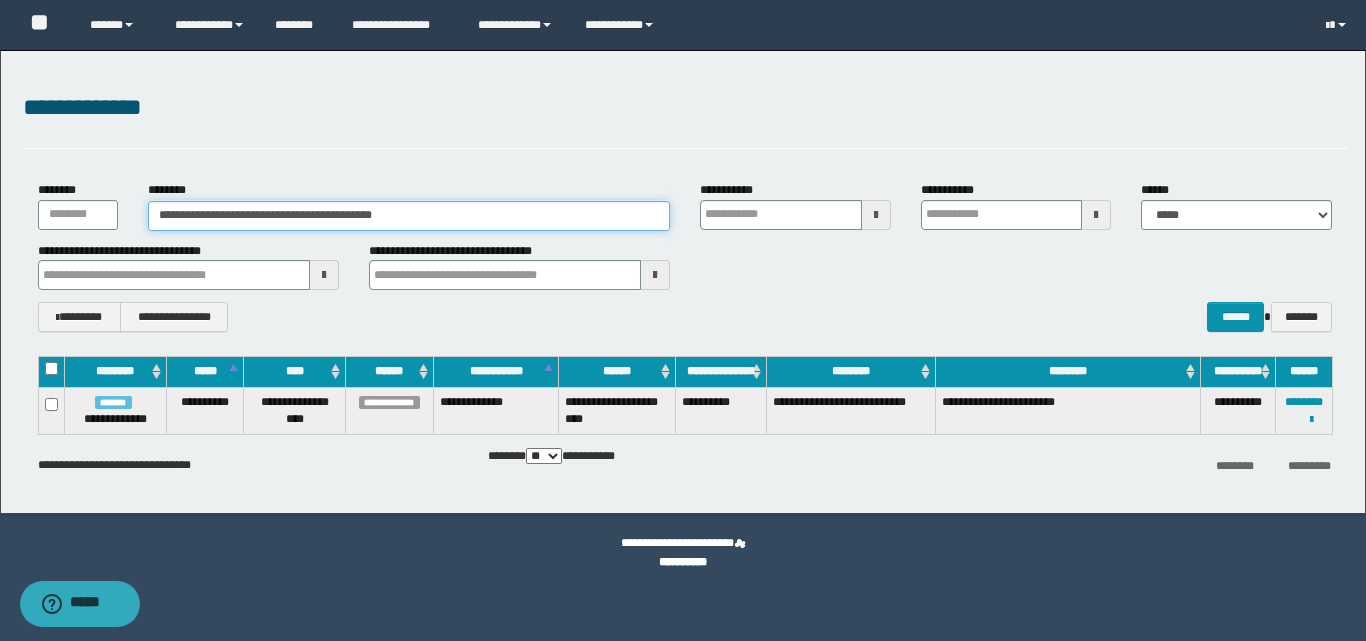 click on "**********" at bounding box center (409, 216) 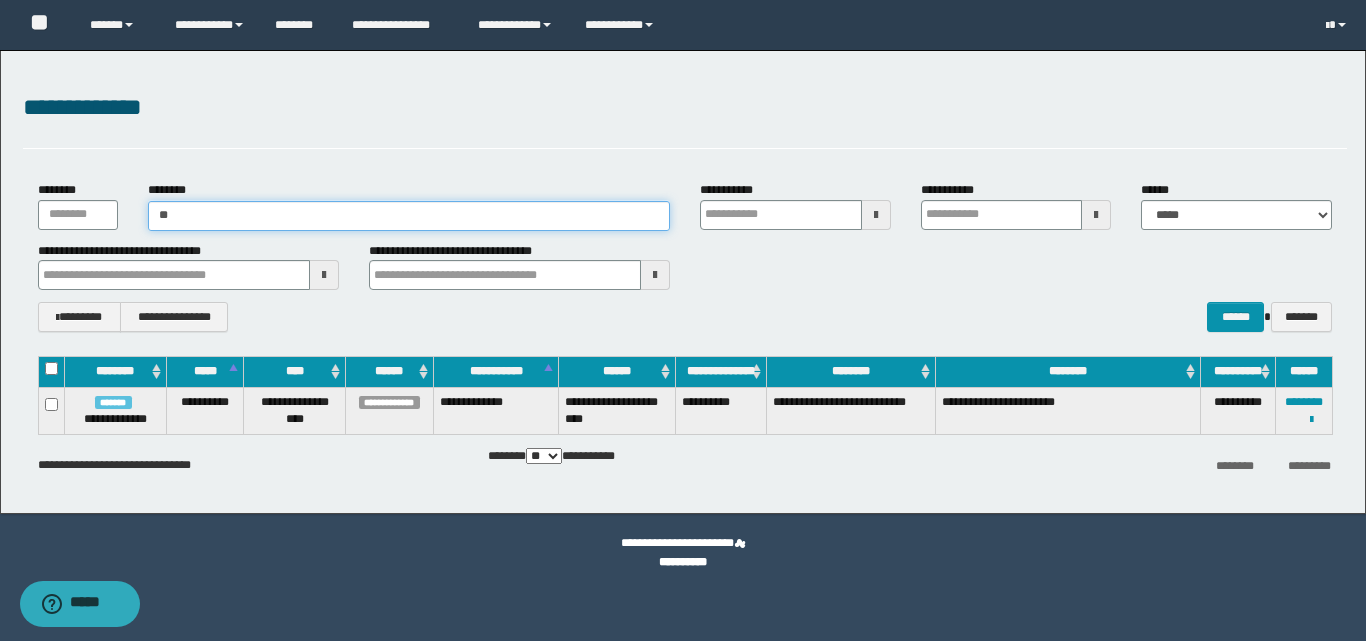 type on "*" 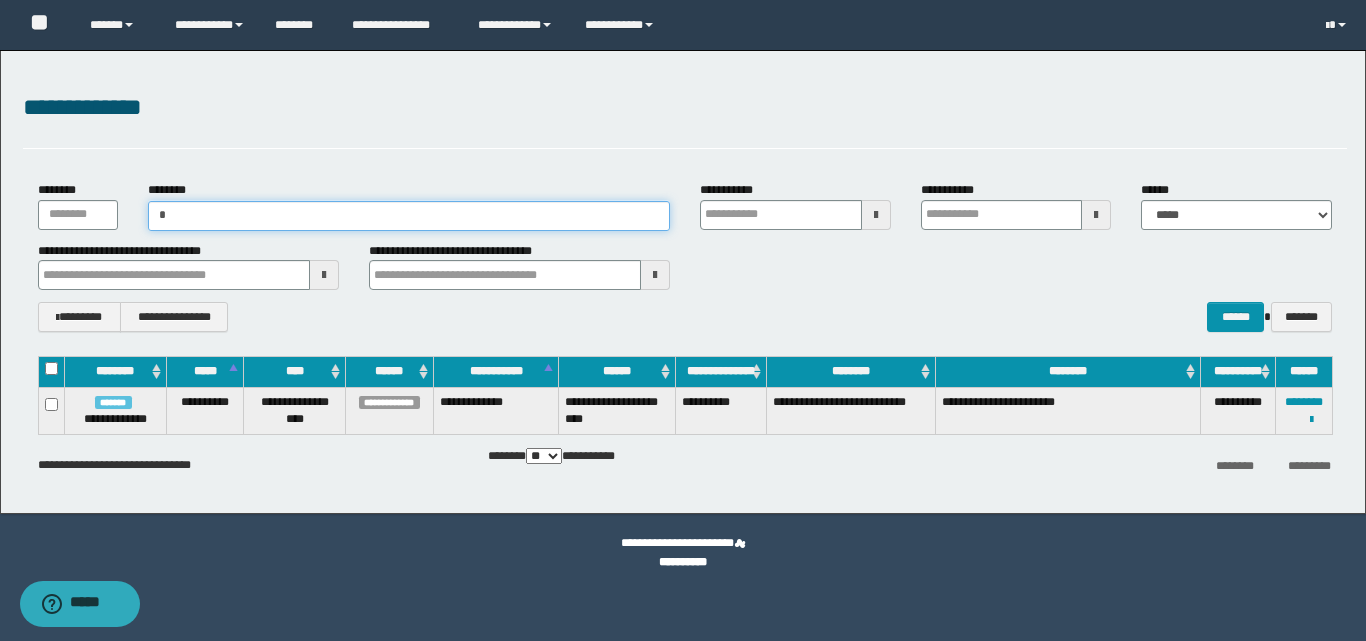 type 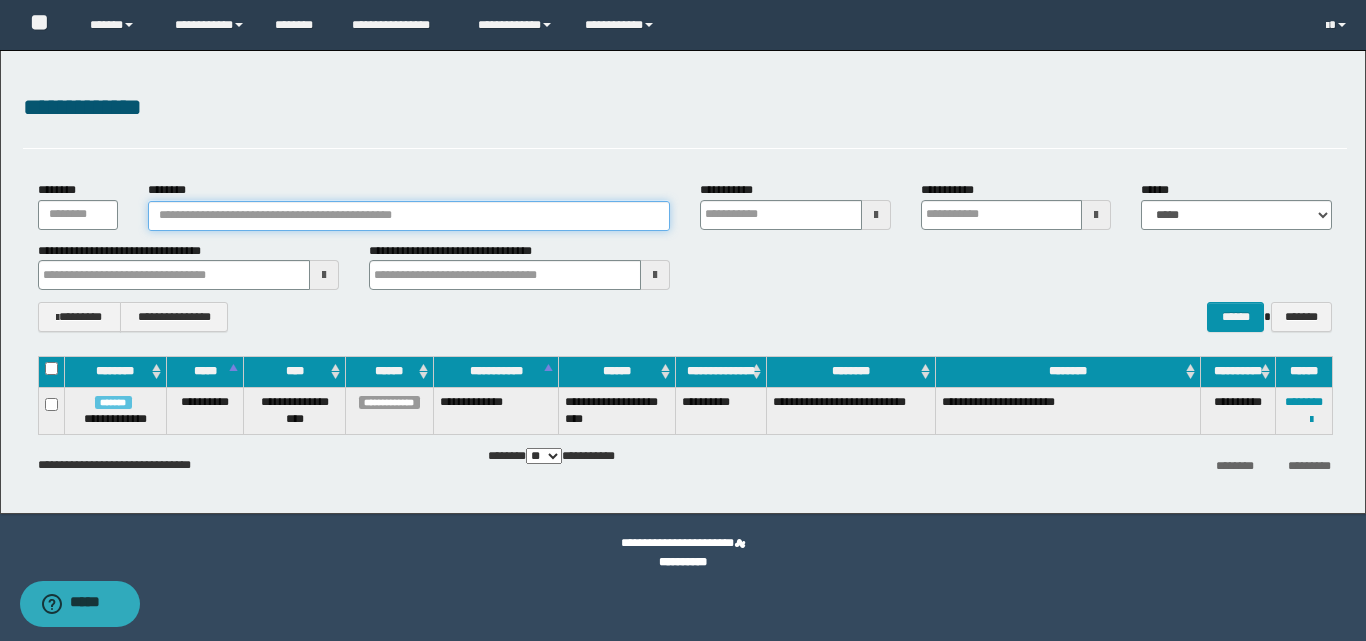 type 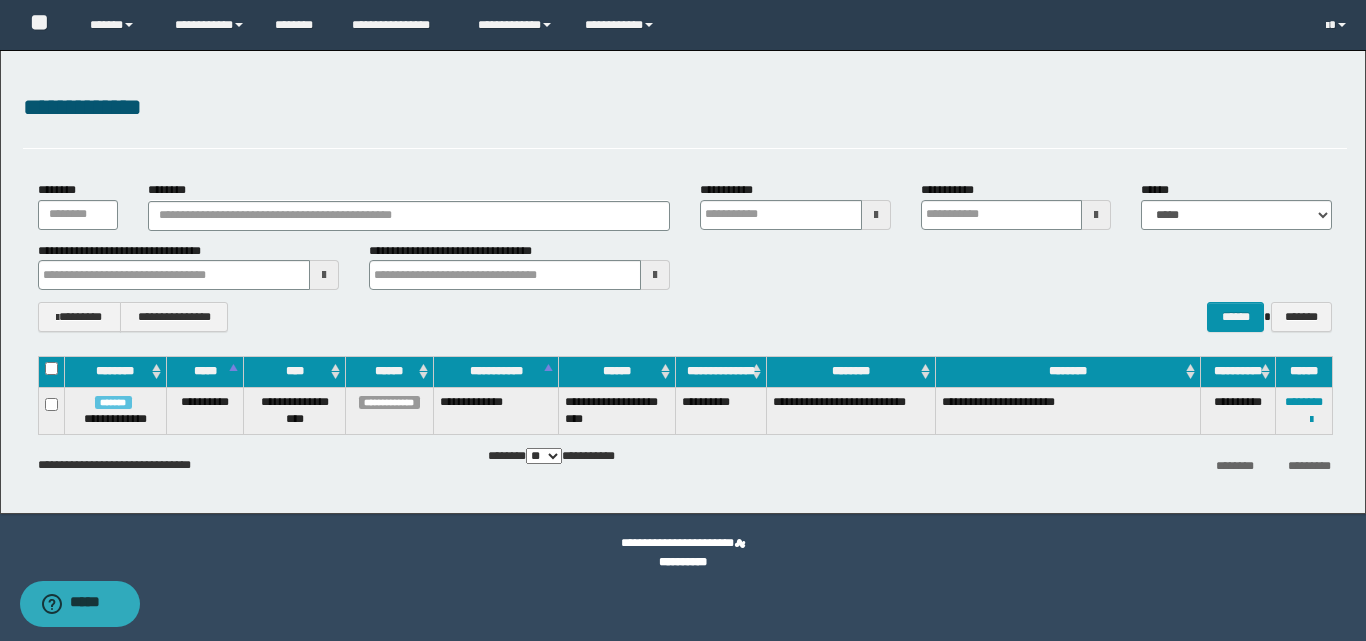 click at bounding box center (876, 215) 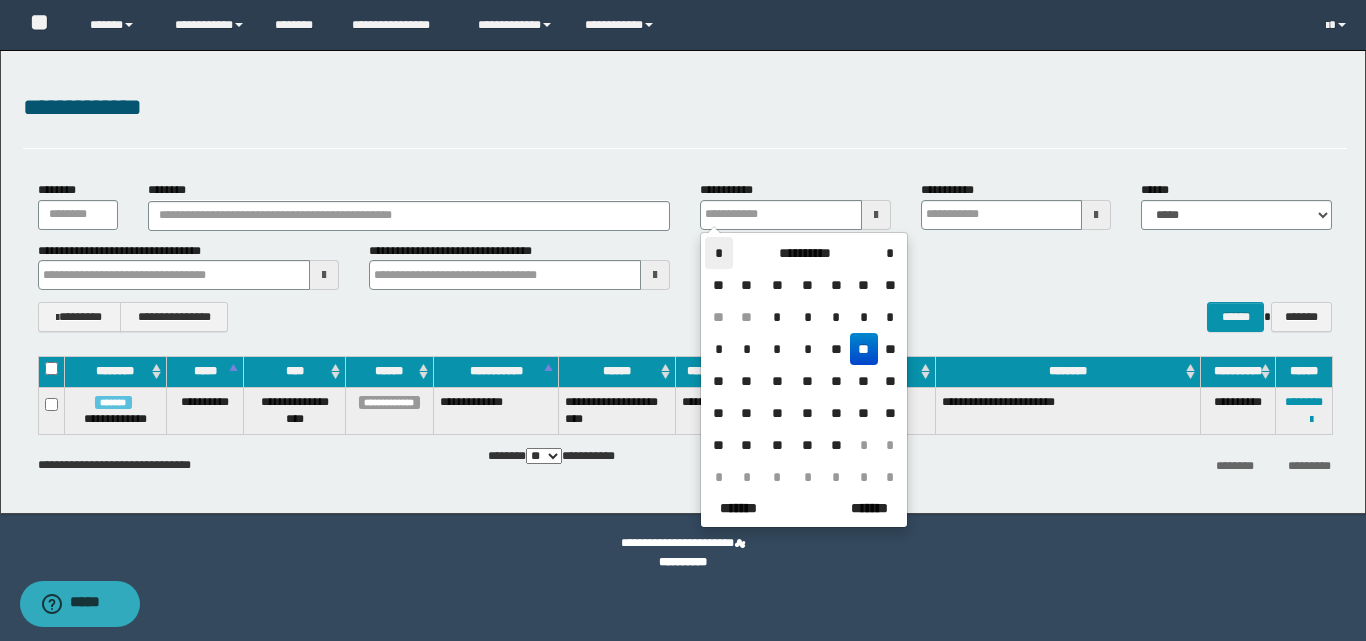 click on "*" at bounding box center (719, 253) 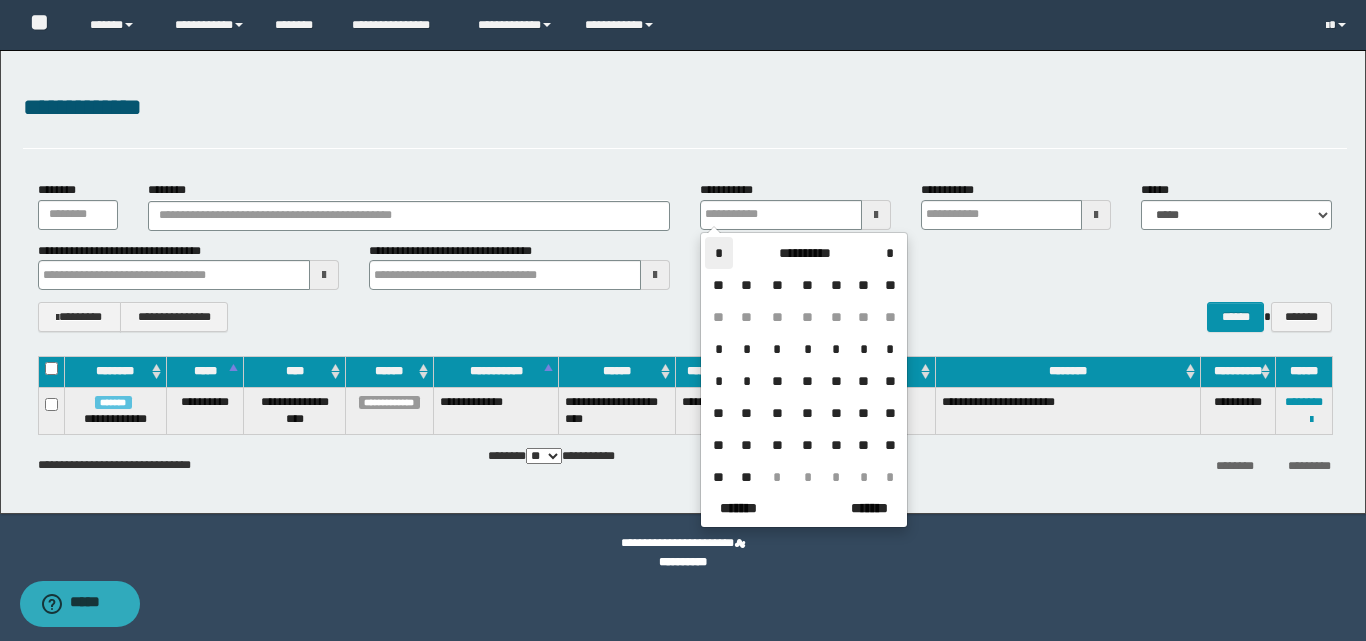 click on "*" at bounding box center [719, 253] 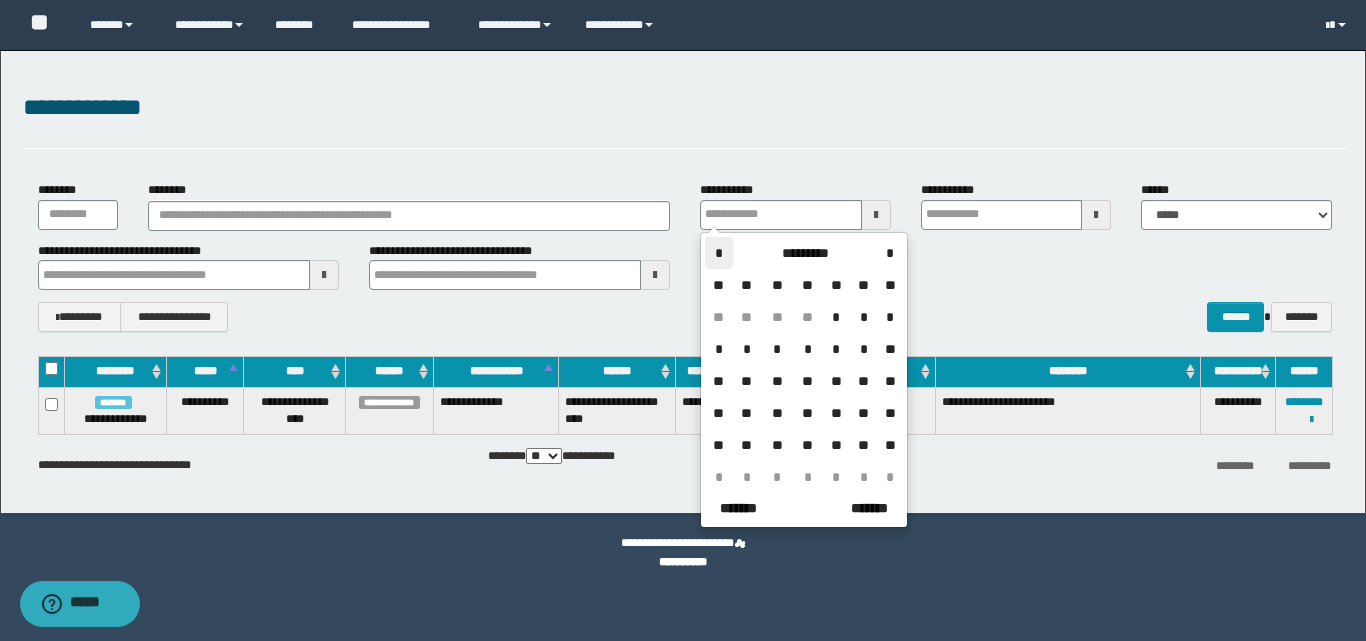click on "*" at bounding box center (719, 253) 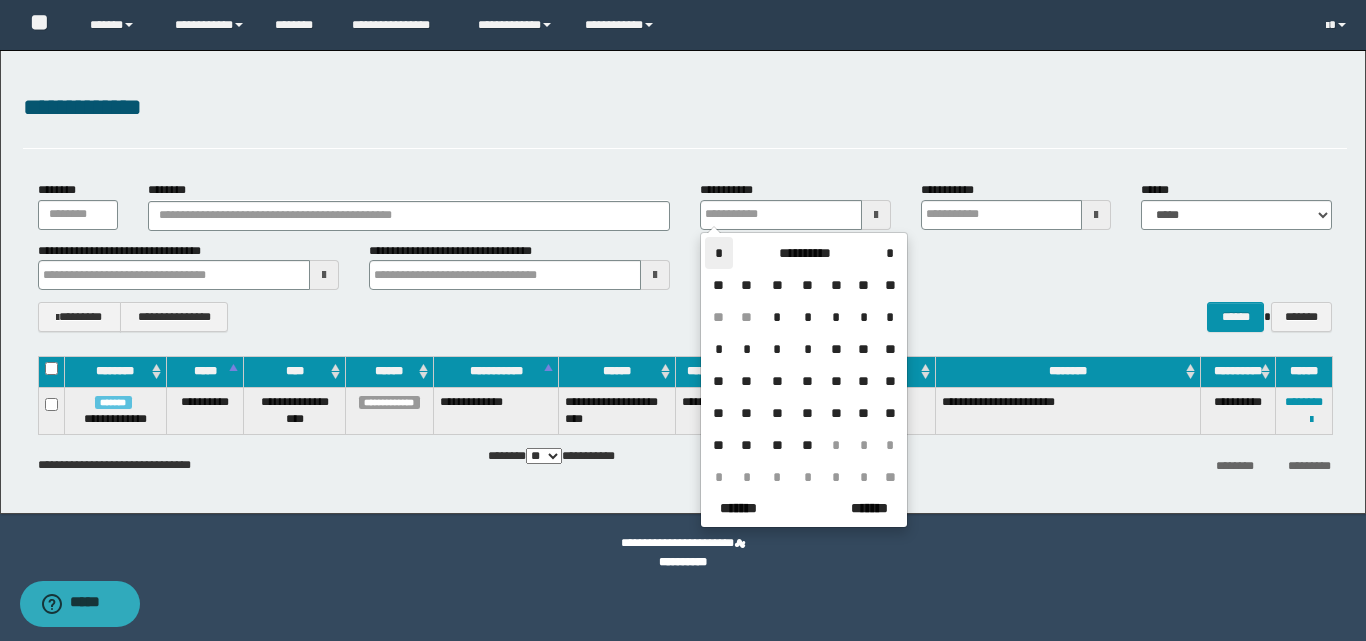 click on "*" at bounding box center [719, 253] 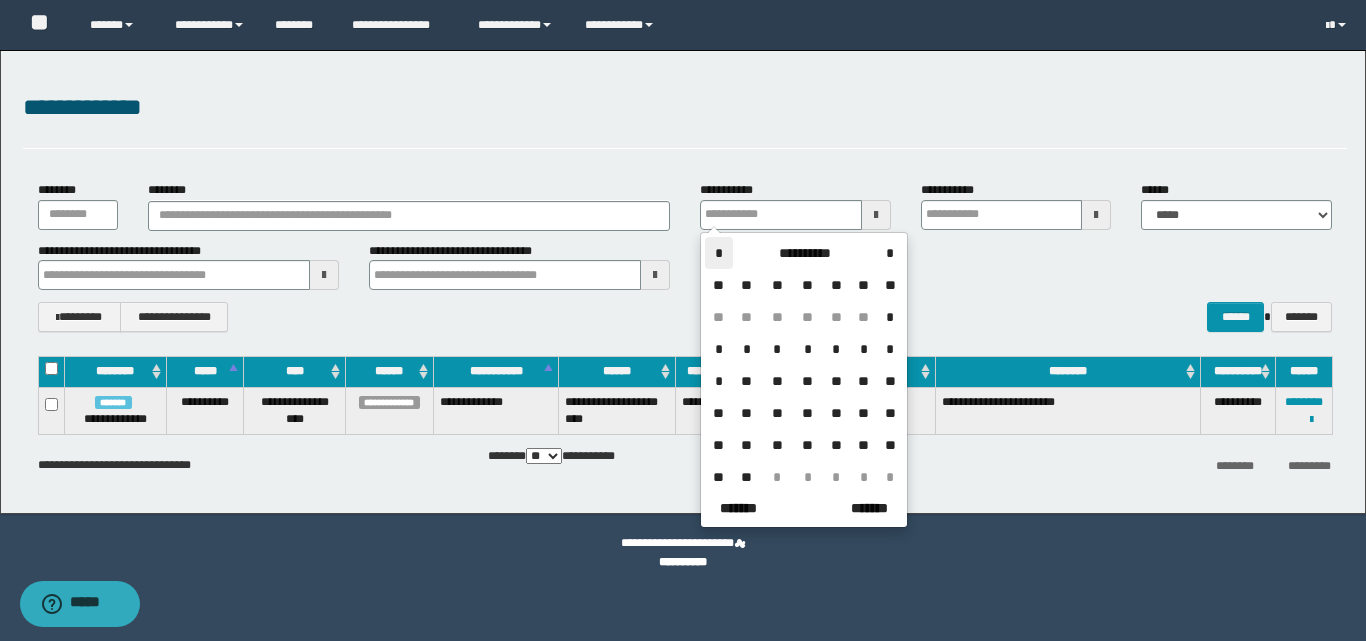 click on "*" at bounding box center (719, 253) 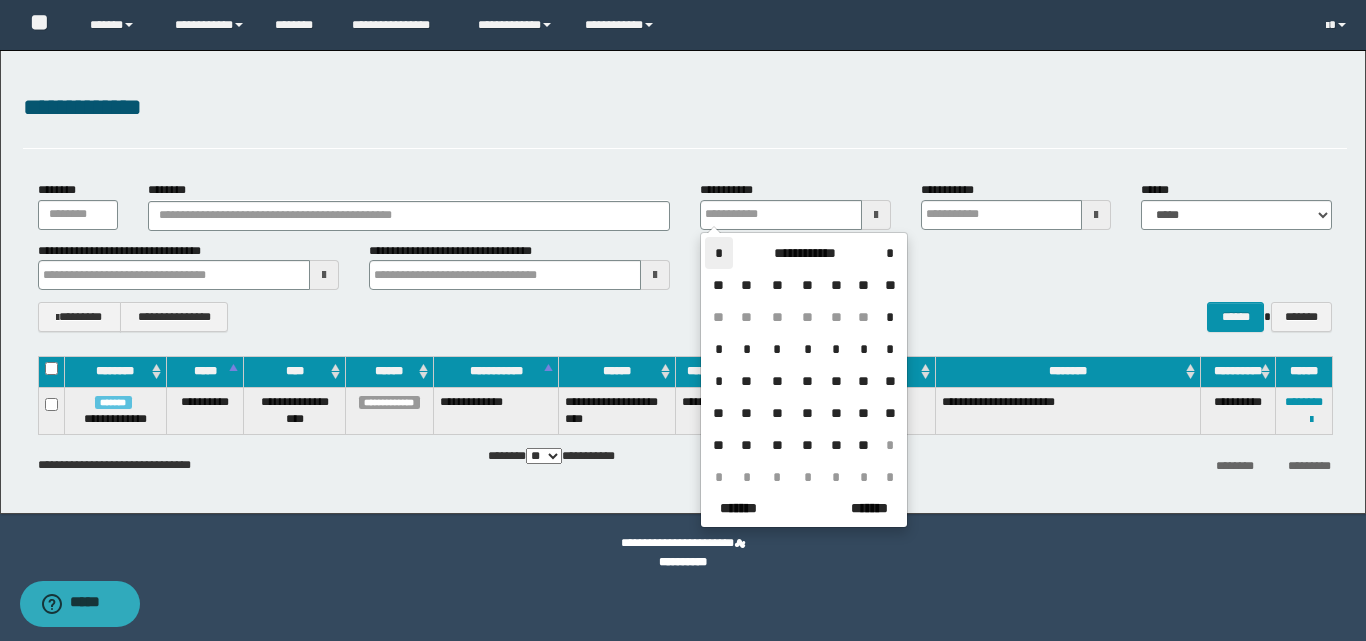 click on "*" at bounding box center (719, 253) 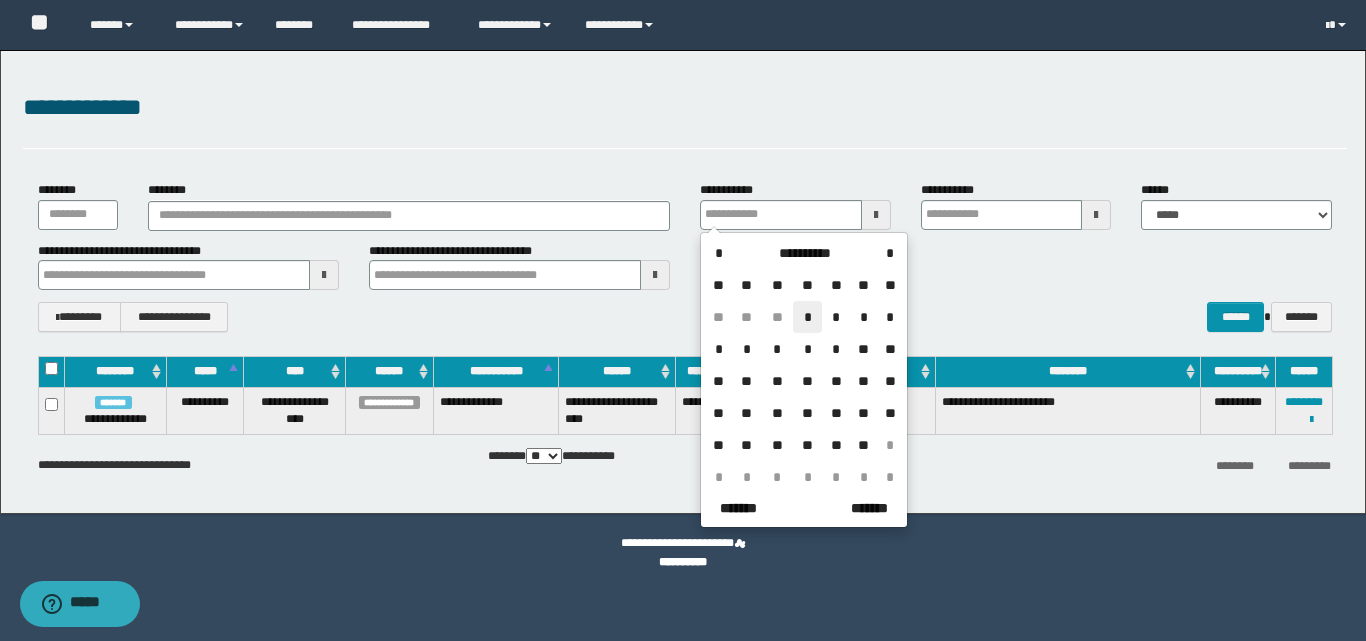 click on "*" at bounding box center (807, 317) 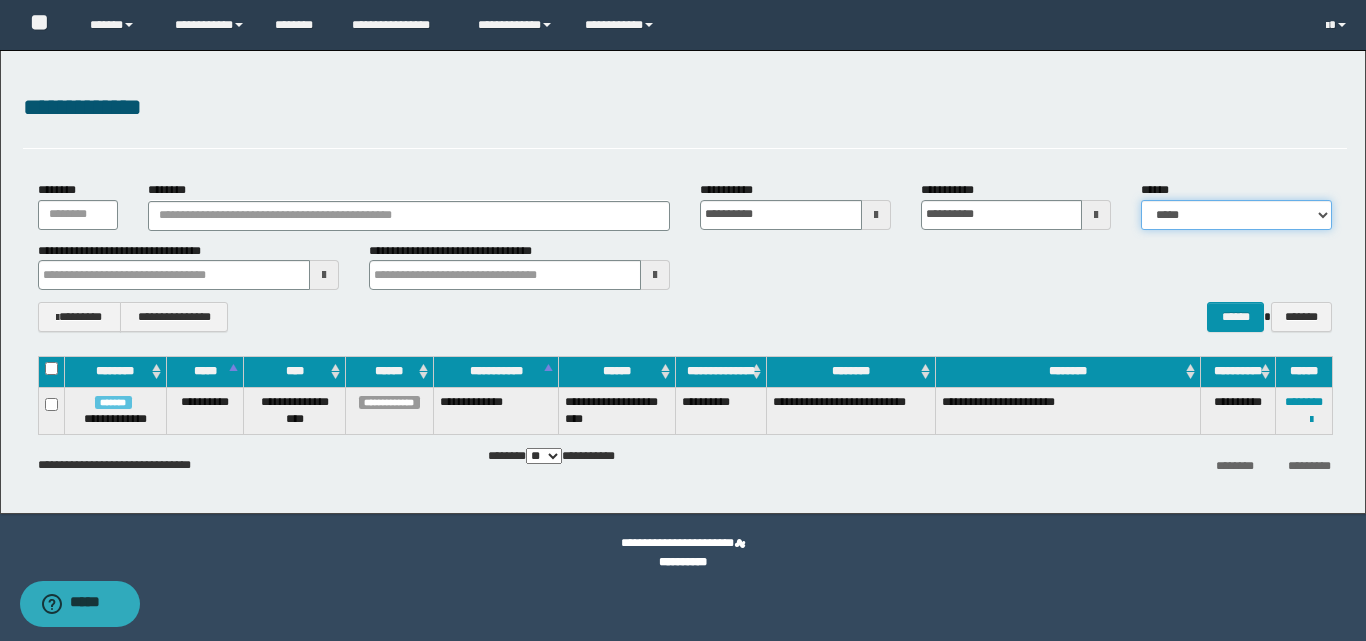 click on "**********" at bounding box center (1236, 215) 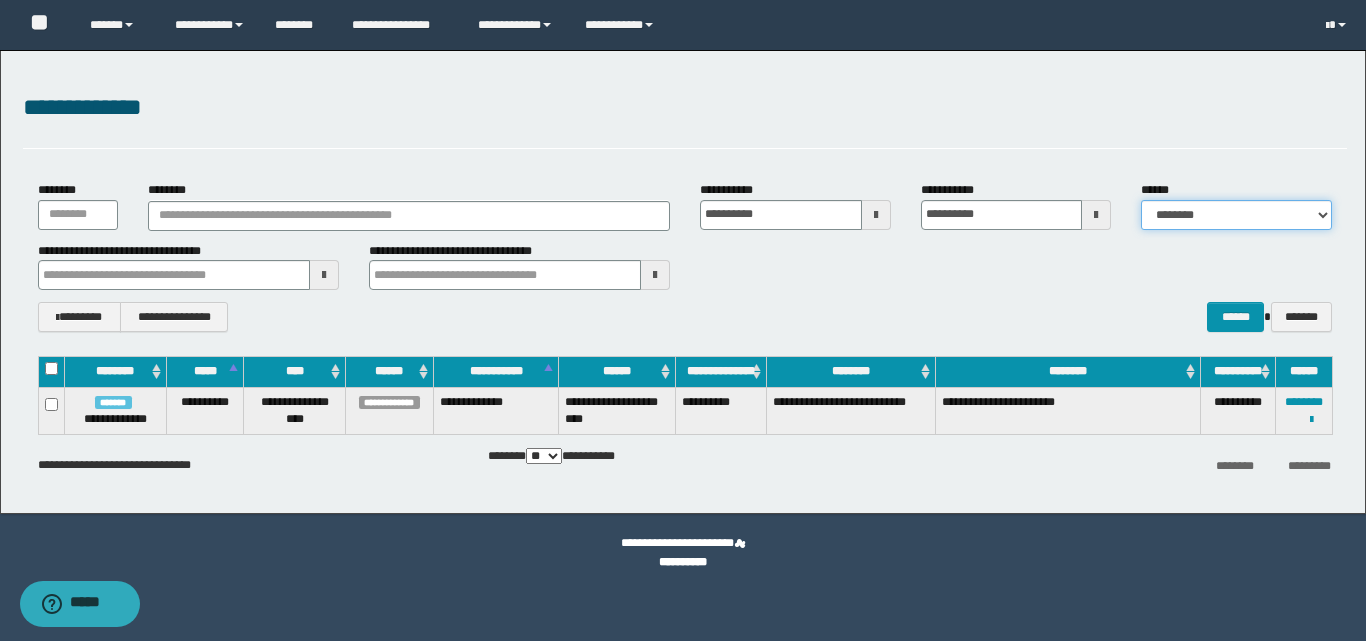 click on "**********" at bounding box center [1236, 215] 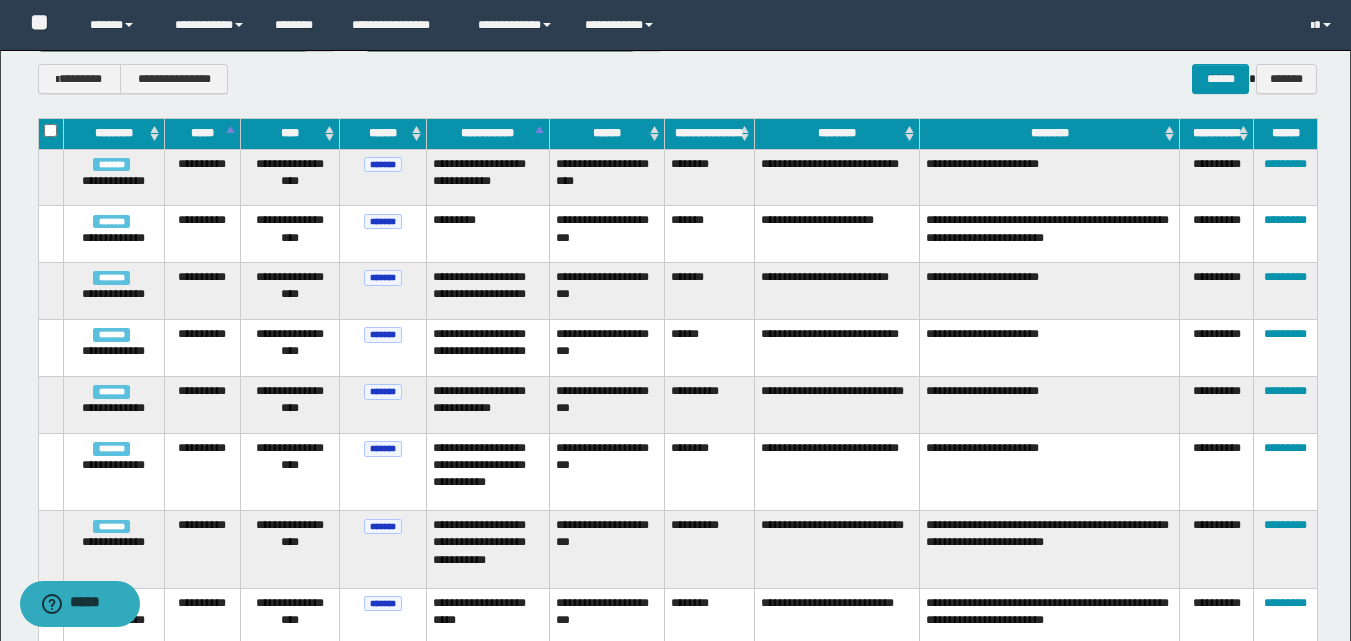 scroll, scrollTop: 0, scrollLeft: 0, axis: both 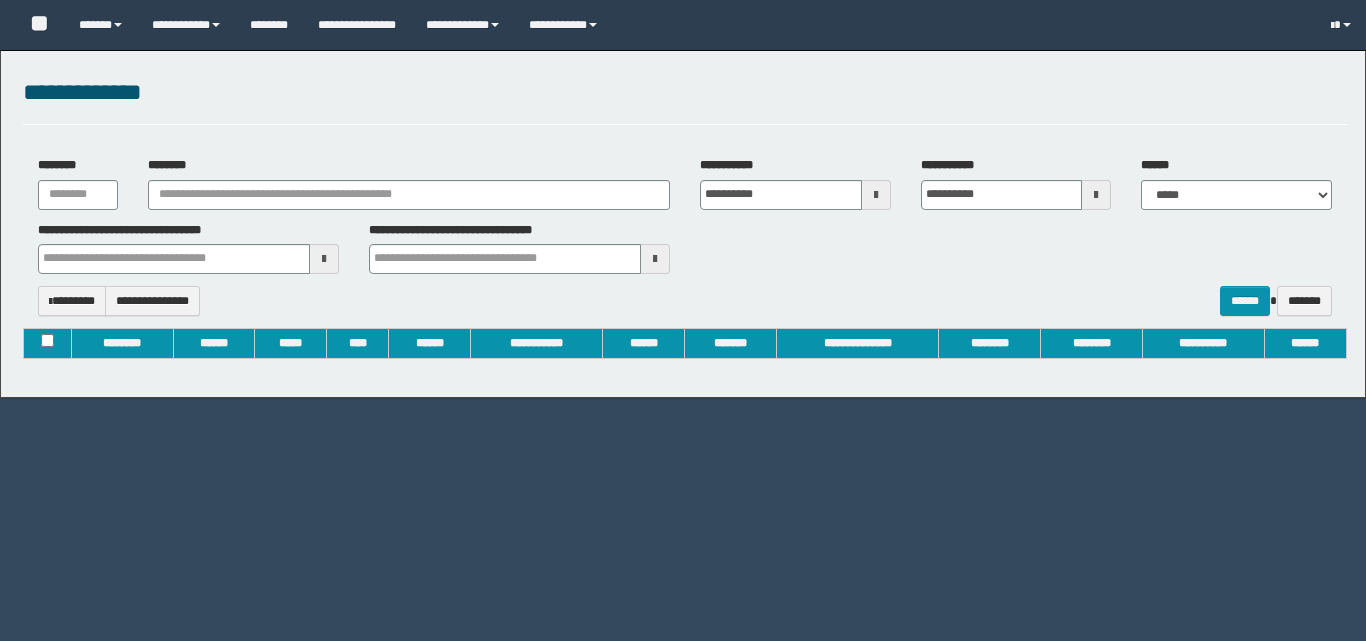 type on "**********" 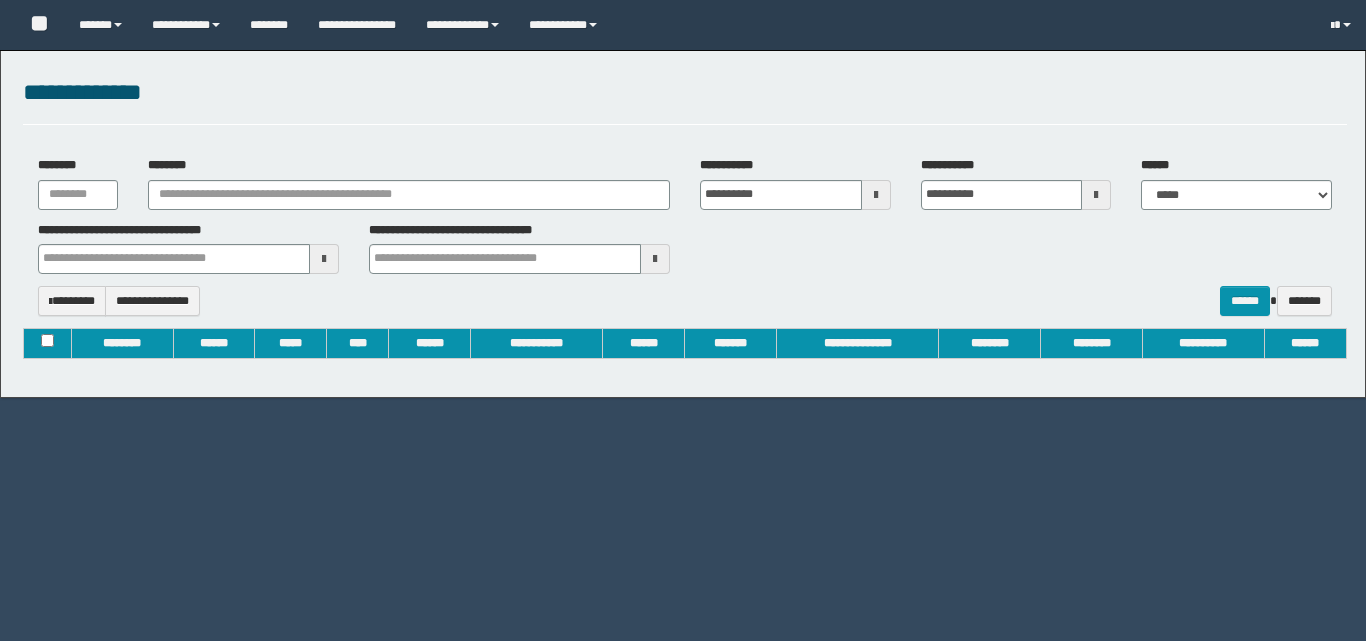 type on "**********" 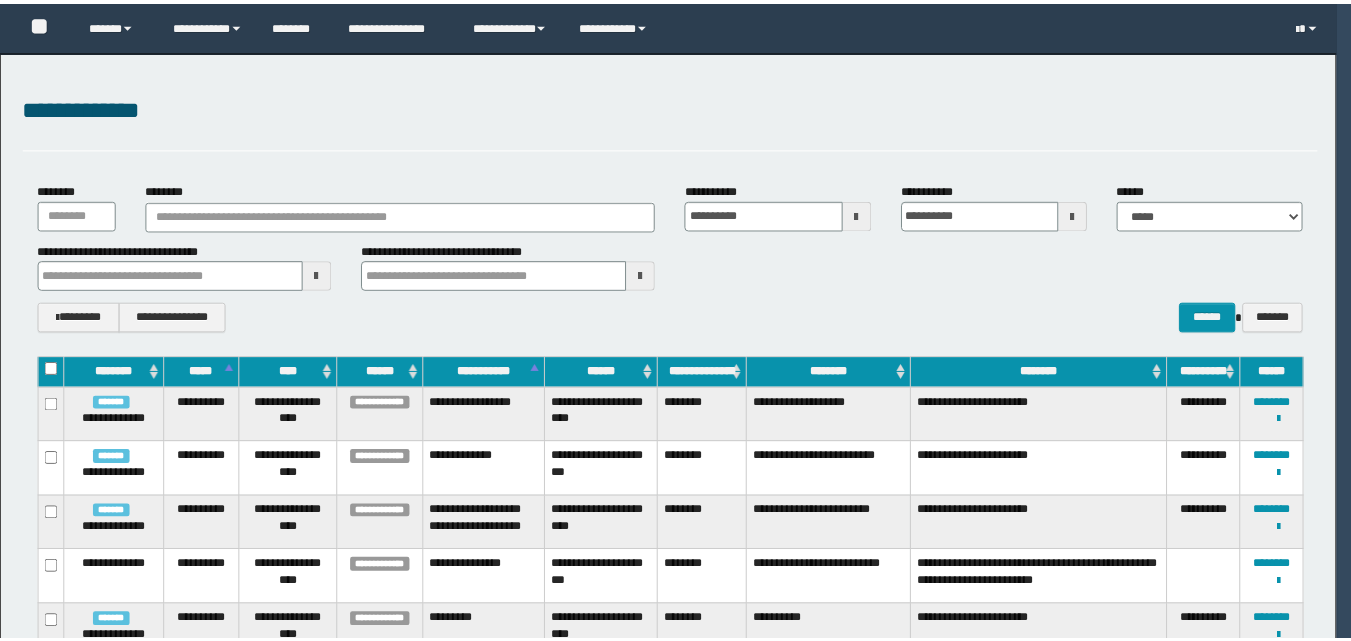 scroll, scrollTop: 0, scrollLeft: 0, axis: both 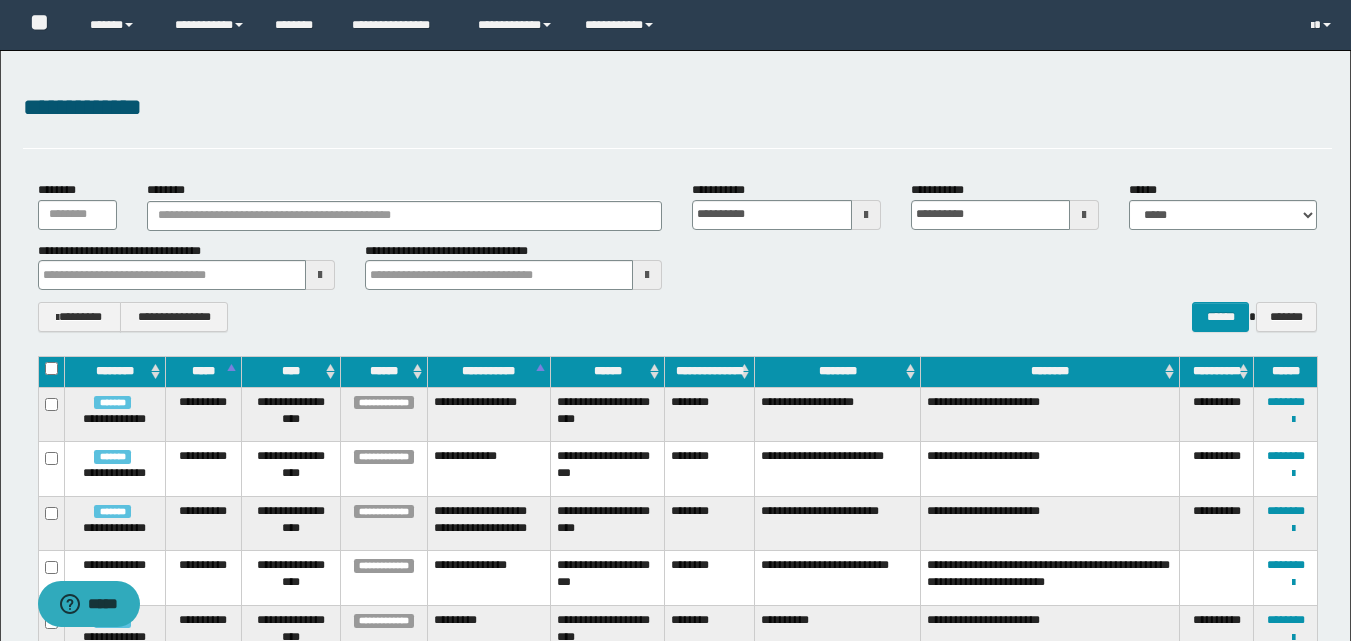 type 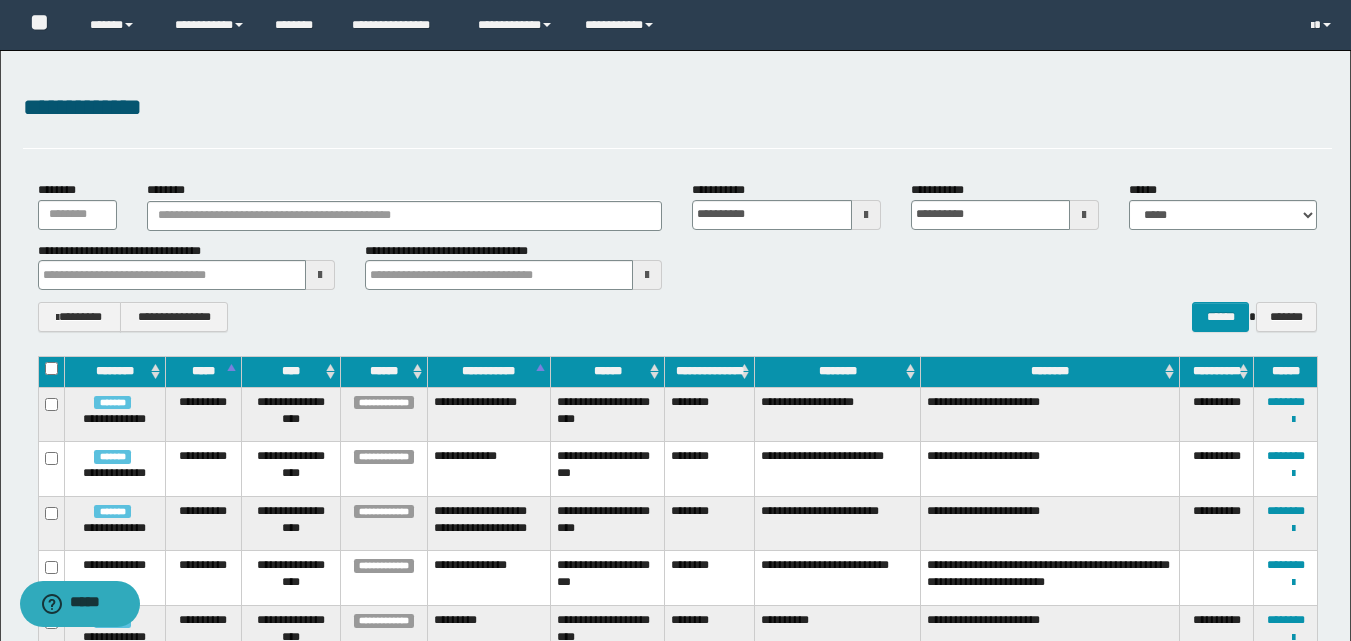 scroll, scrollTop: 0, scrollLeft: 0, axis: both 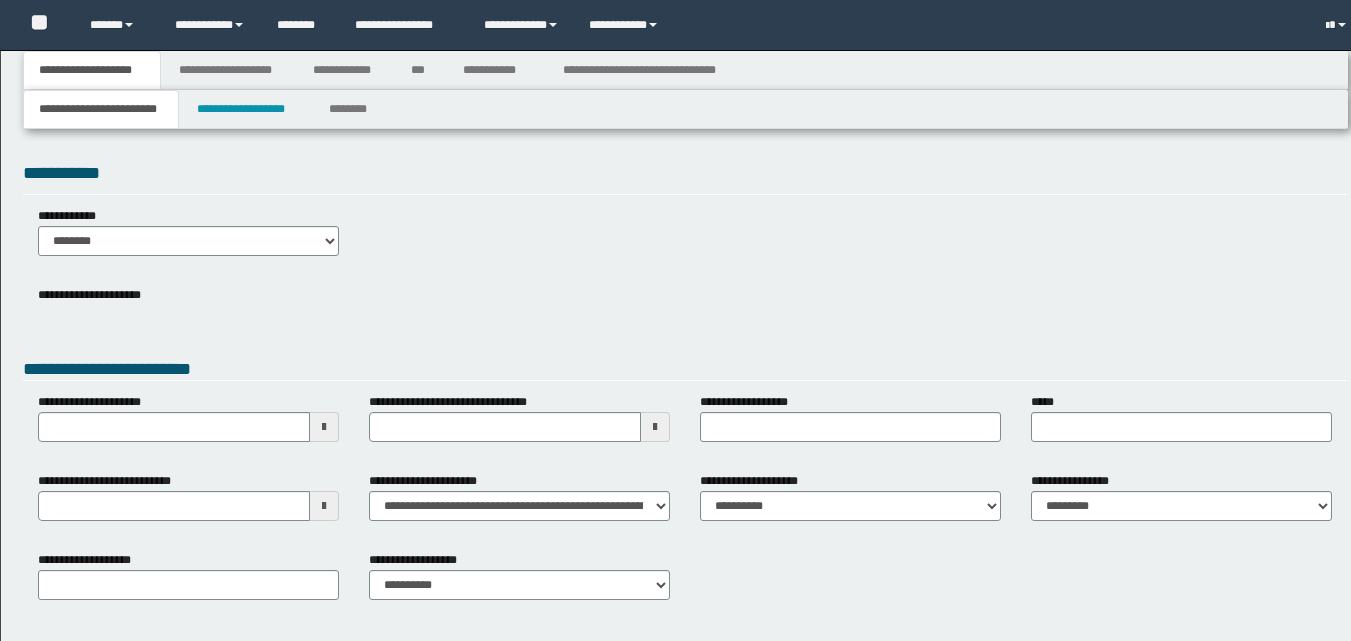 type 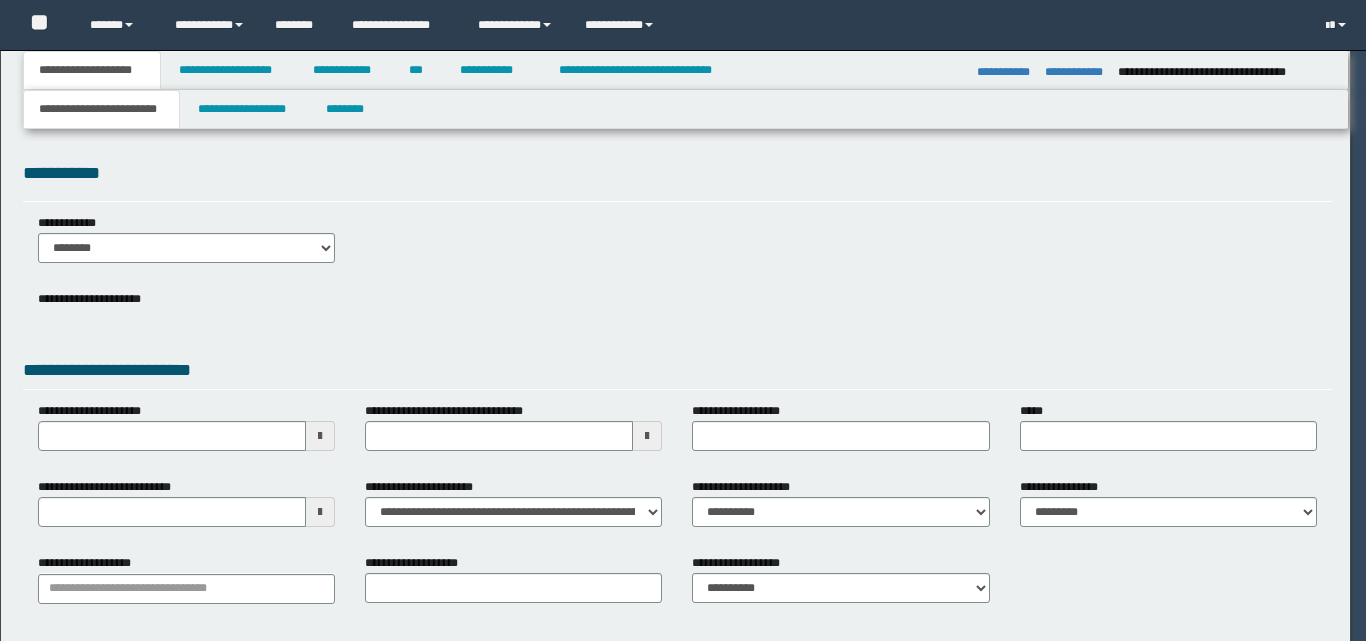 type on "**********" 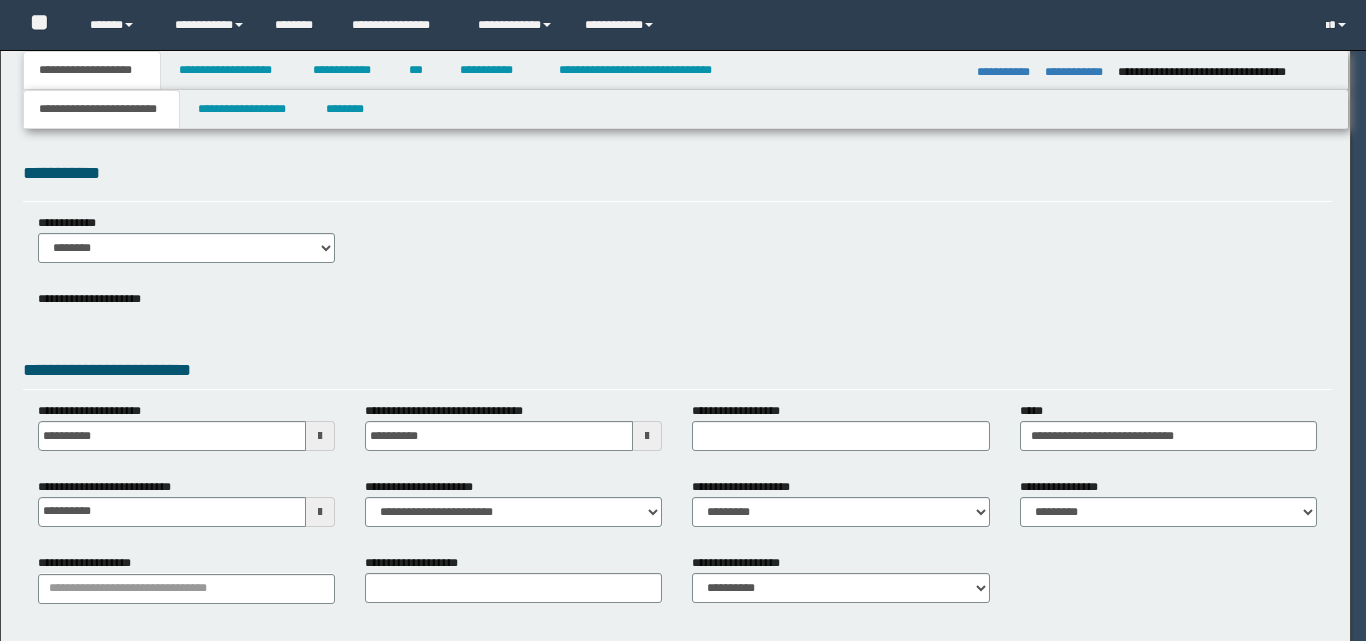 type on "**********" 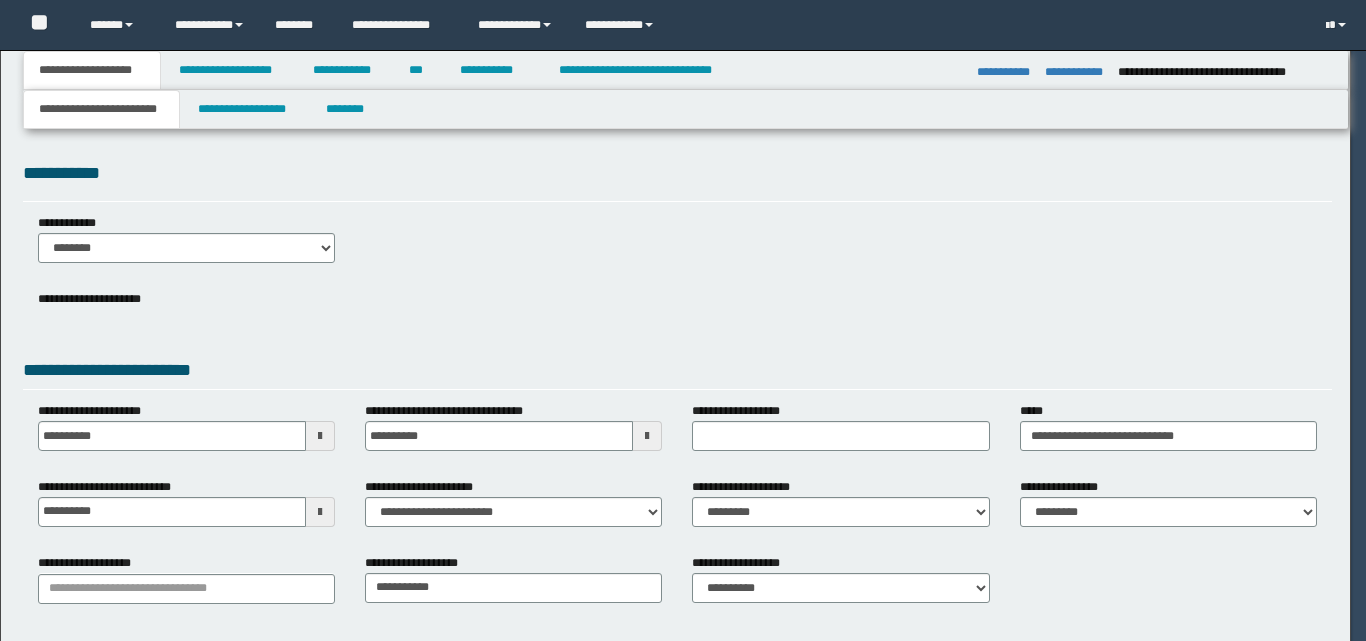 type on "**********" 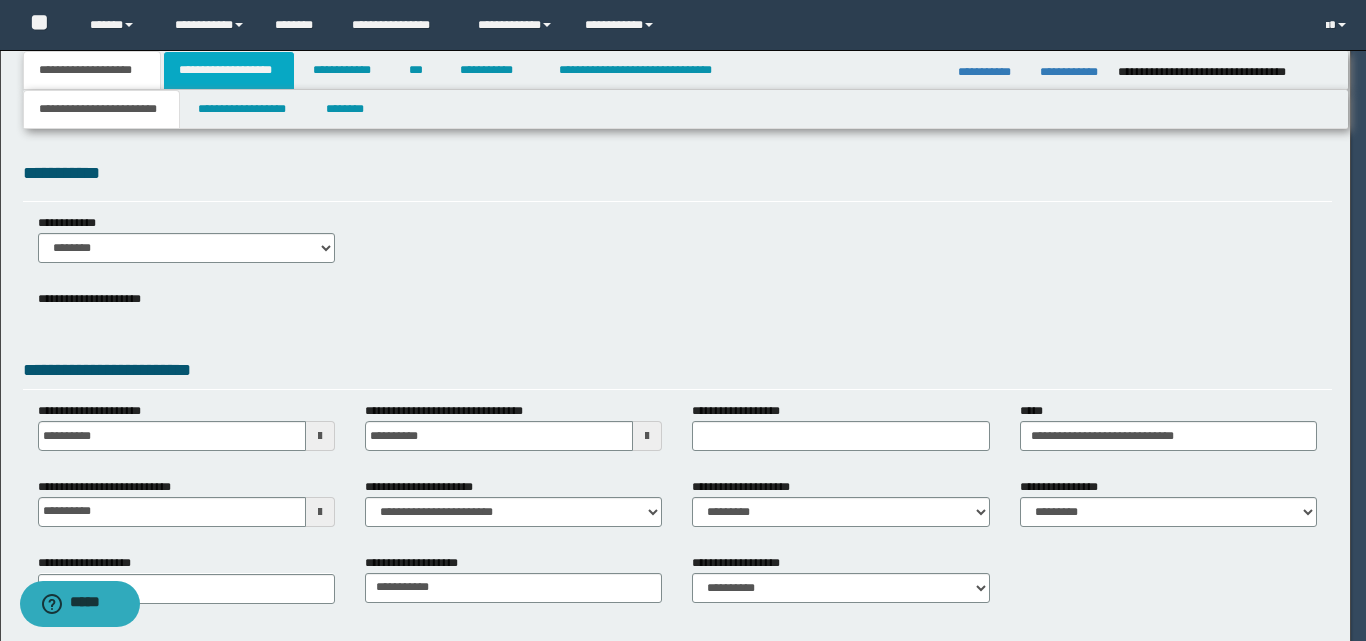 scroll, scrollTop: 0, scrollLeft: 0, axis: both 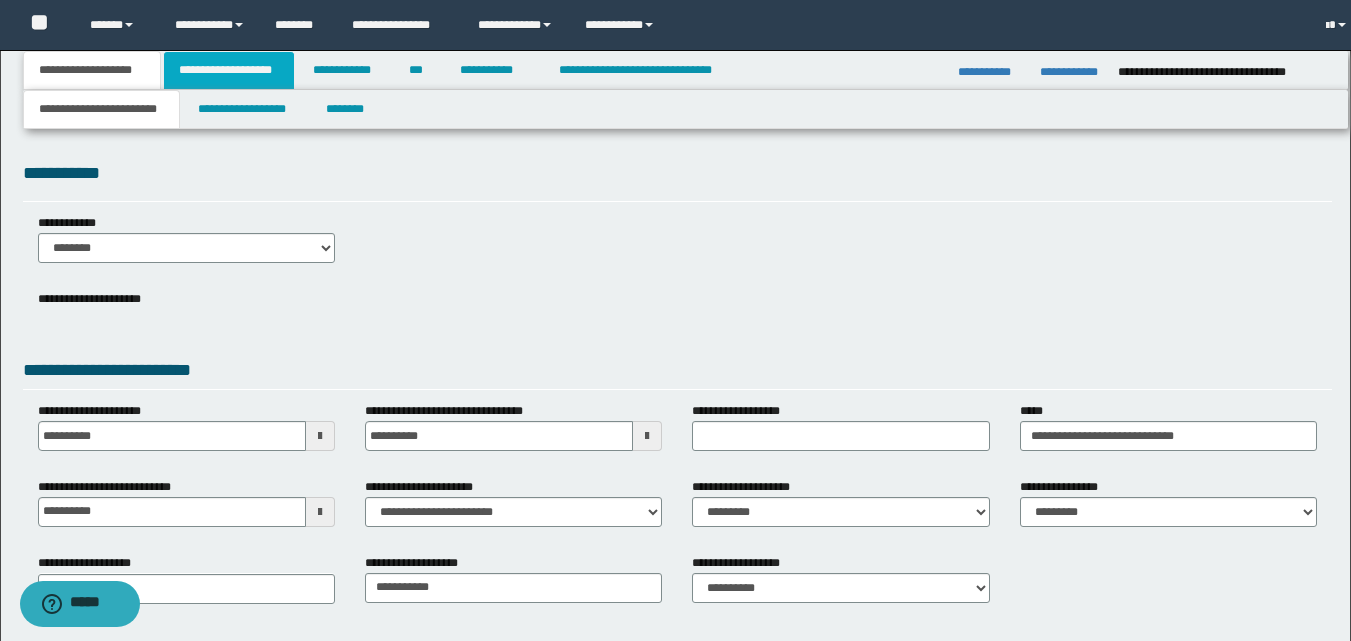 click on "**********" at bounding box center (229, 70) 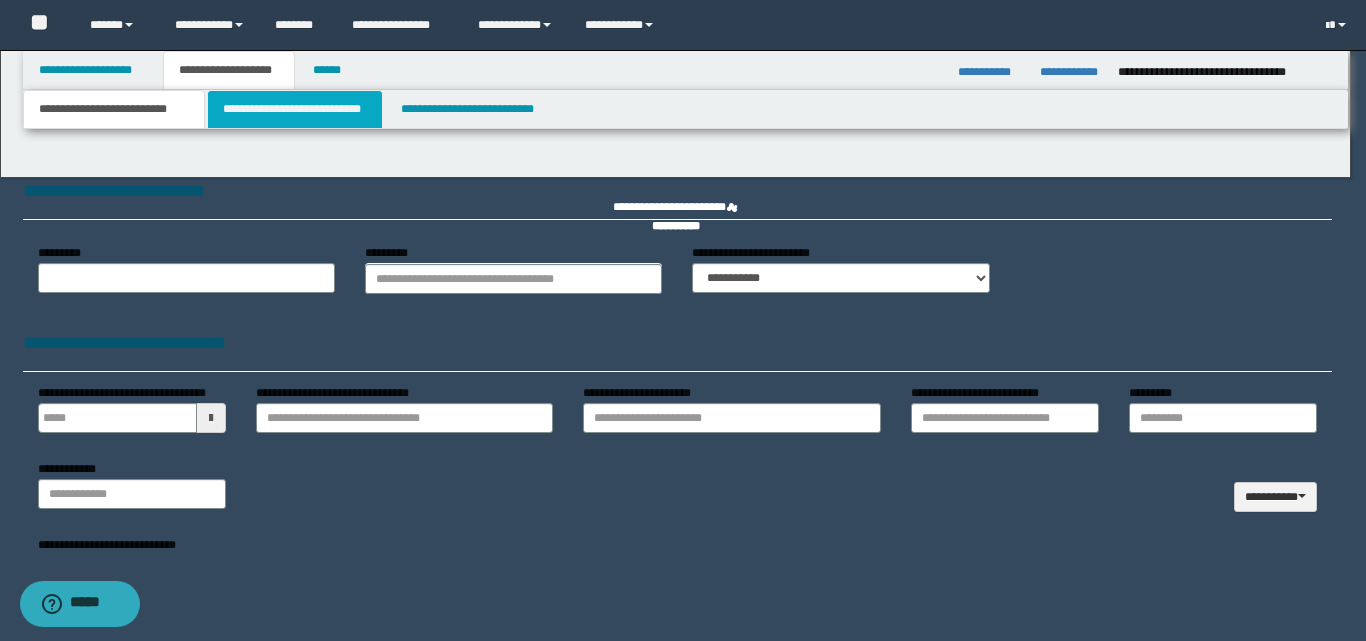 click on "**********" at bounding box center [295, 109] 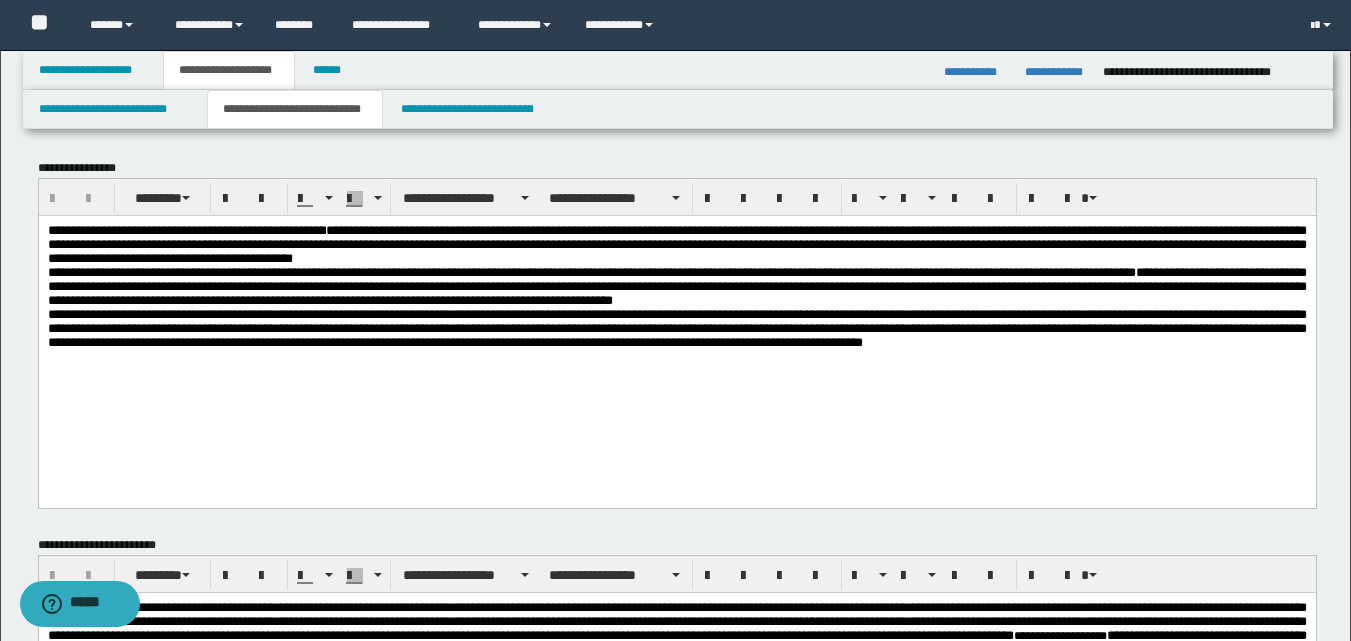 scroll, scrollTop: 0, scrollLeft: 0, axis: both 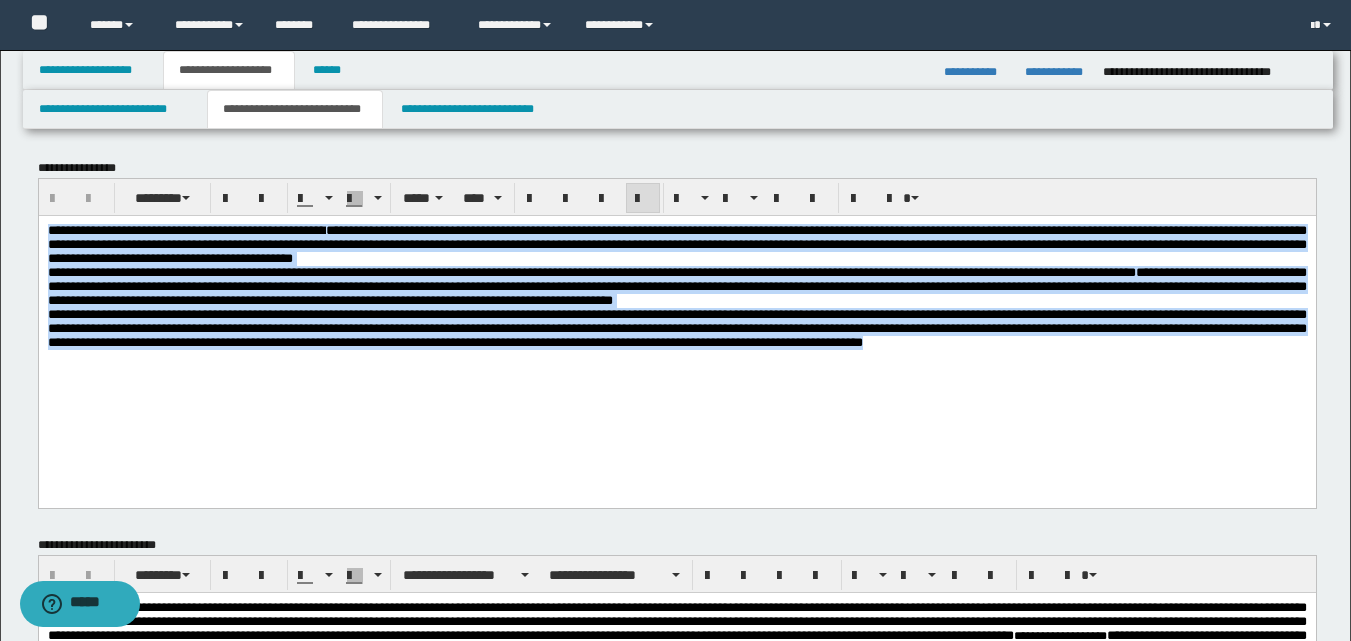 drag, startPoint x: 242, startPoint y: 289, endPoint x: 462, endPoint y: 398, distance: 245.5219 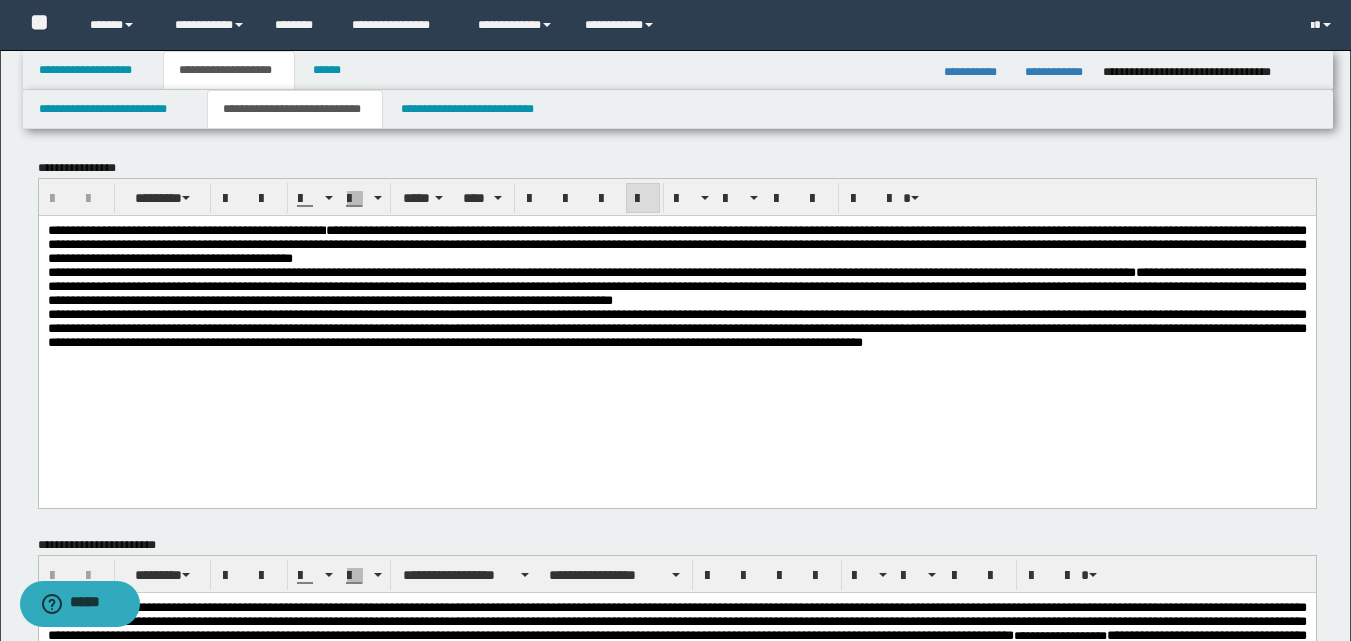 scroll, scrollTop: 300, scrollLeft: 0, axis: vertical 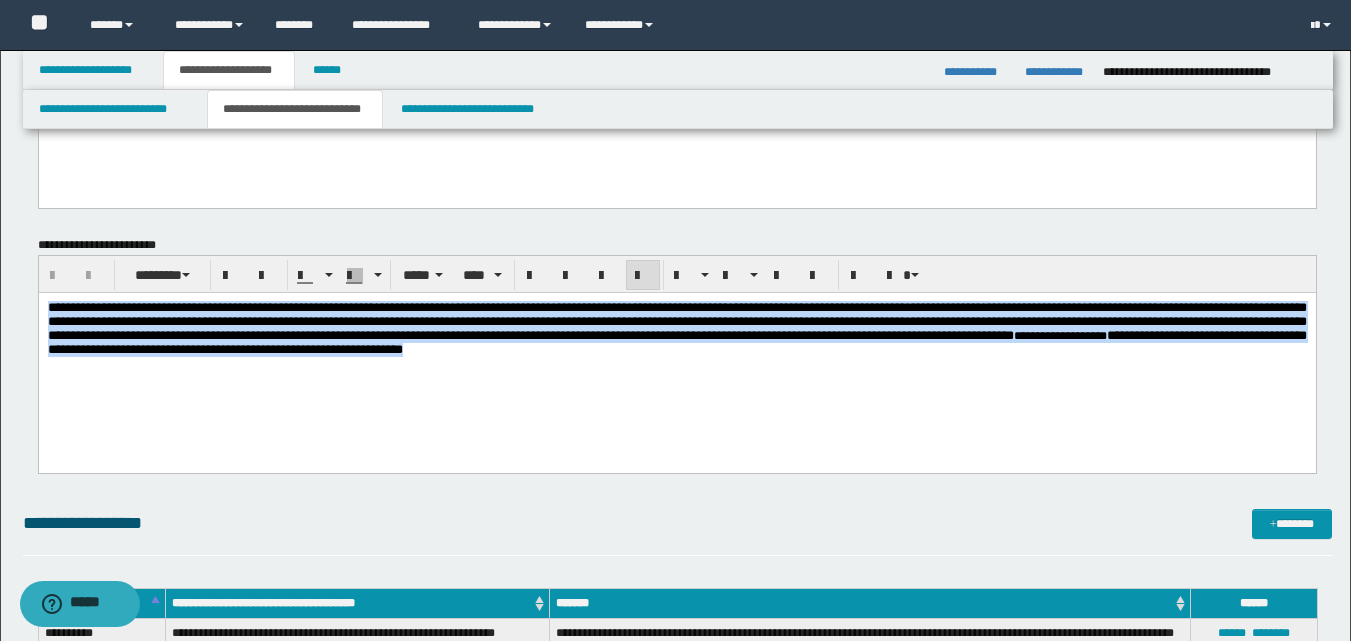 drag, startPoint x: 49, startPoint y: 307, endPoint x: 1330, endPoint y: 399, distance: 1284.2994 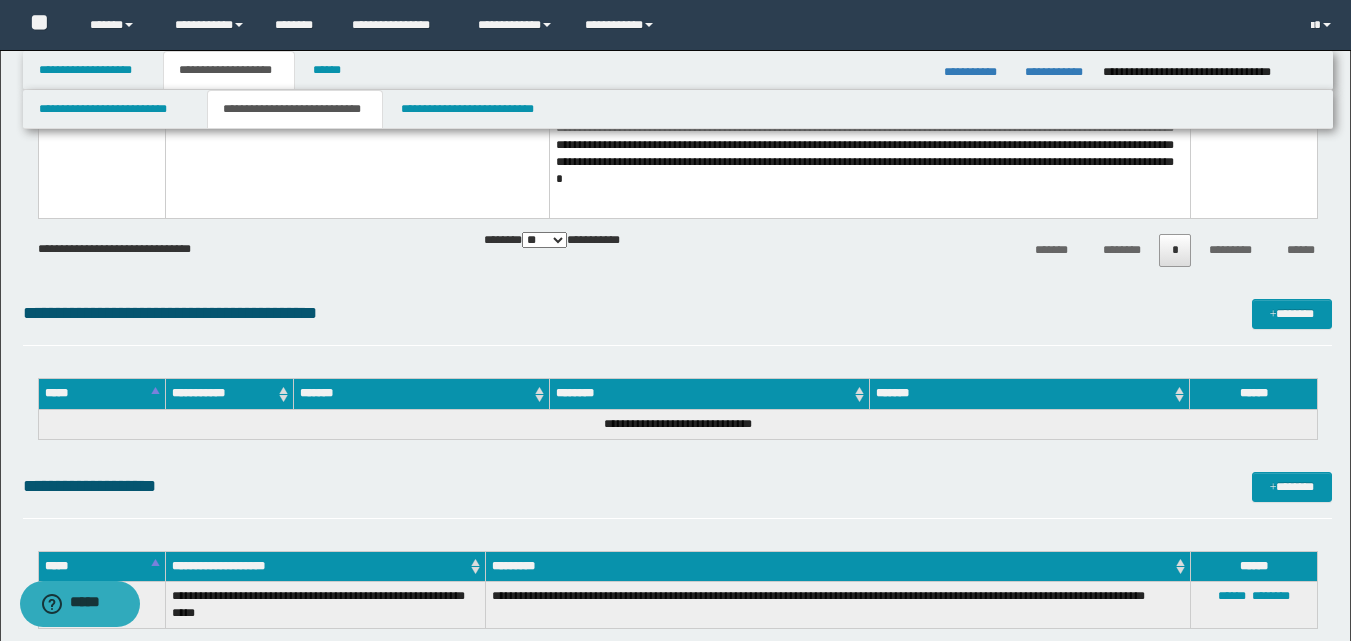 scroll, scrollTop: 1200, scrollLeft: 0, axis: vertical 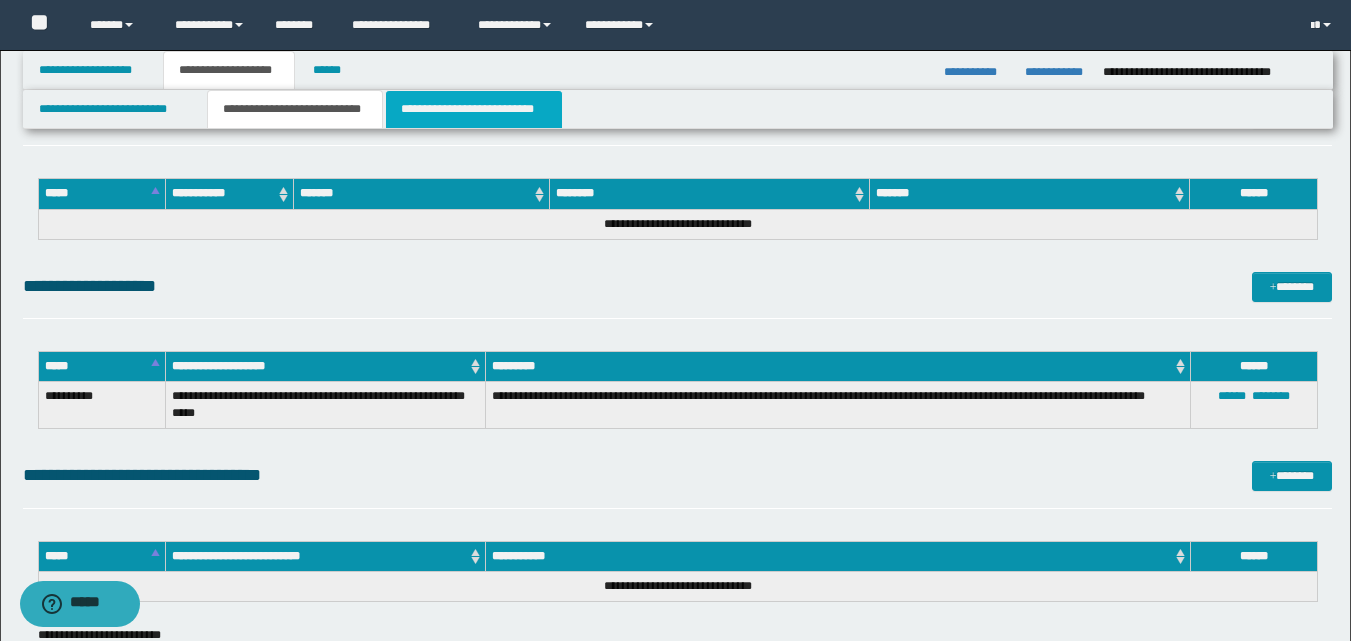 click on "**********" at bounding box center [474, 109] 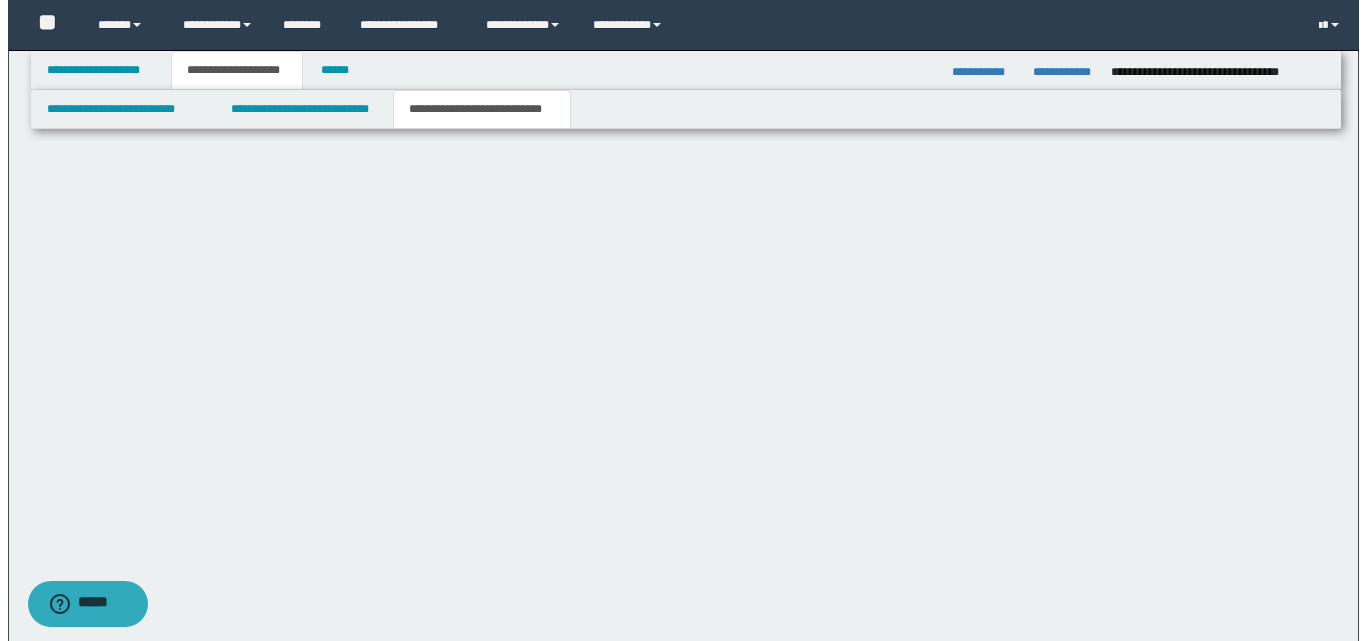 scroll, scrollTop: 0, scrollLeft: 0, axis: both 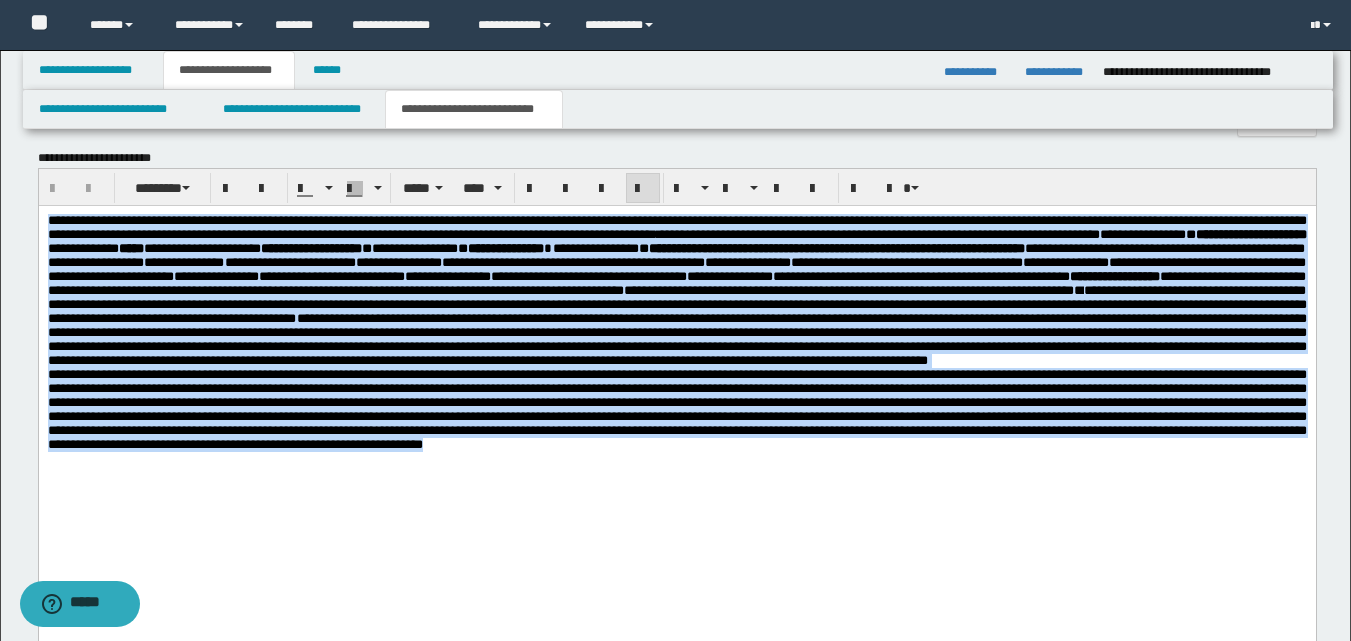 drag, startPoint x: 47, startPoint y: 215, endPoint x: 532, endPoint y: 576, distance: 604.604 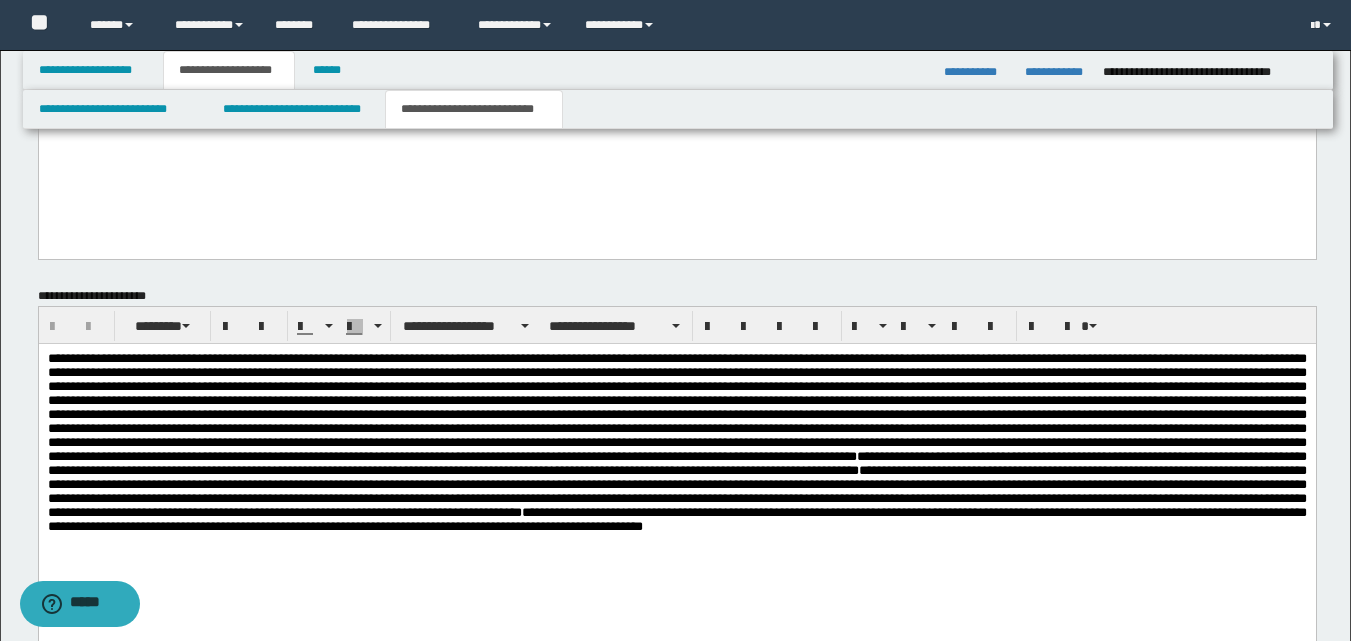 scroll, scrollTop: 2504, scrollLeft: 0, axis: vertical 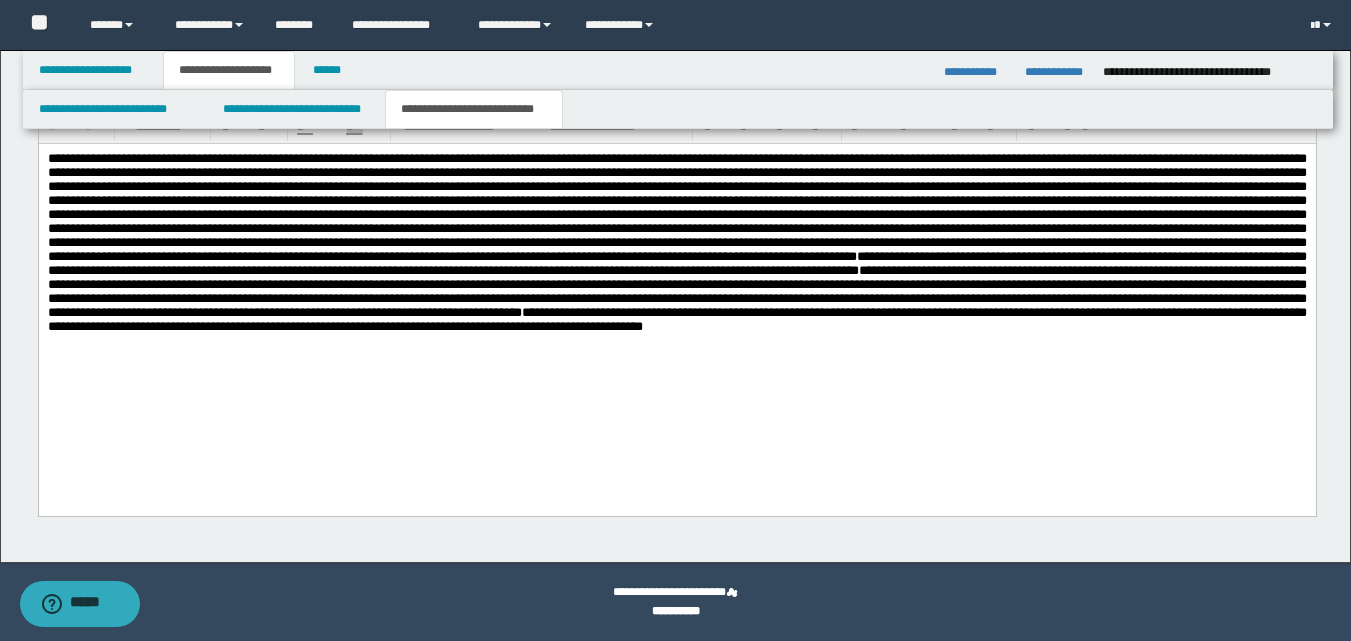 click on "**********" at bounding box center (676, 267) 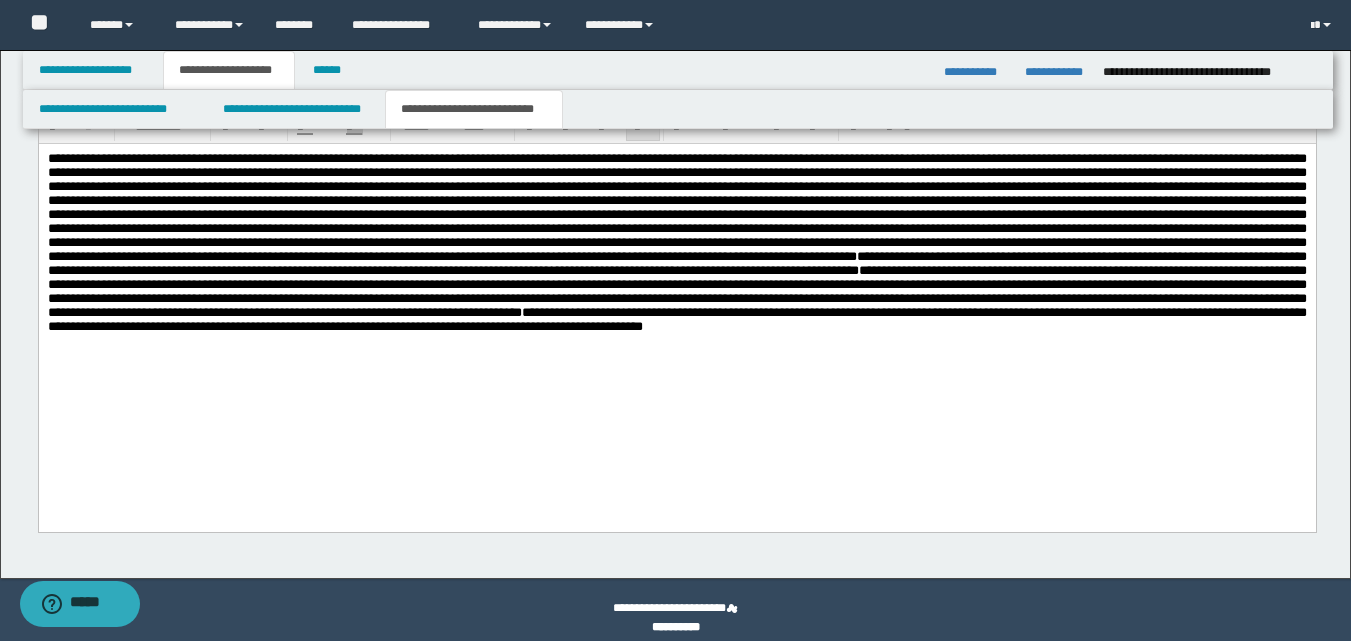 type 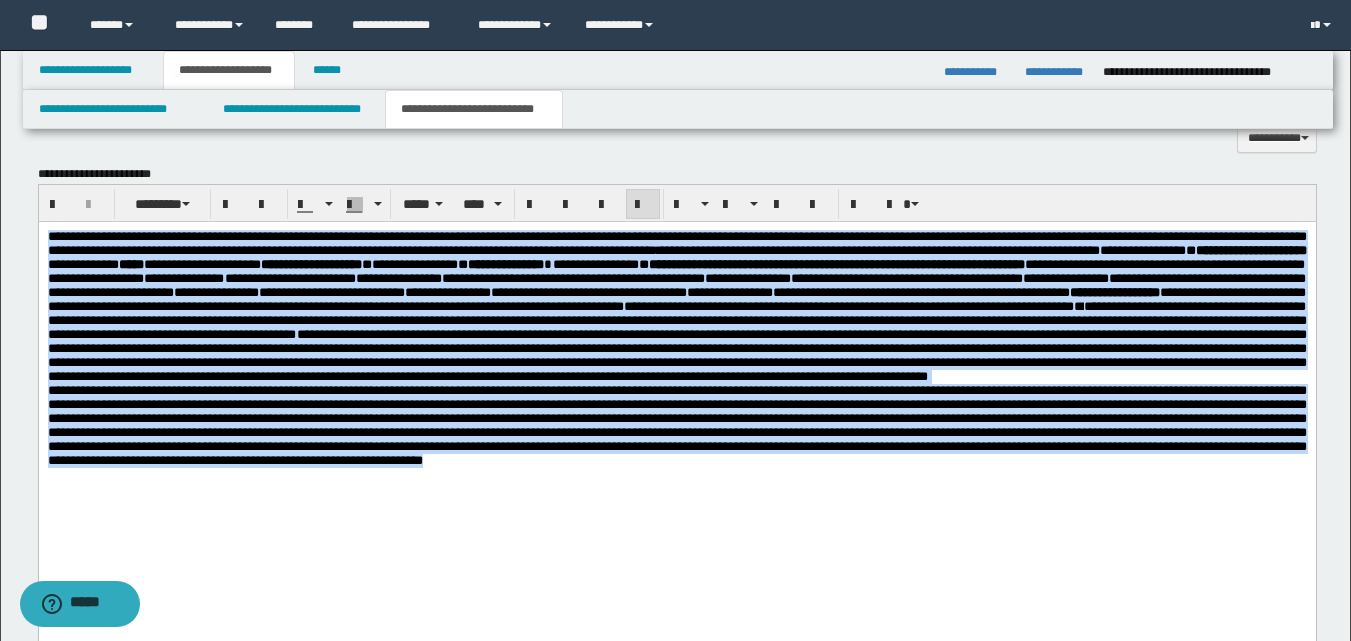click at bounding box center [676, 425] 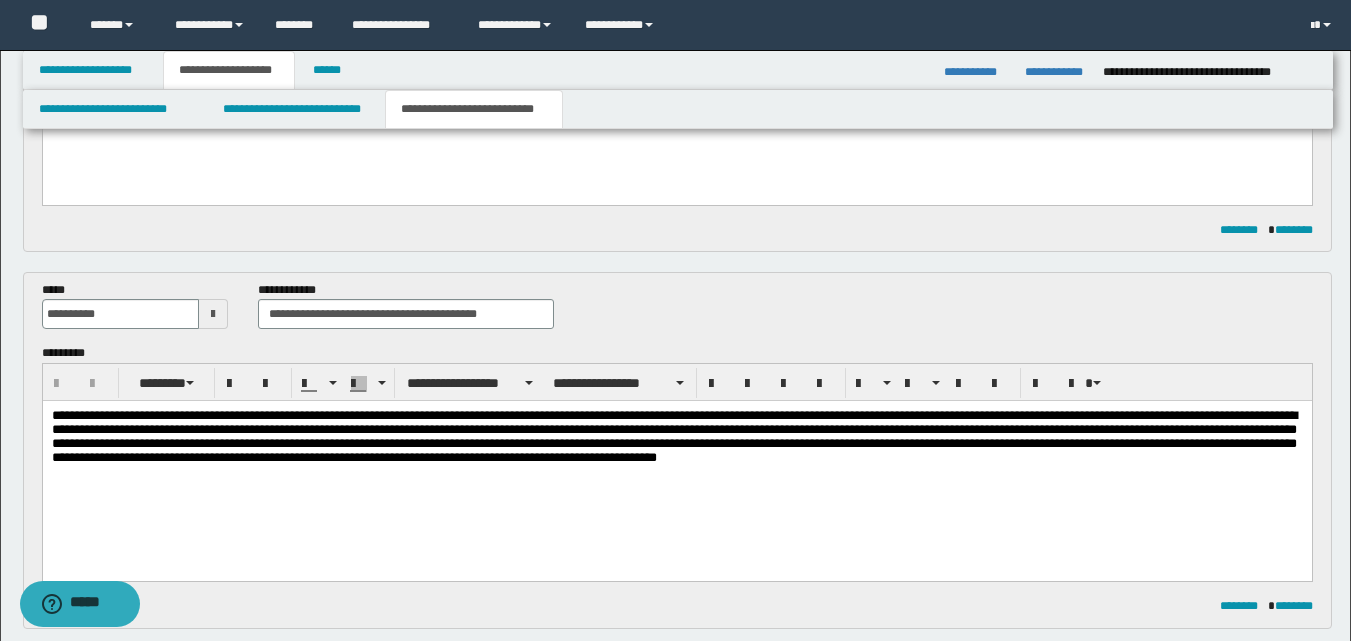 scroll, scrollTop: 1488, scrollLeft: 0, axis: vertical 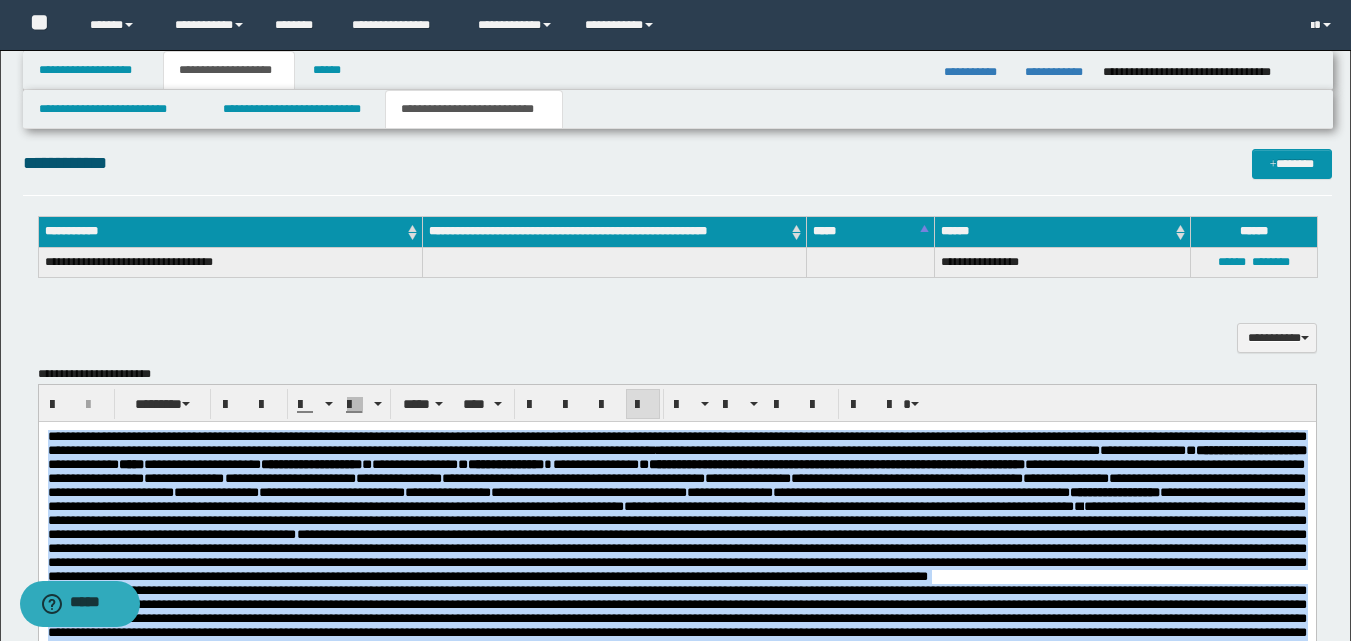 click on "**********" at bounding box center [1065, 478] 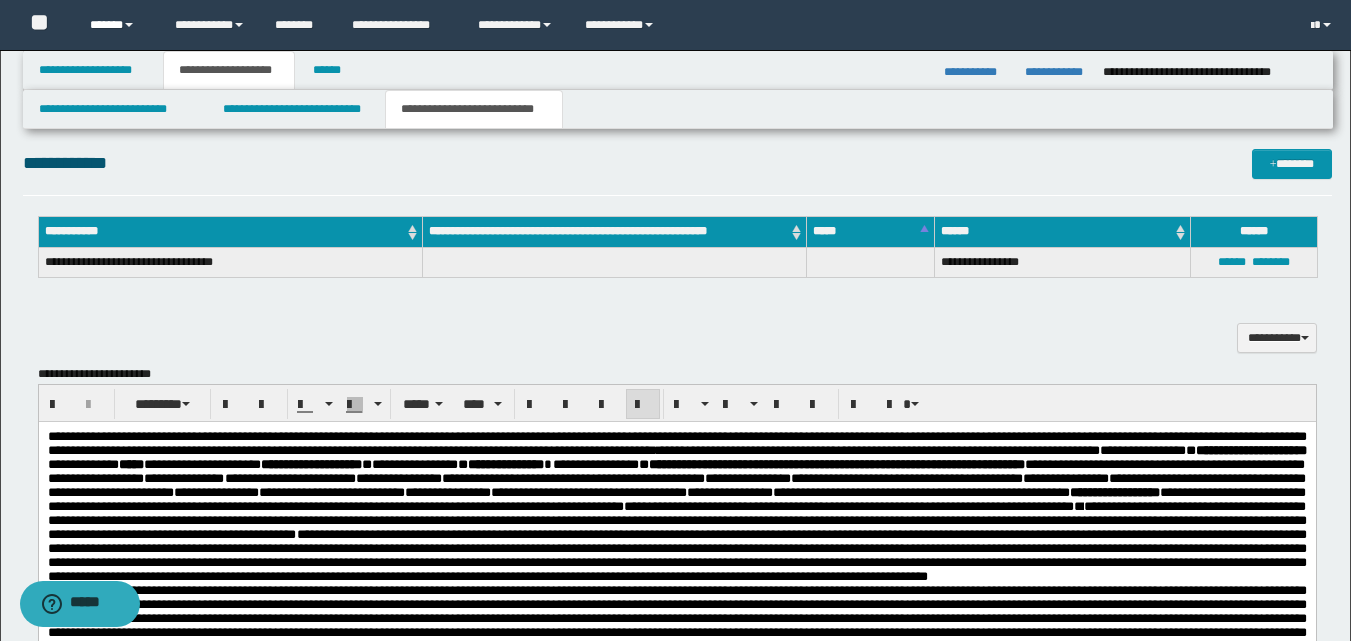click on "******" at bounding box center (117, 25) 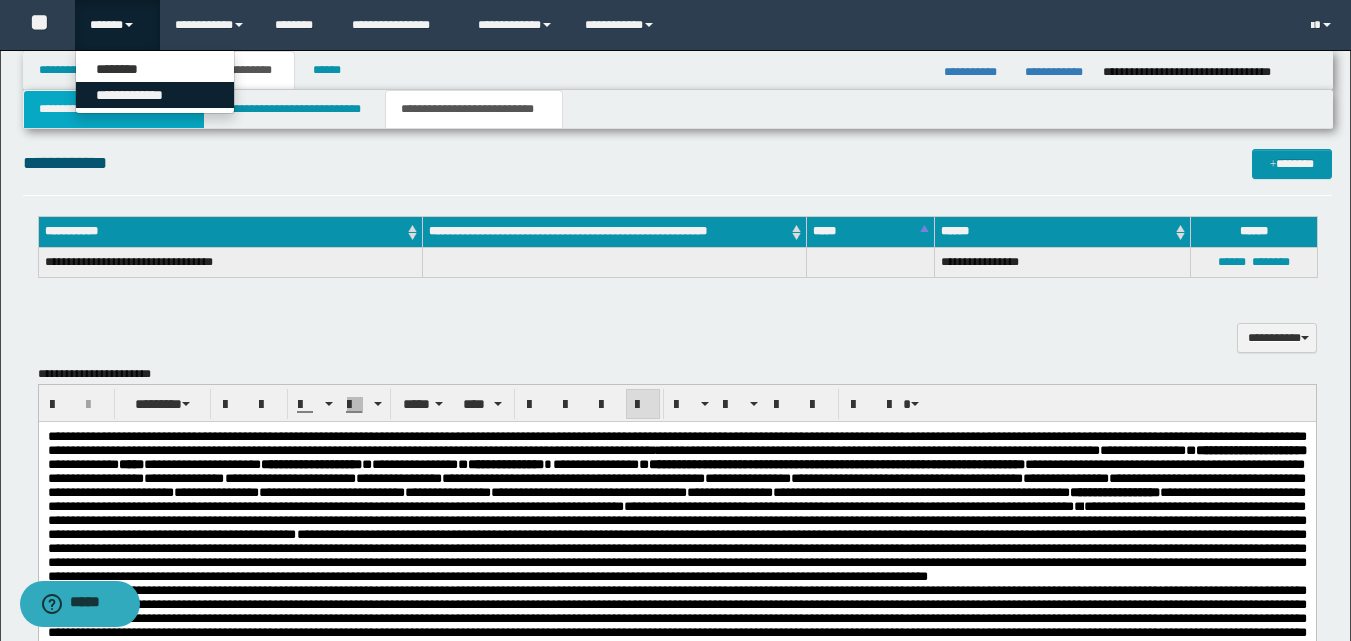click on "**********" at bounding box center [155, 95] 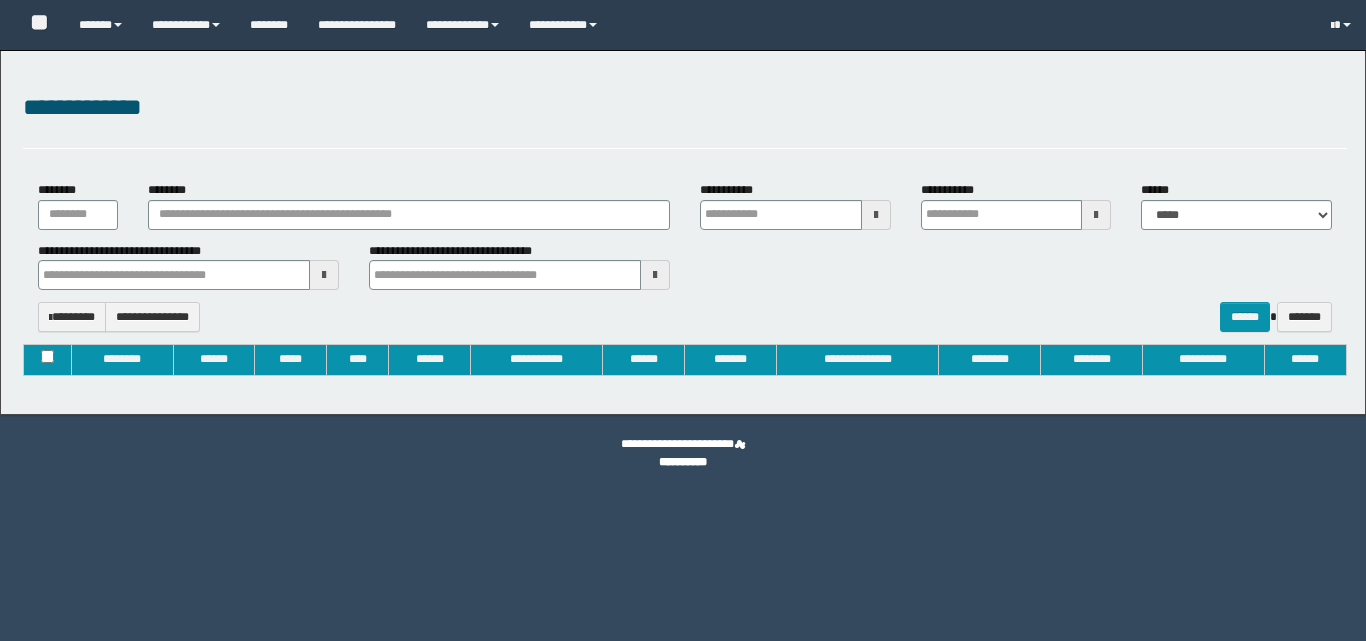 type on "**********" 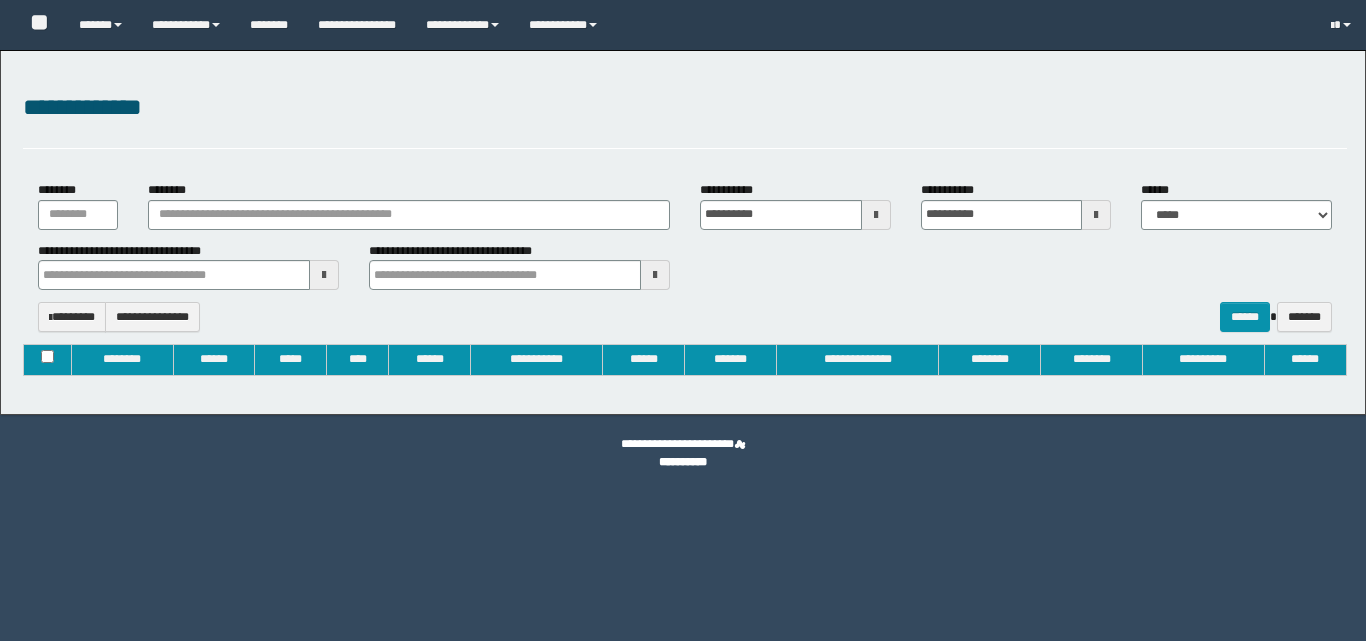 type 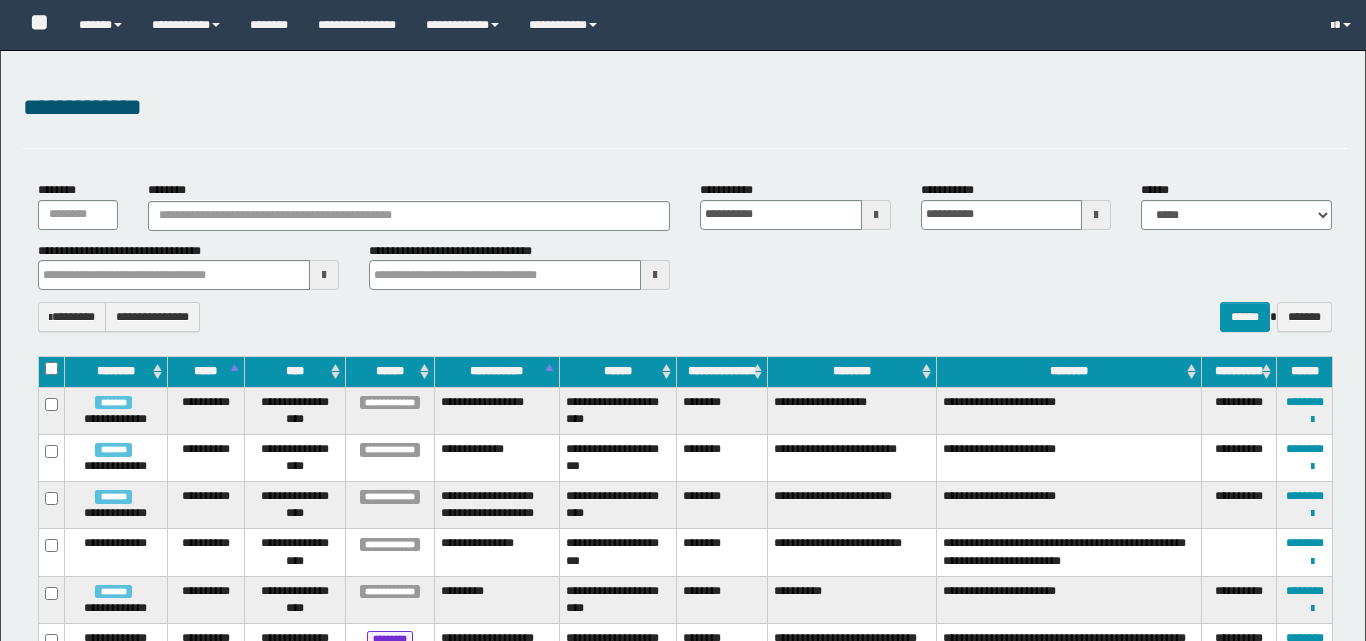 type 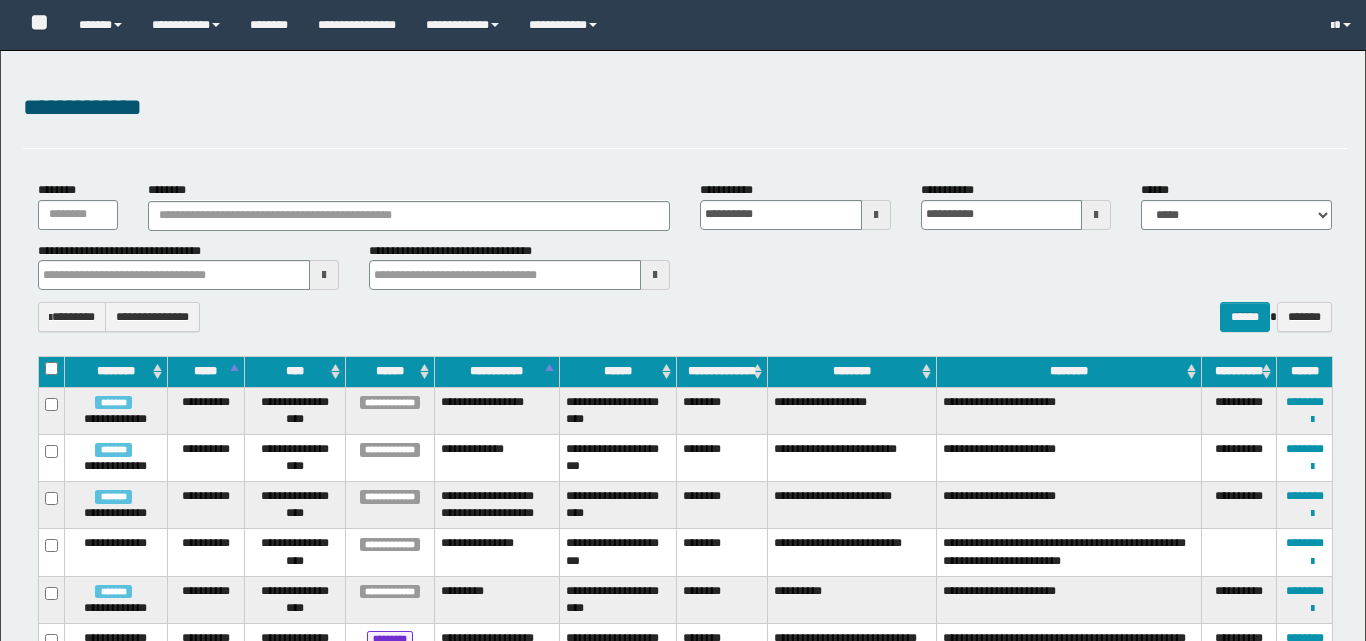 type 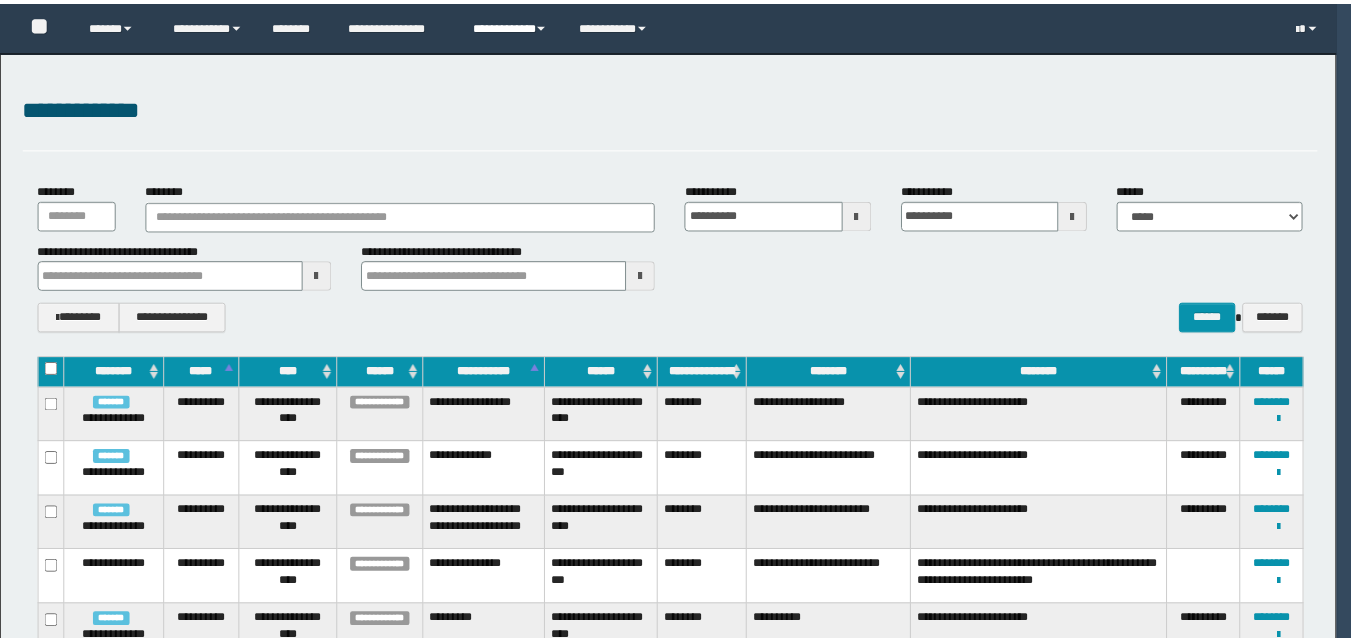 scroll, scrollTop: 0, scrollLeft: 0, axis: both 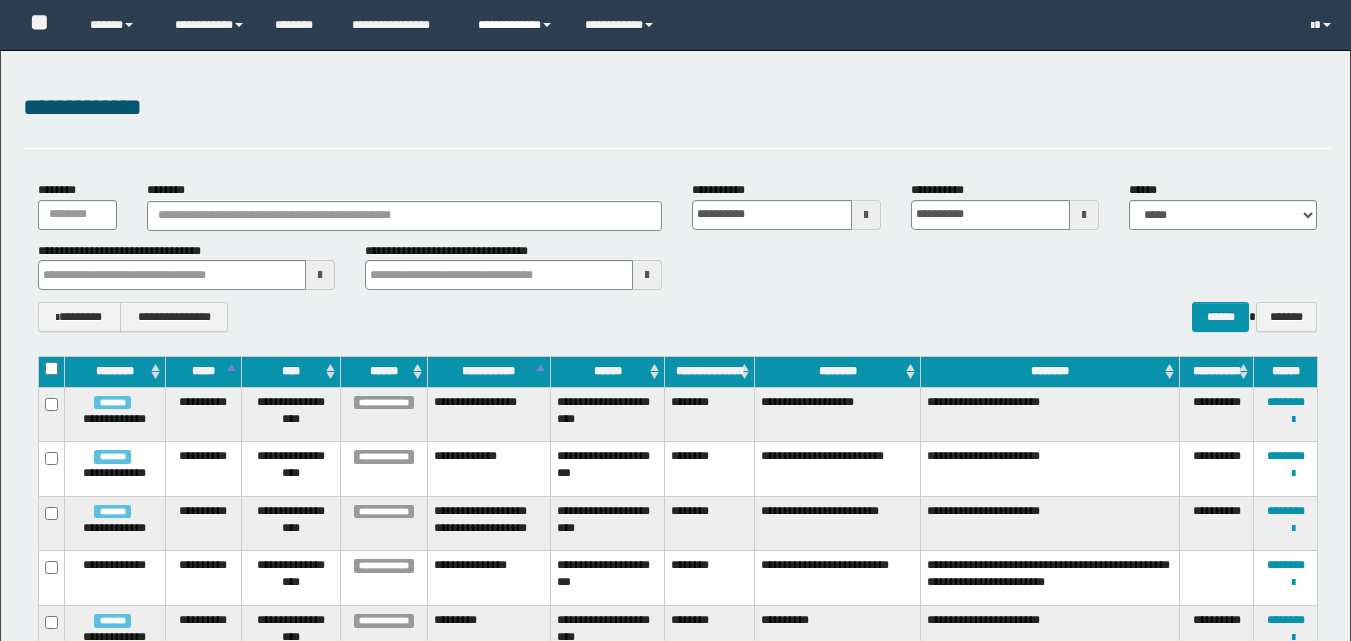 type 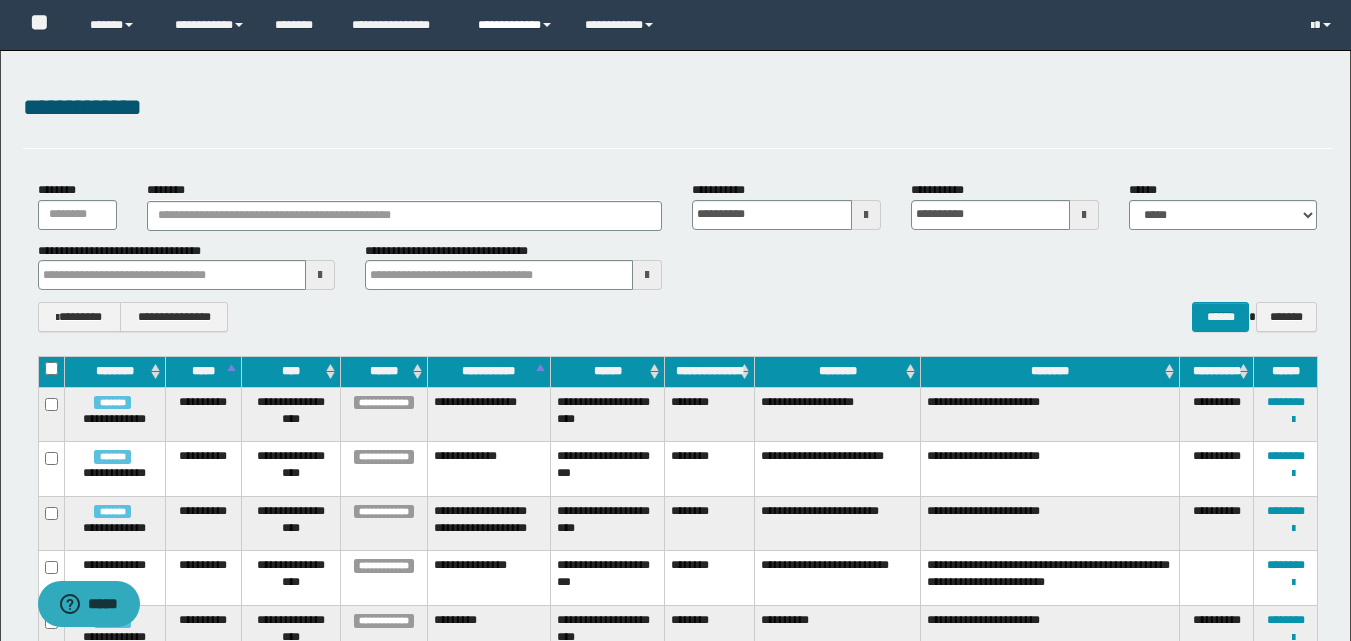 scroll, scrollTop: 0, scrollLeft: 0, axis: both 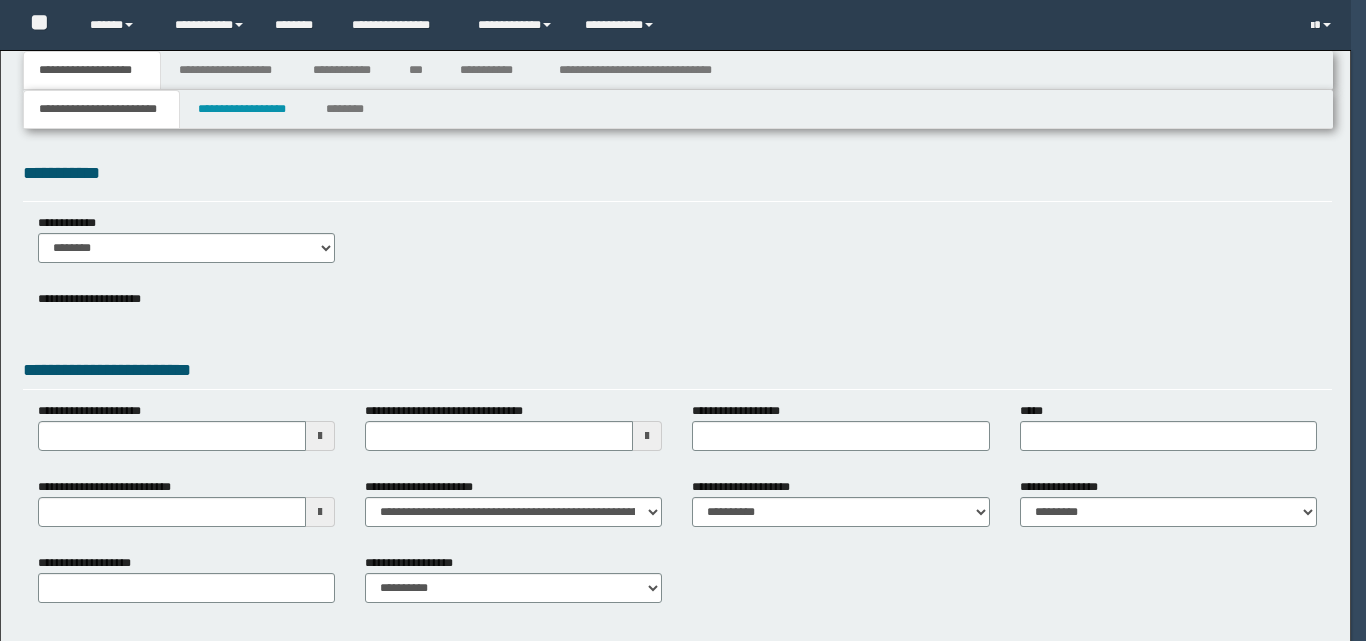 type 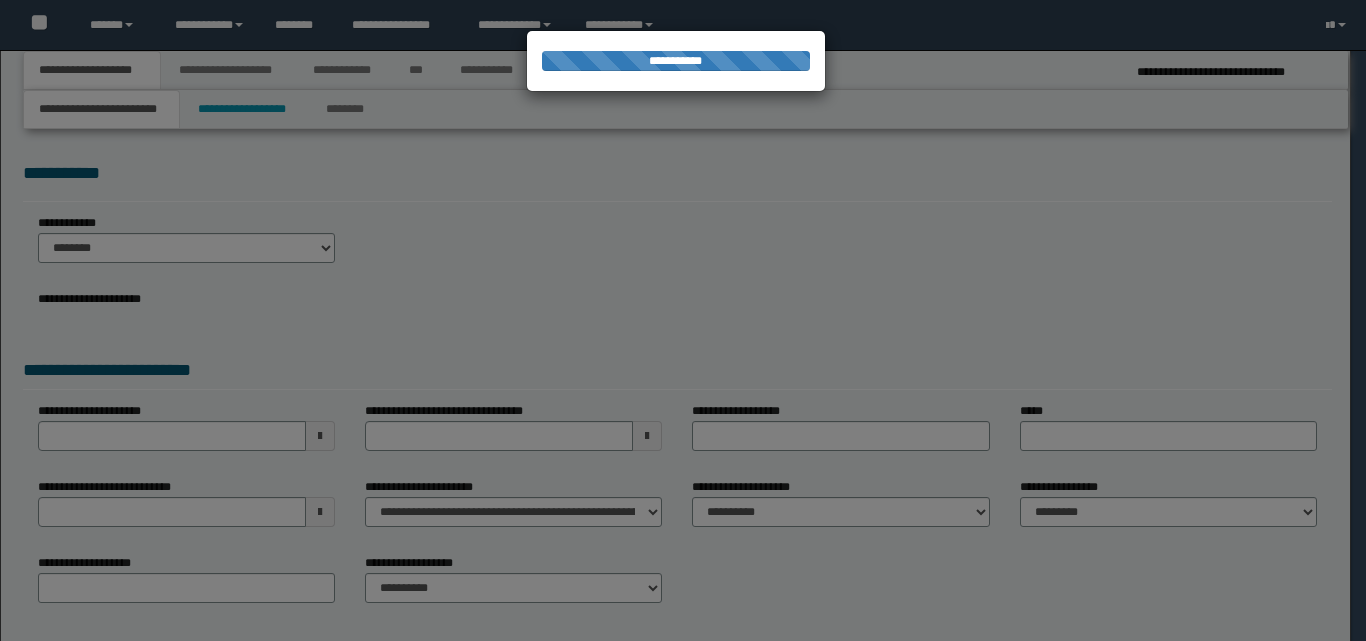 scroll, scrollTop: 0, scrollLeft: 0, axis: both 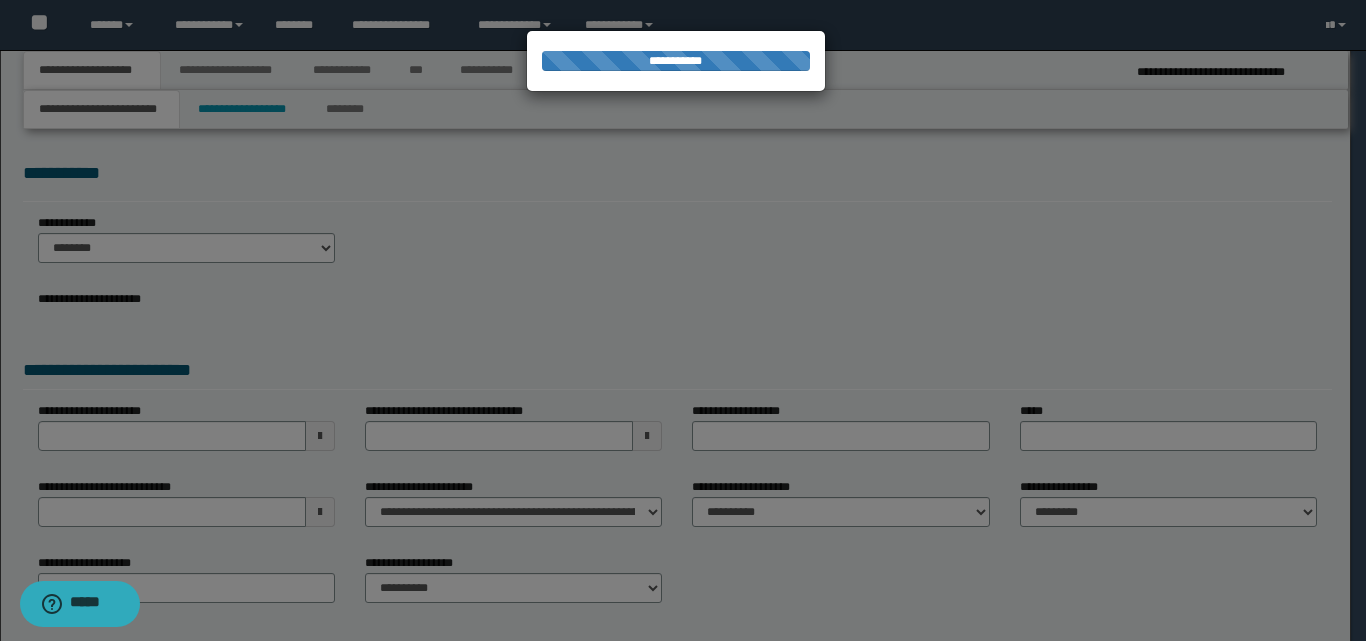 type on "**********" 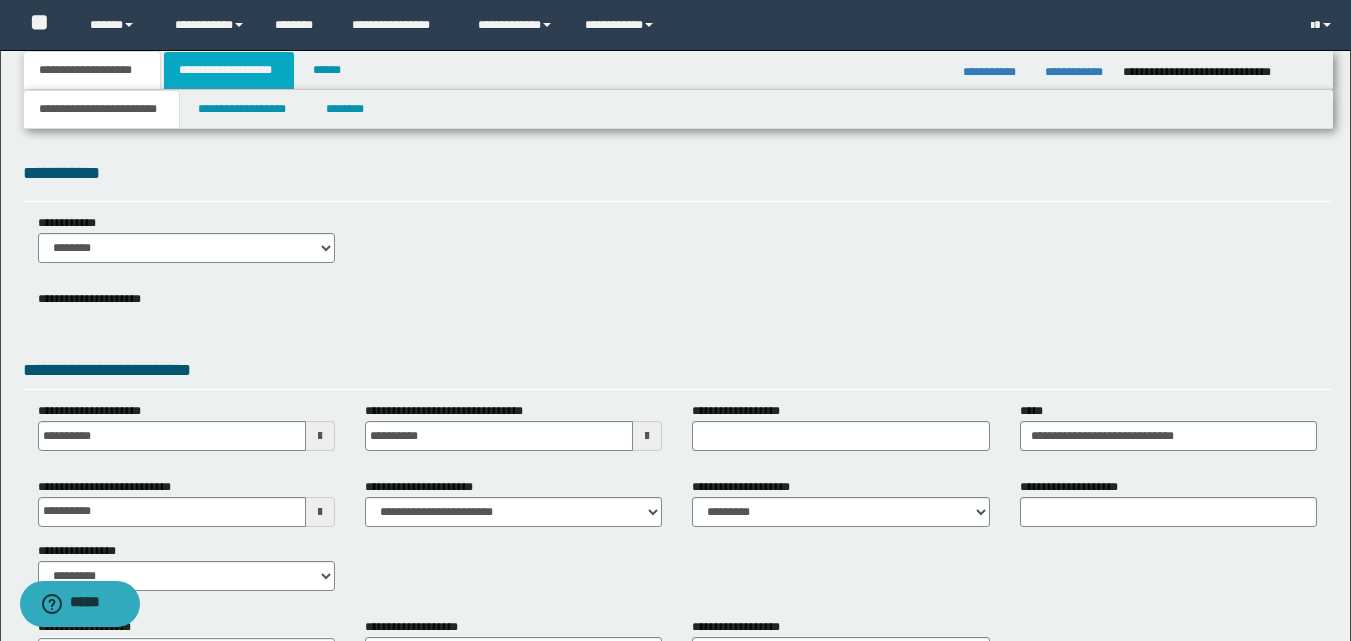 click on "**********" at bounding box center (229, 70) 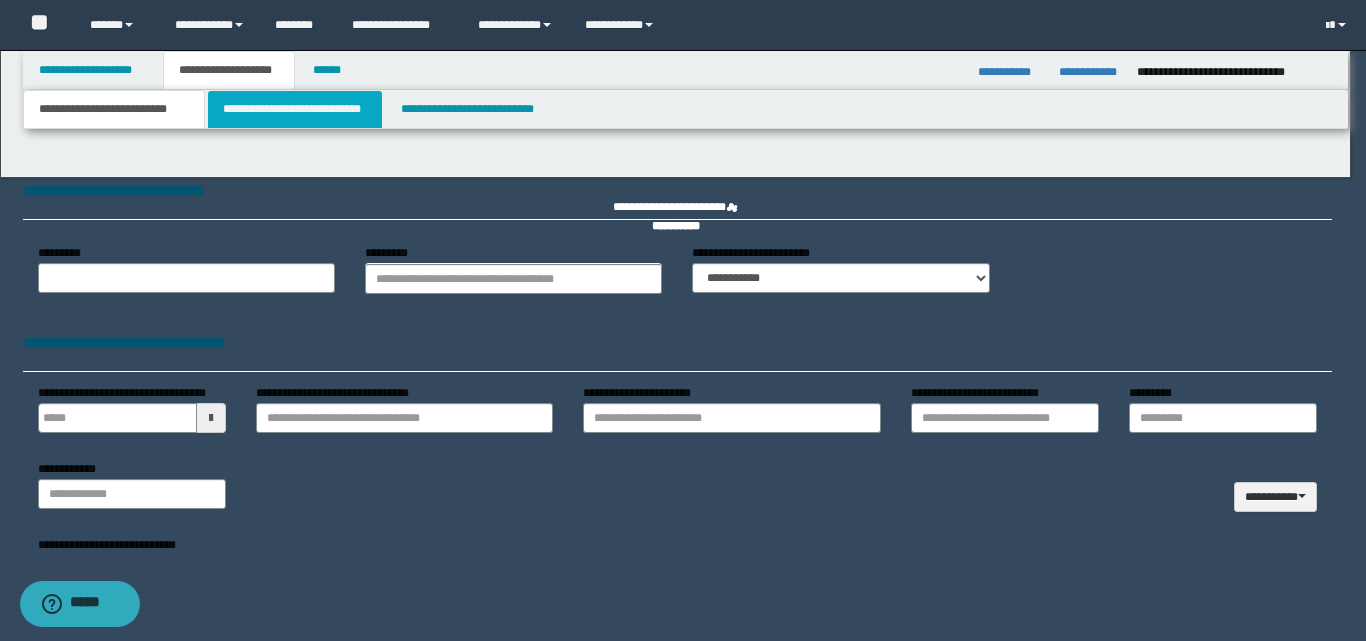 click on "**********" at bounding box center [295, 109] 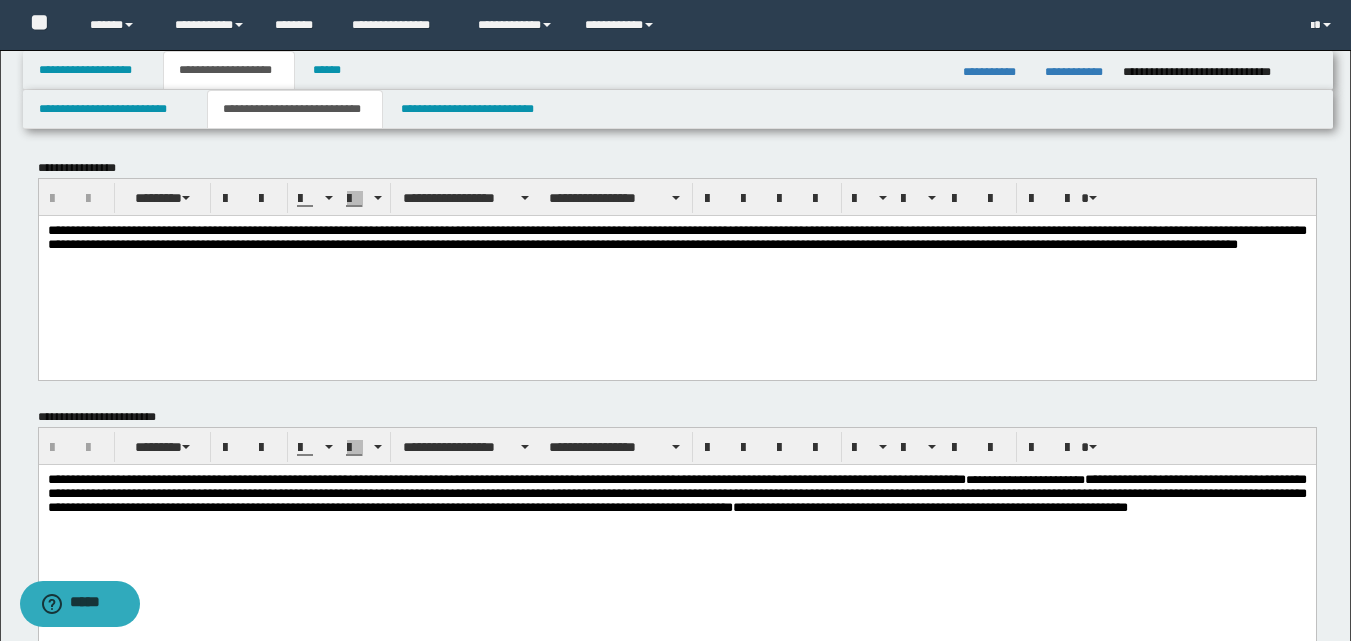 scroll, scrollTop: 0, scrollLeft: 0, axis: both 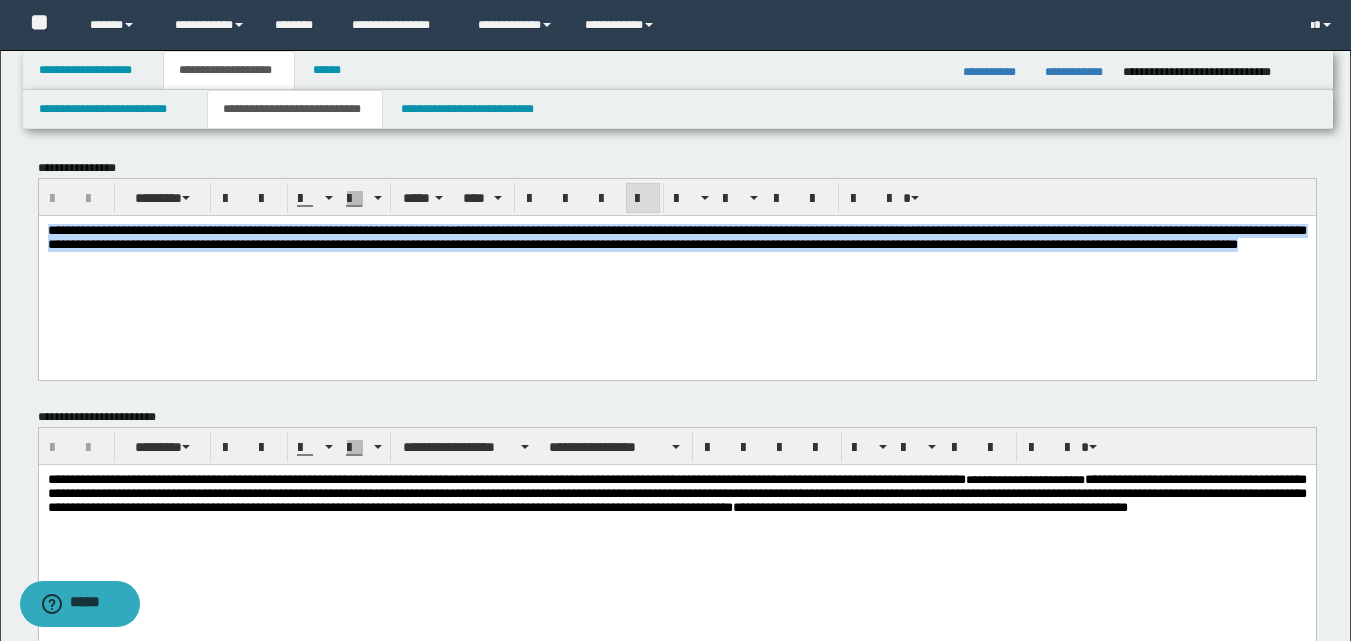 drag, startPoint x: 46, startPoint y: 224, endPoint x: 642, endPoint y: 327, distance: 604.8347 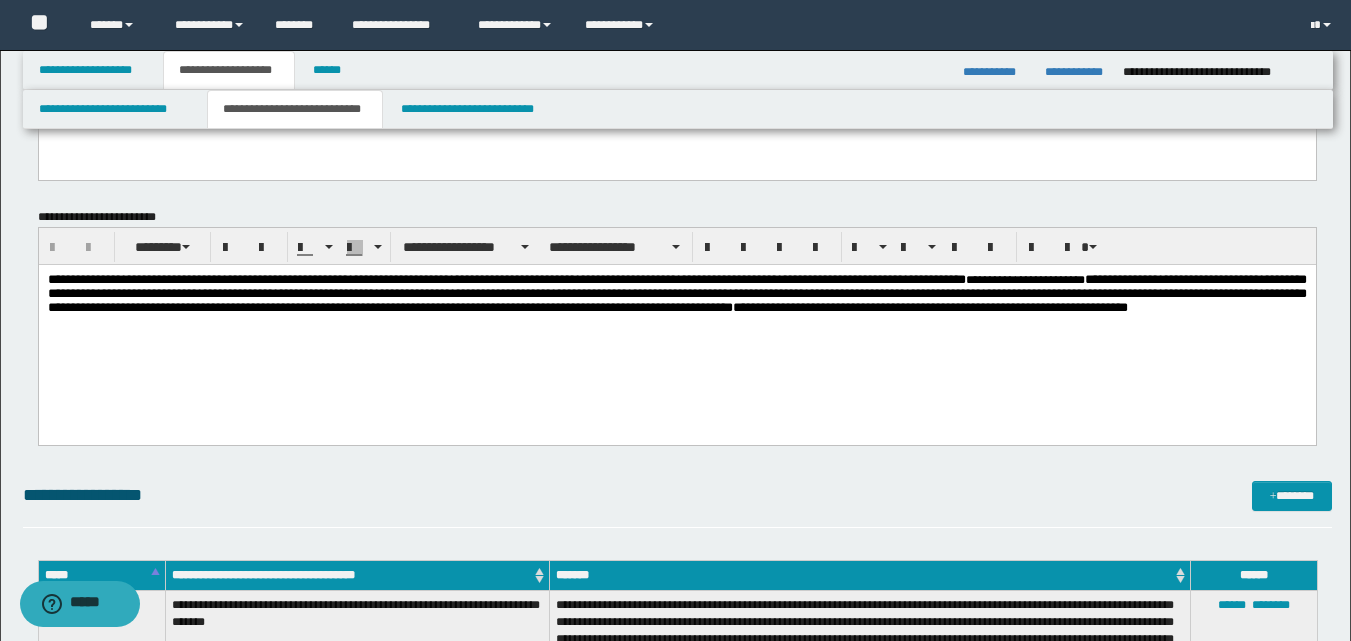 scroll, scrollTop: 300, scrollLeft: 0, axis: vertical 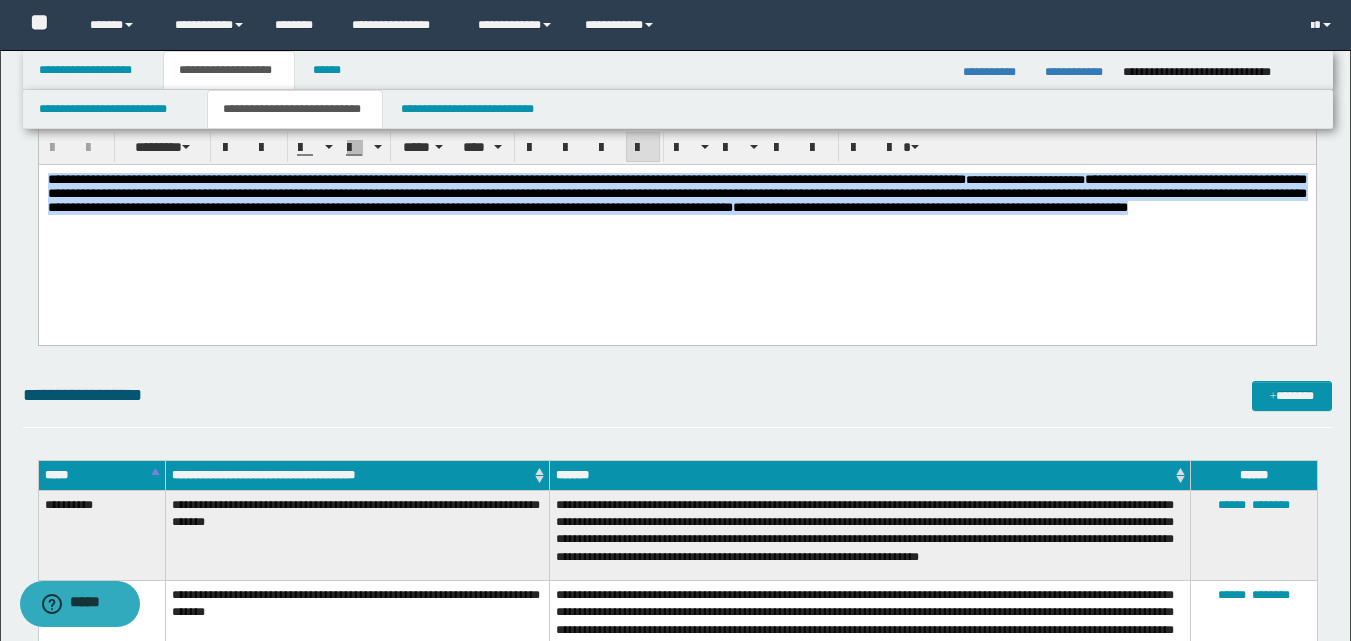drag, startPoint x: 46, startPoint y: 178, endPoint x: 838, endPoint y: 255, distance: 795.73425 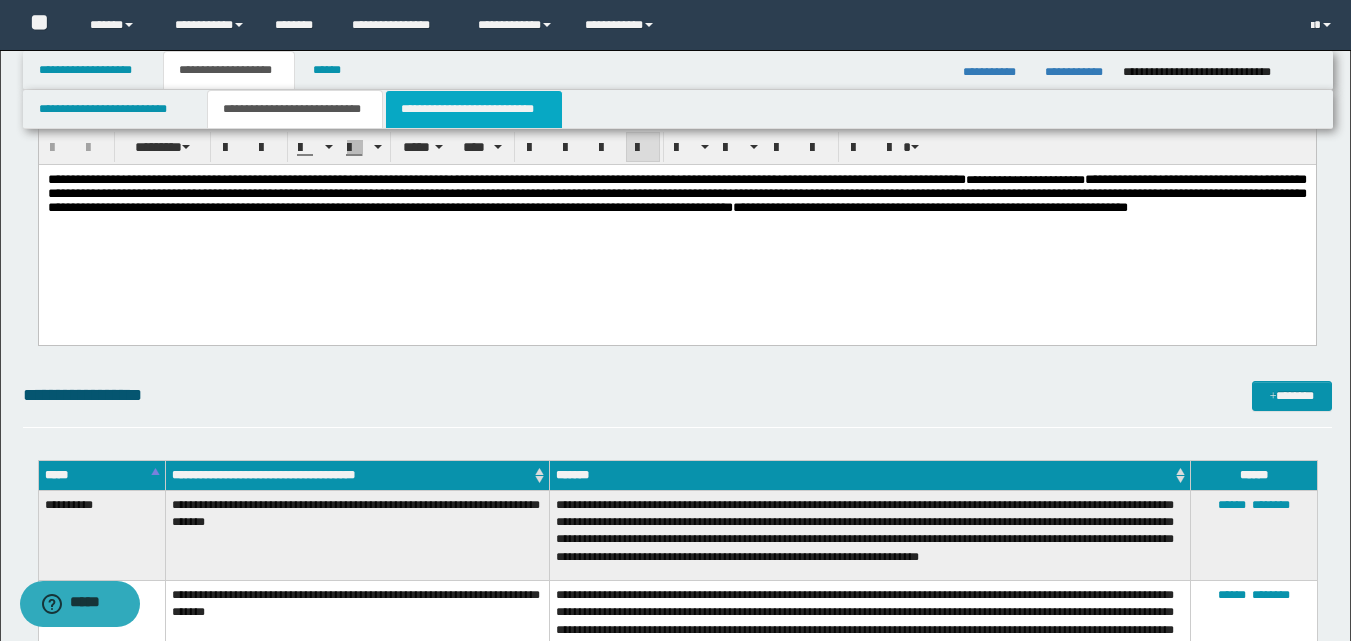 click on "**********" at bounding box center (474, 109) 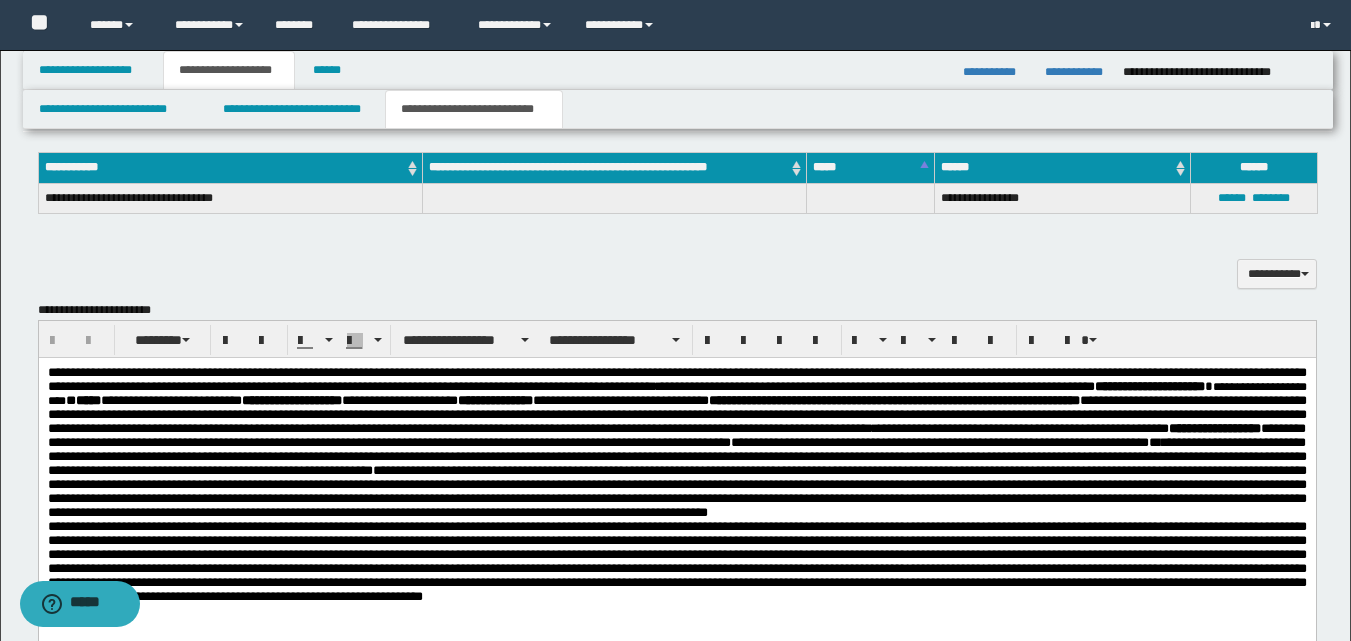 scroll, scrollTop: 1800, scrollLeft: 0, axis: vertical 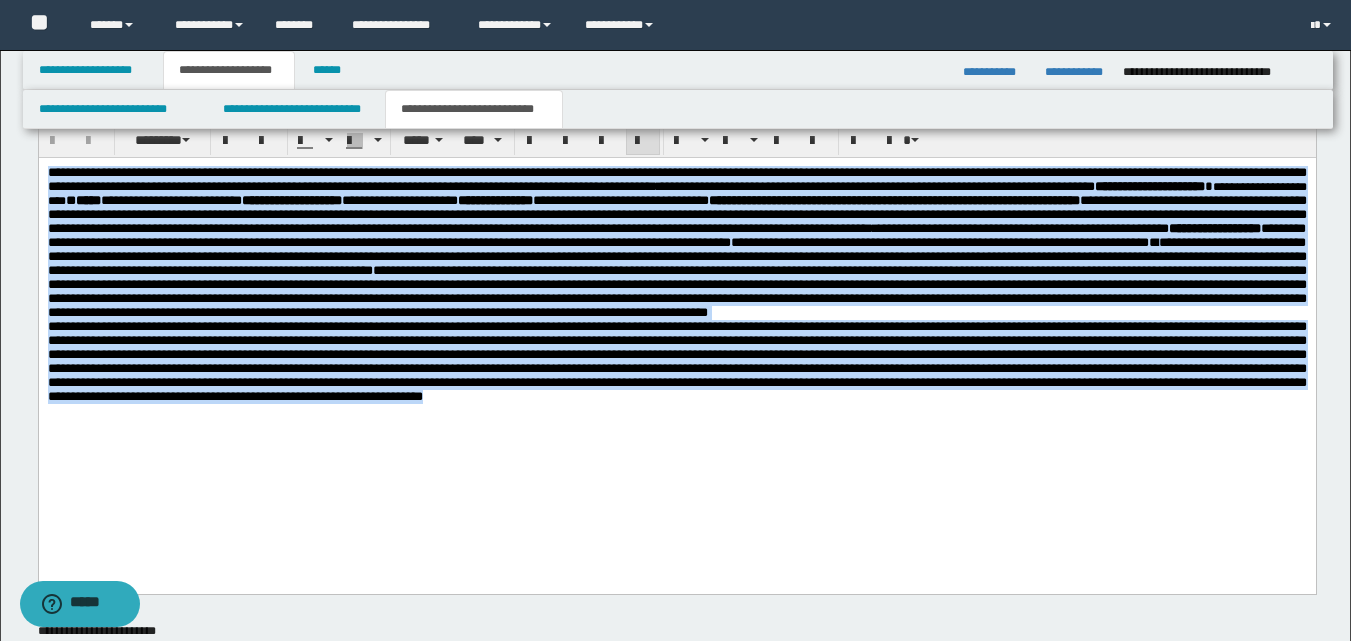 drag, startPoint x: 48, startPoint y: 176, endPoint x: 607, endPoint y: 545, distance: 669.80743 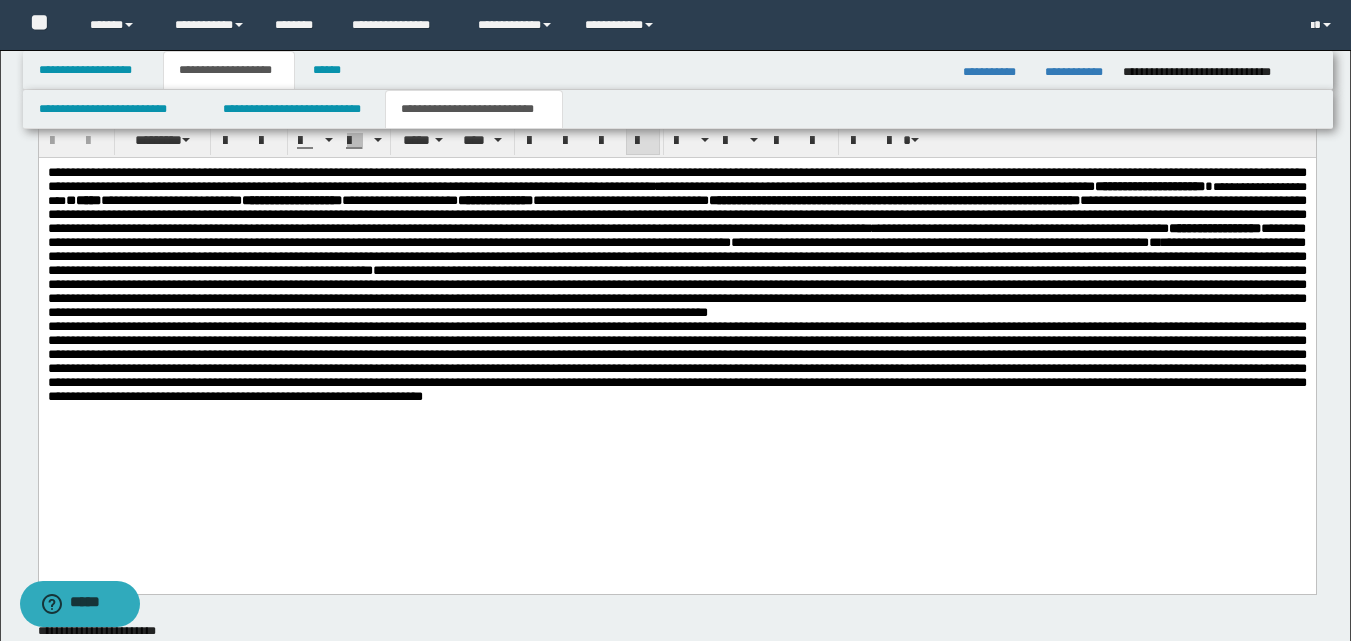 scroll, scrollTop: 2500, scrollLeft: 0, axis: vertical 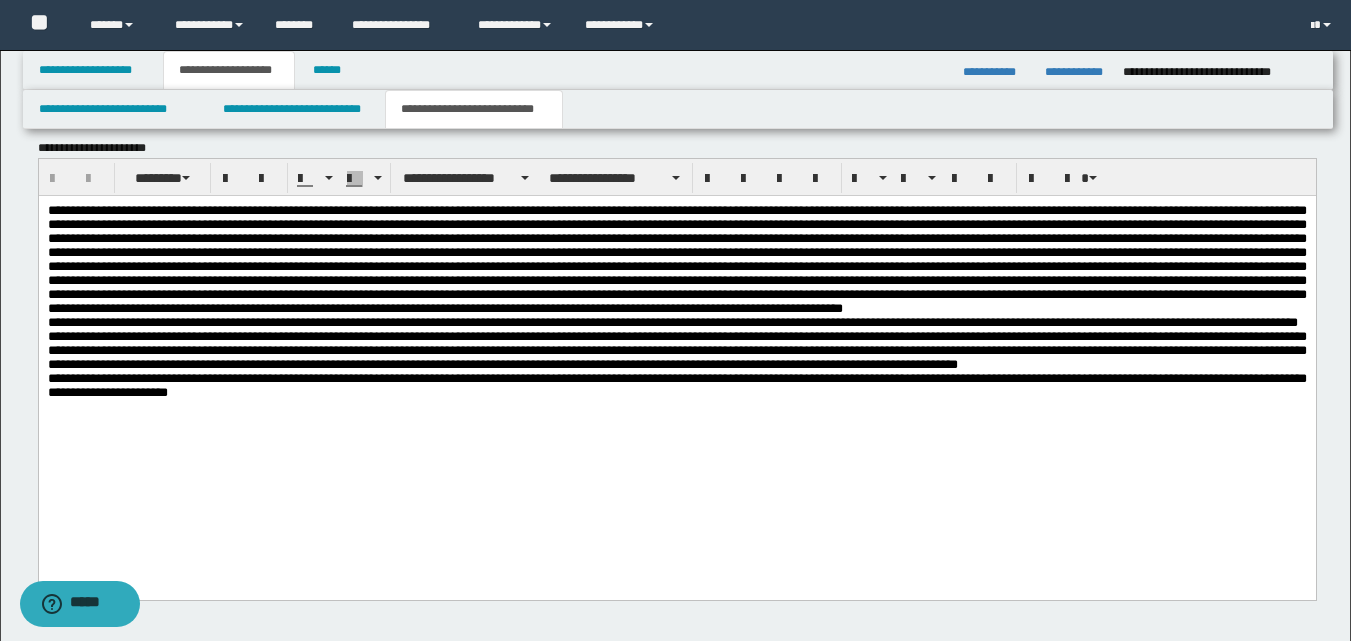 click on "**********" at bounding box center (676, 385) 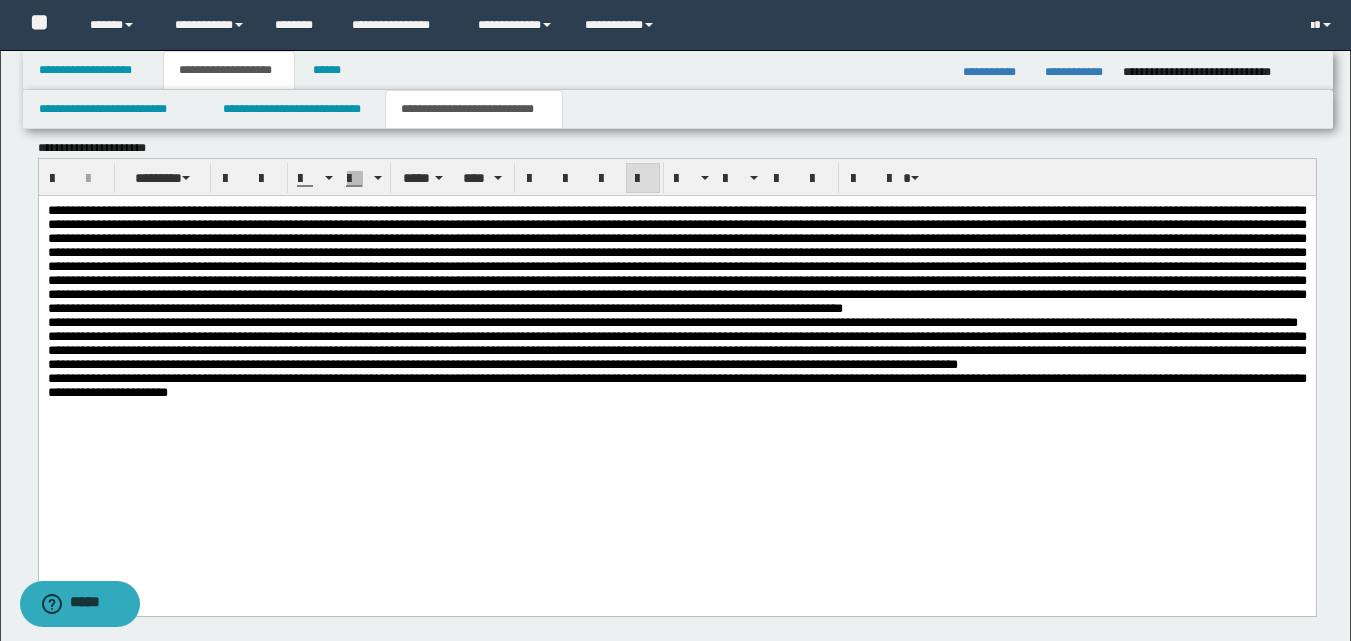 type 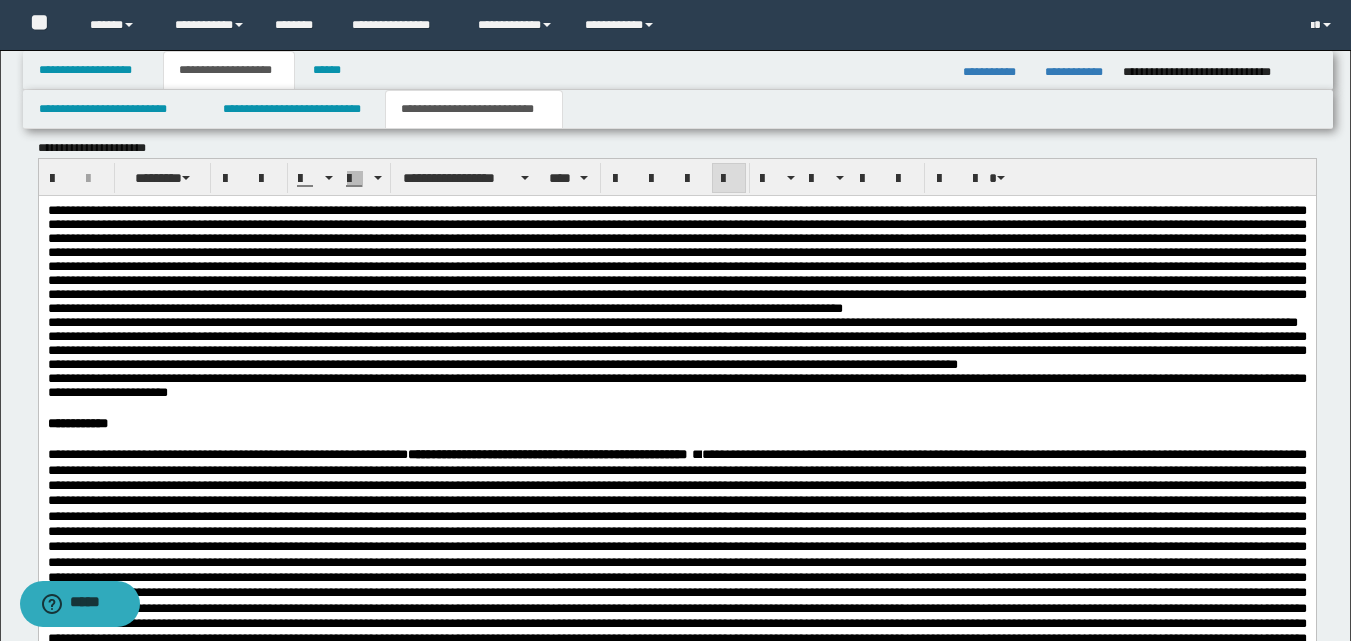 scroll, scrollTop: 2100, scrollLeft: 0, axis: vertical 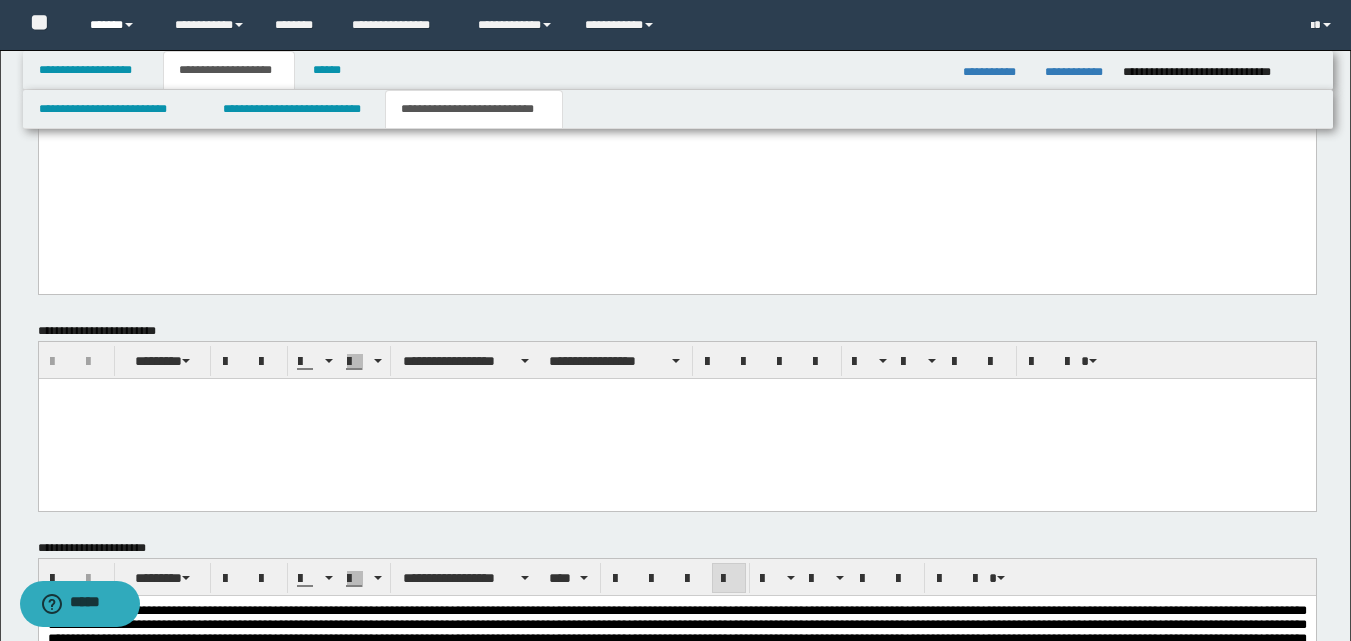 click on "******" at bounding box center (117, 25) 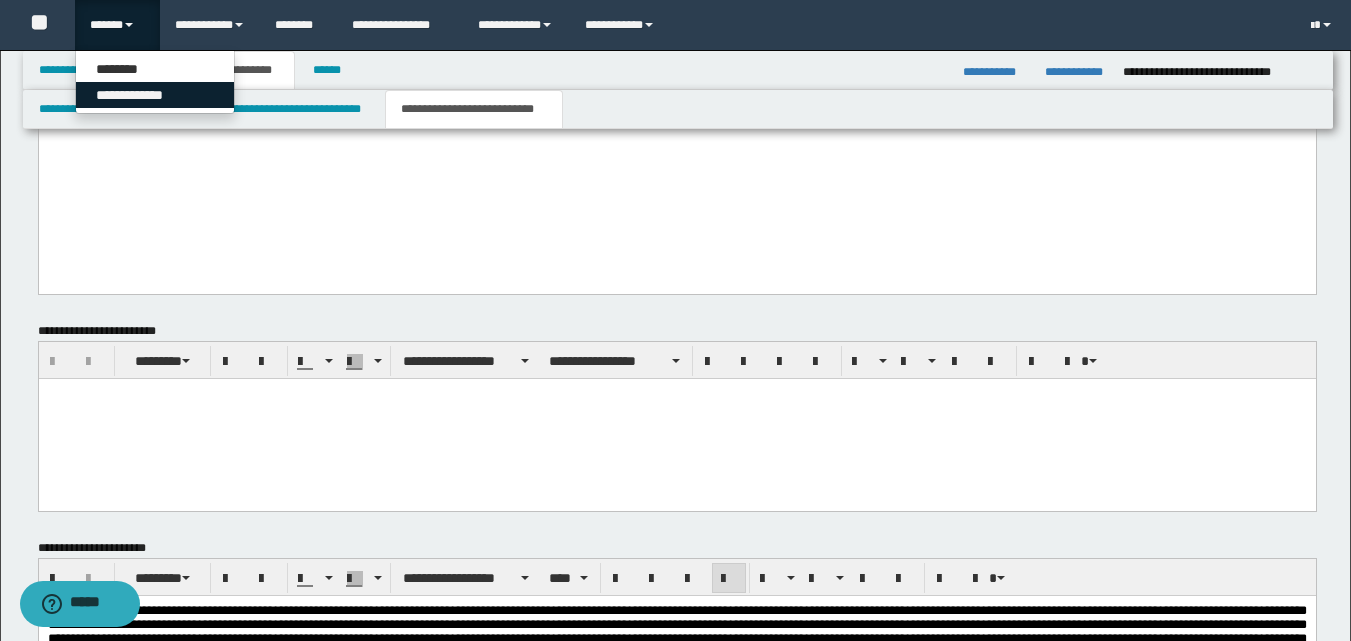 drag, startPoint x: 165, startPoint y: 89, endPoint x: 427, endPoint y: 47, distance: 265.34506 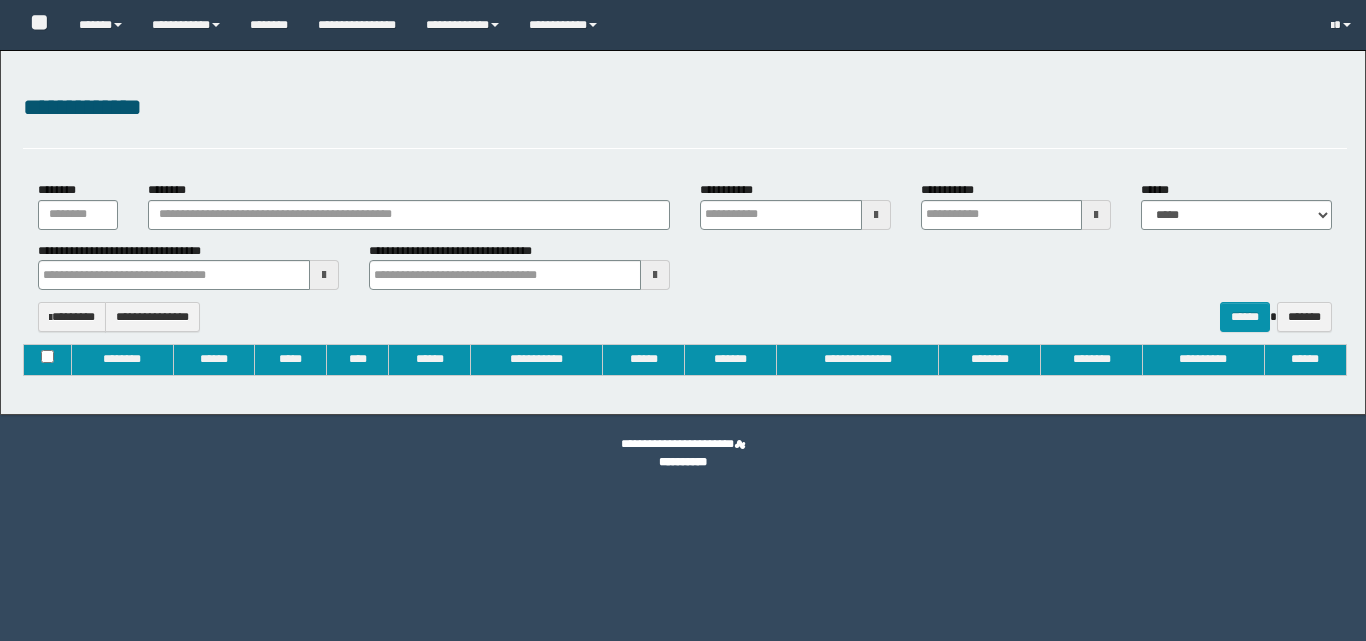 type on "**********" 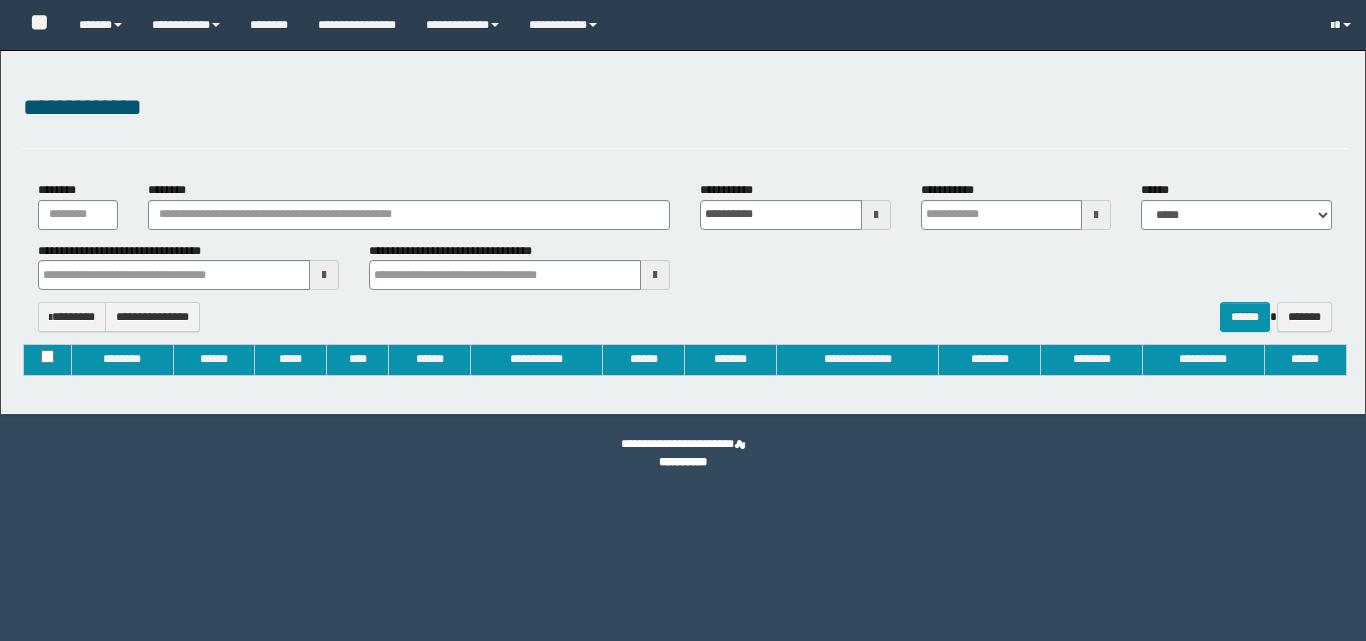 type on "**********" 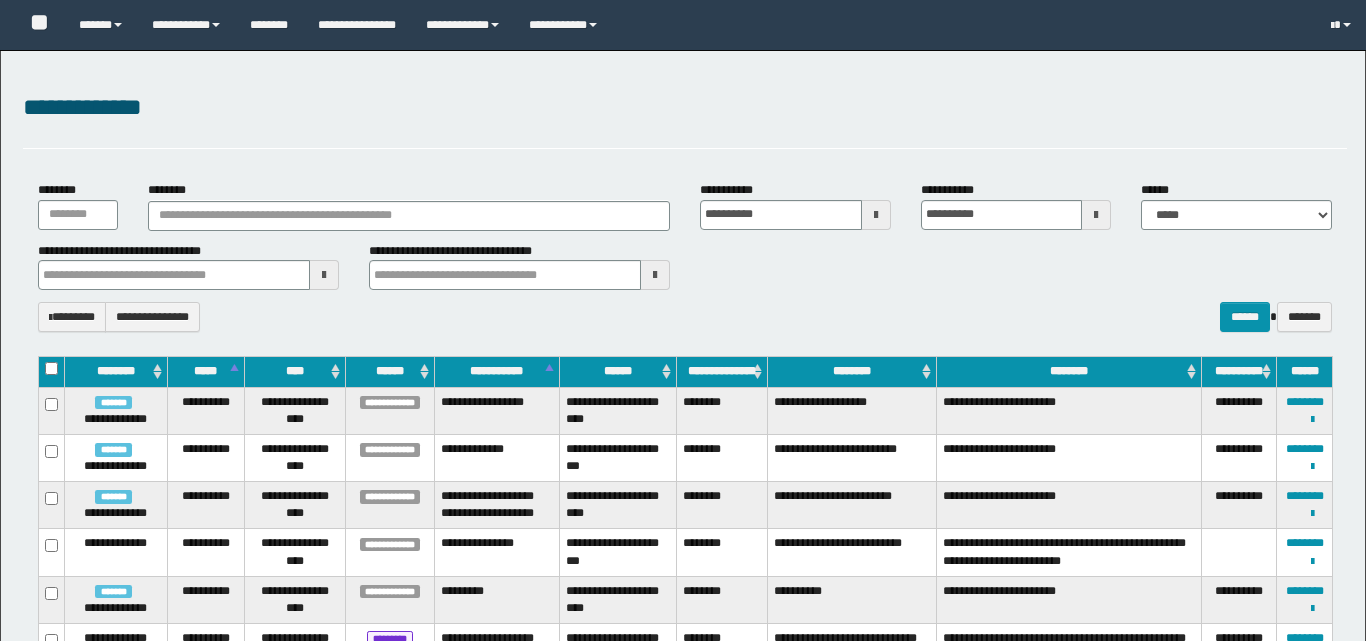 type 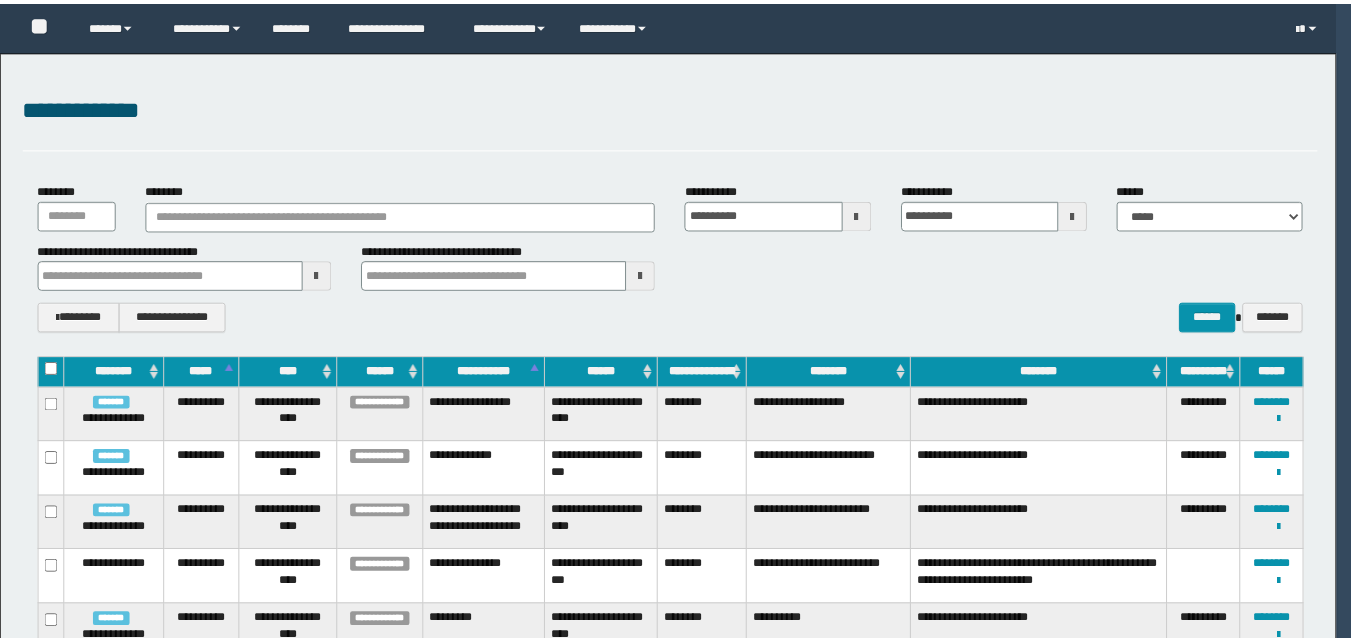 scroll, scrollTop: 0, scrollLeft: 0, axis: both 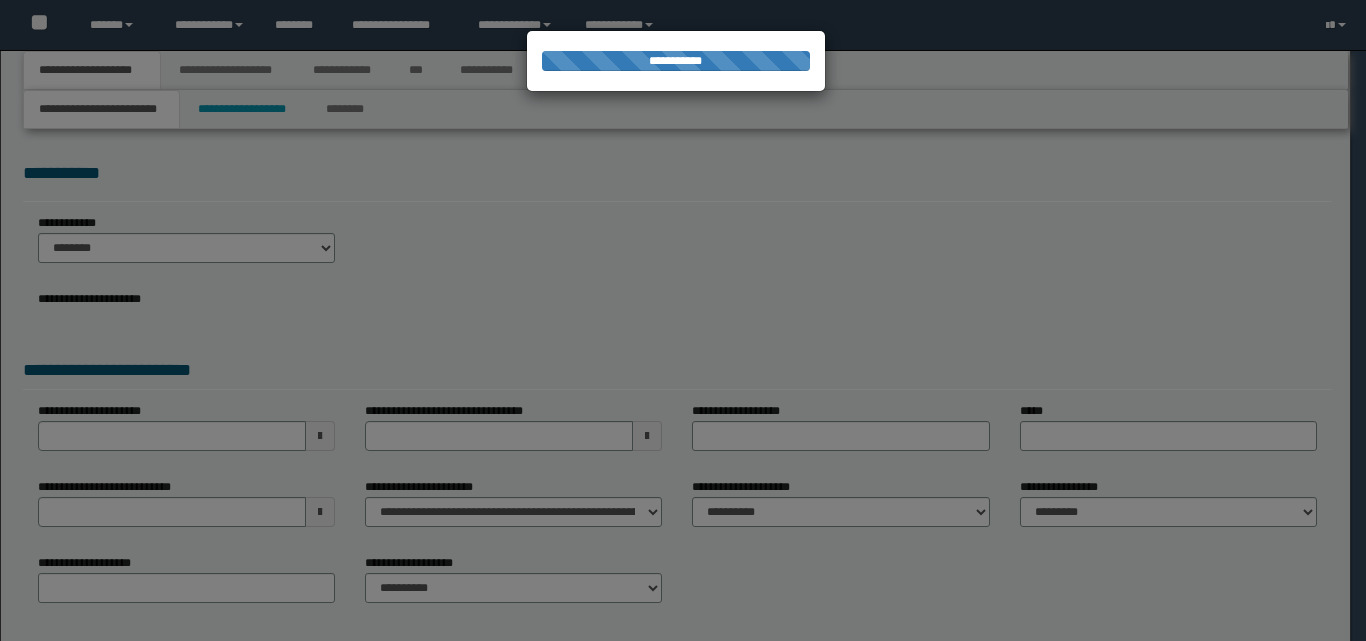 type on "**********" 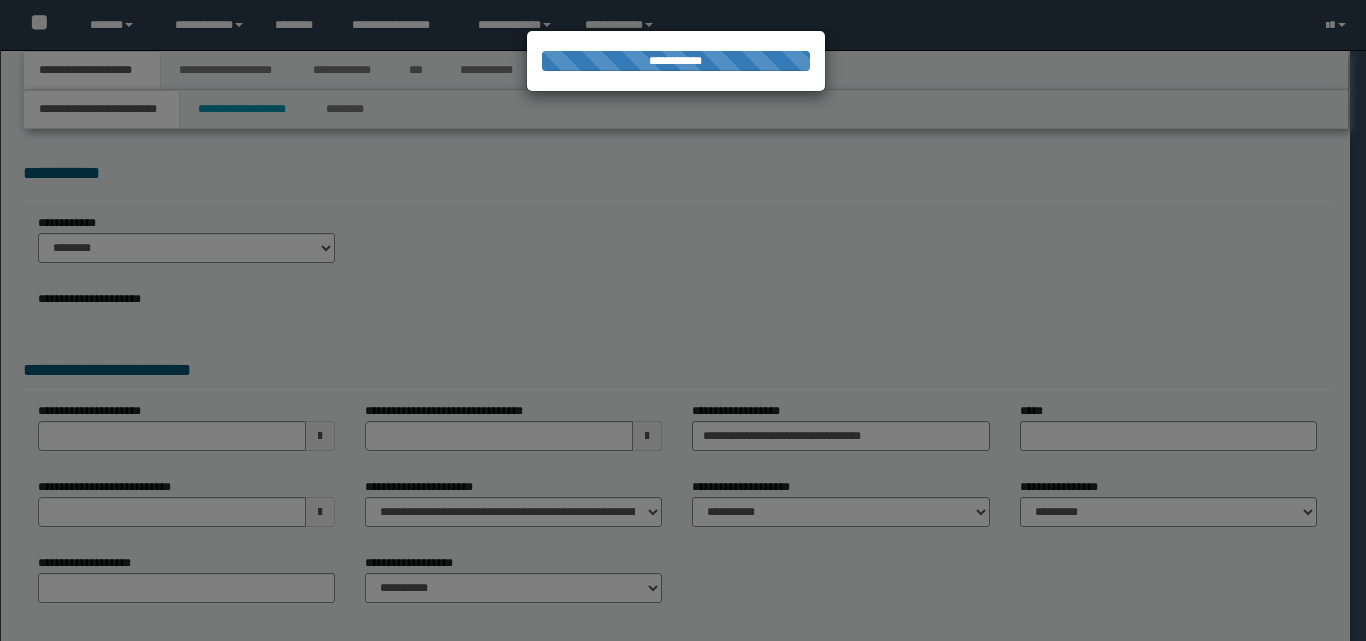 select on "*" 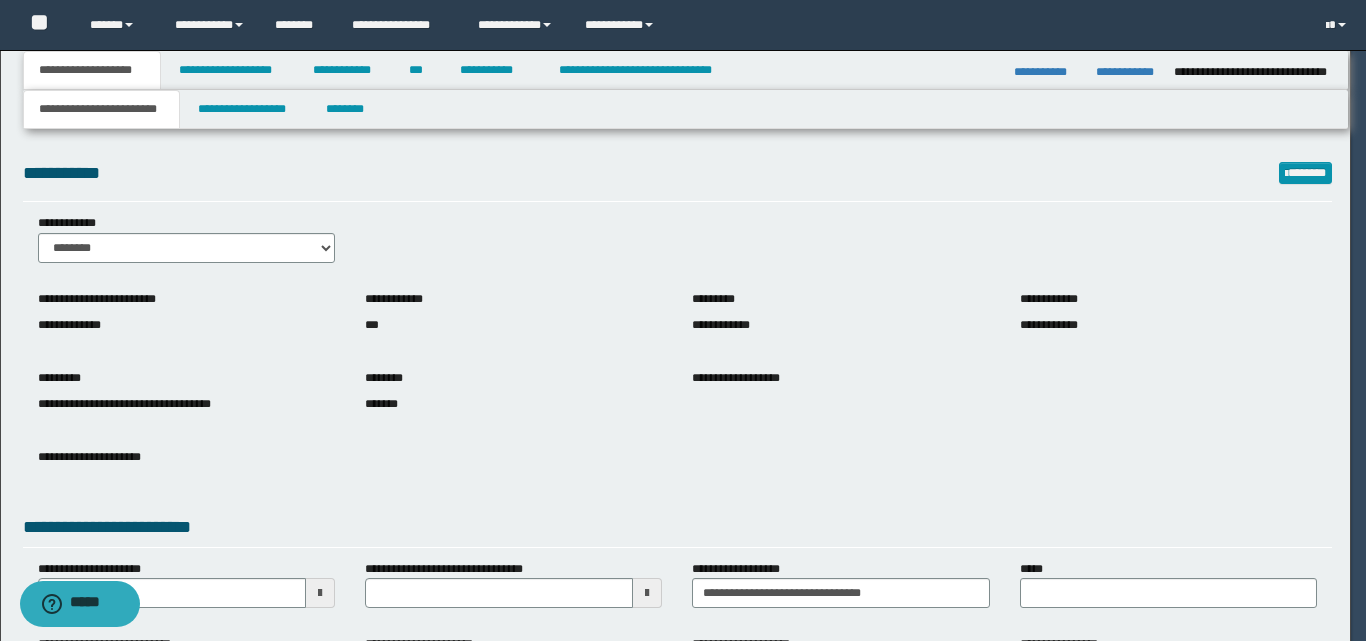 scroll, scrollTop: 0, scrollLeft: 0, axis: both 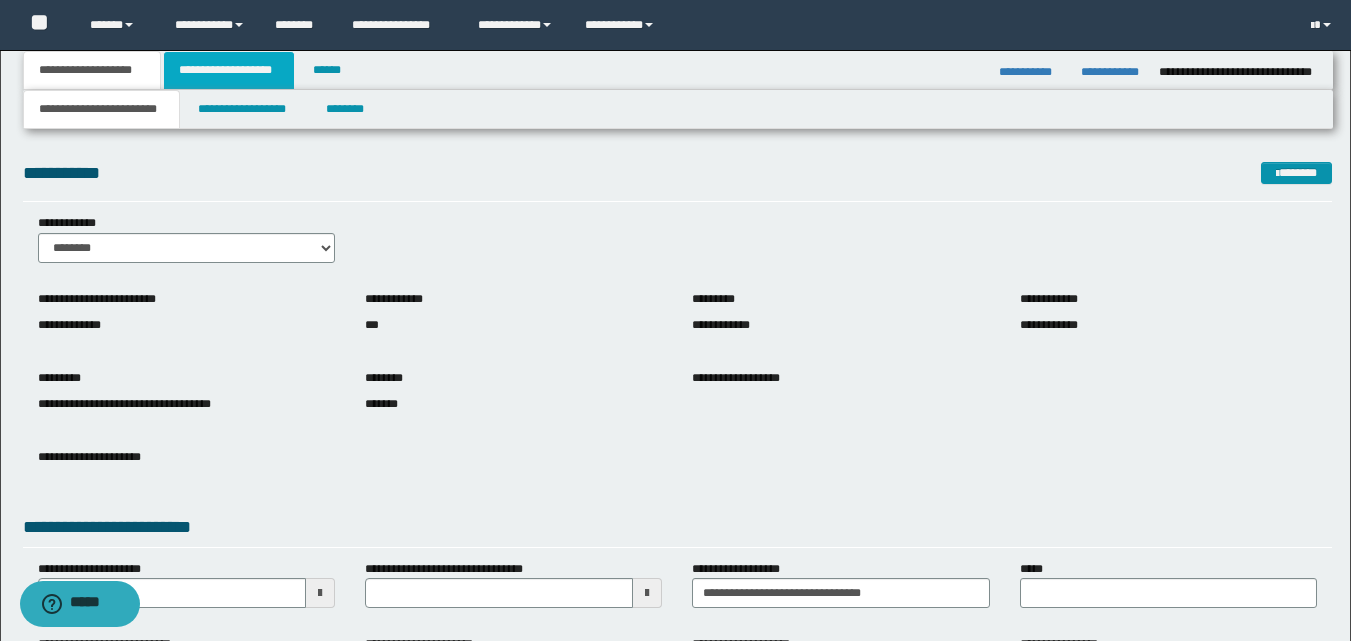 click on "**********" at bounding box center [229, 70] 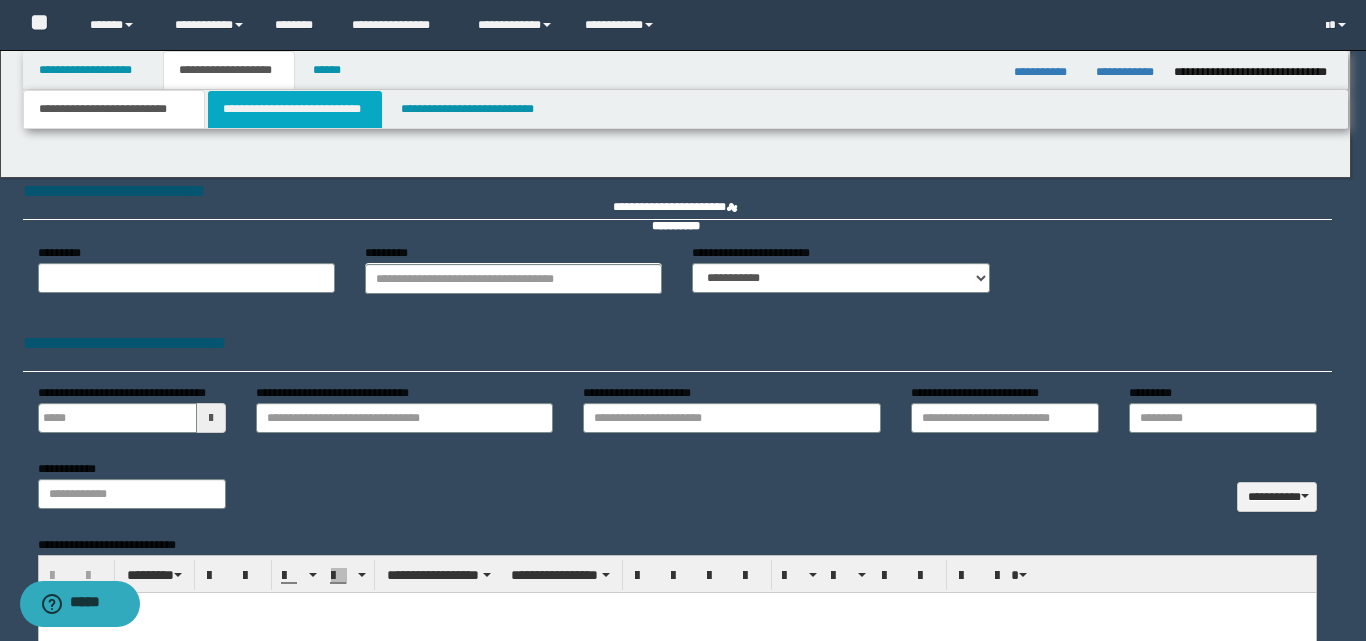 click on "**********" at bounding box center (295, 109) 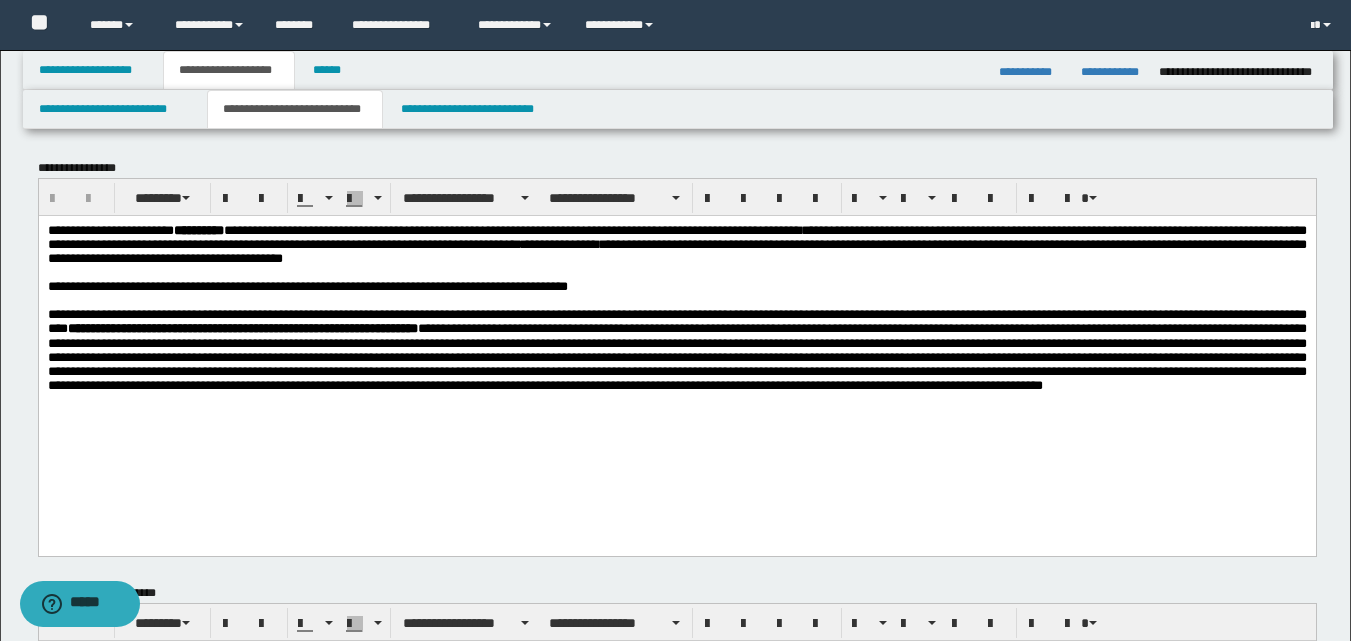 scroll, scrollTop: 0, scrollLeft: 0, axis: both 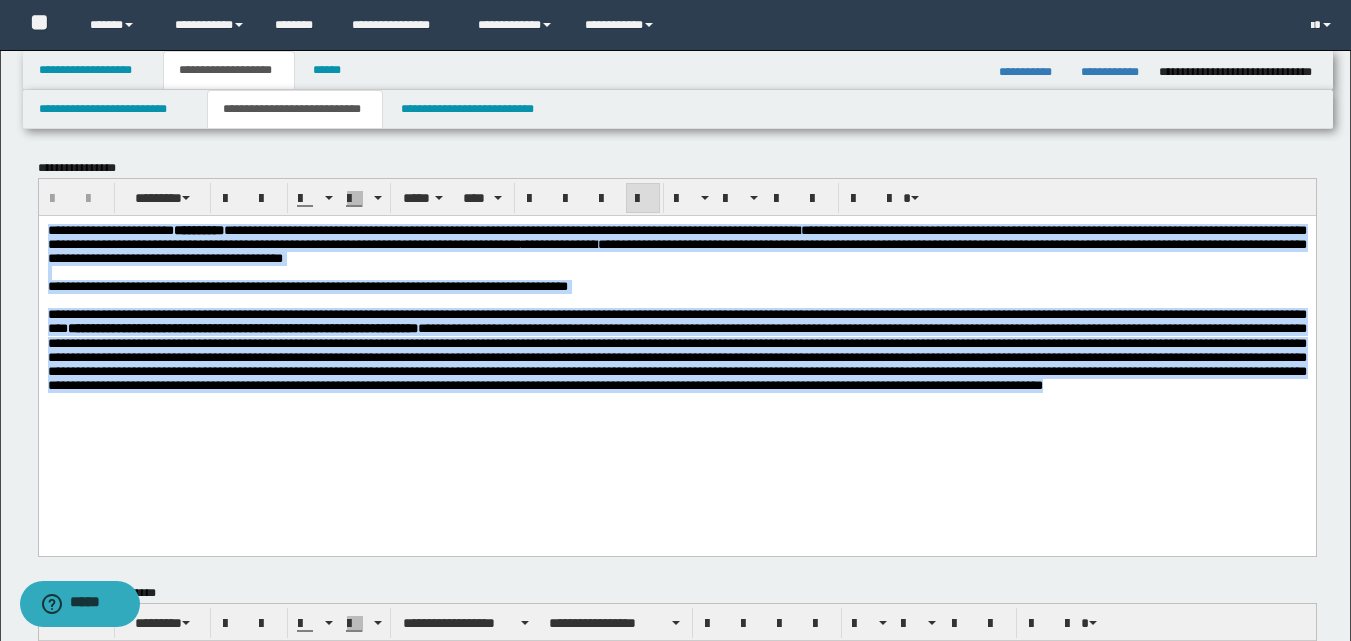 drag, startPoint x: 46, startPoint y: 228, endPoint x: 290, endPoint y: 432, distance: 318.04404 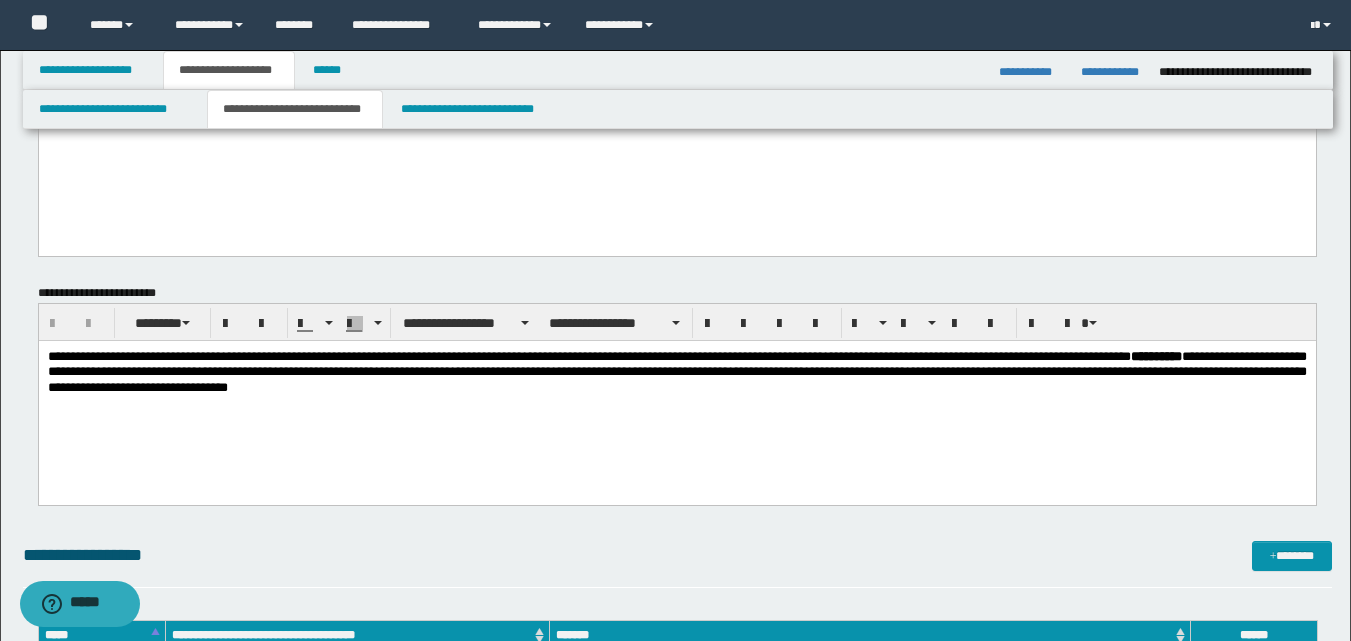 scroll, scrollTop: 400, scrollLeft: 0, axis: vertical 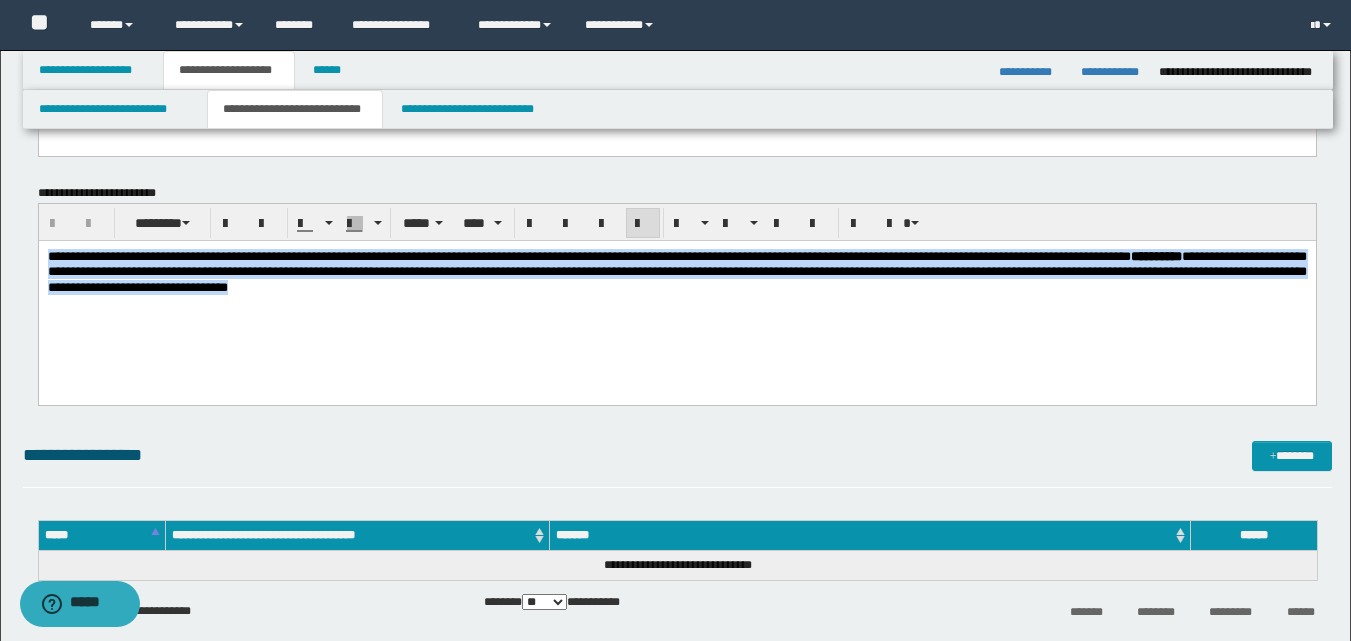 drag, startPoint x: 353, startPoint y: 304, endPoint x: 819, endPoint y: 377, distance: 471.68317 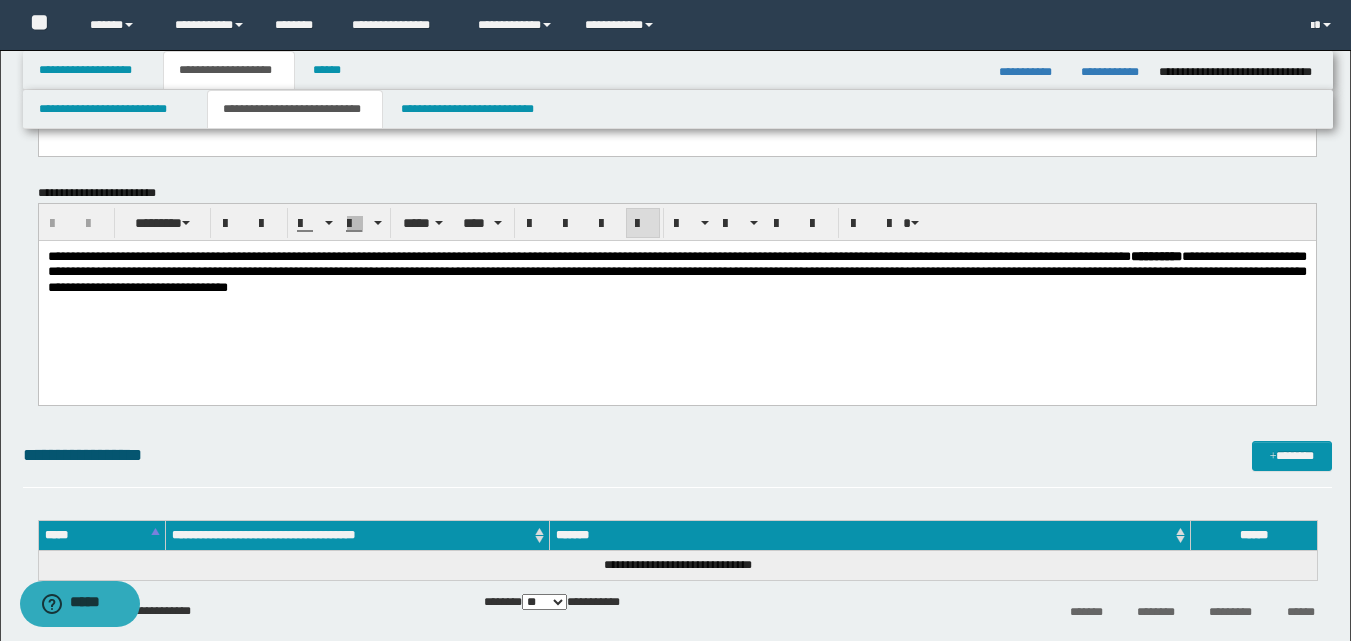 scroll, scrollTop: 0, scrollLeft: 0, axis: both 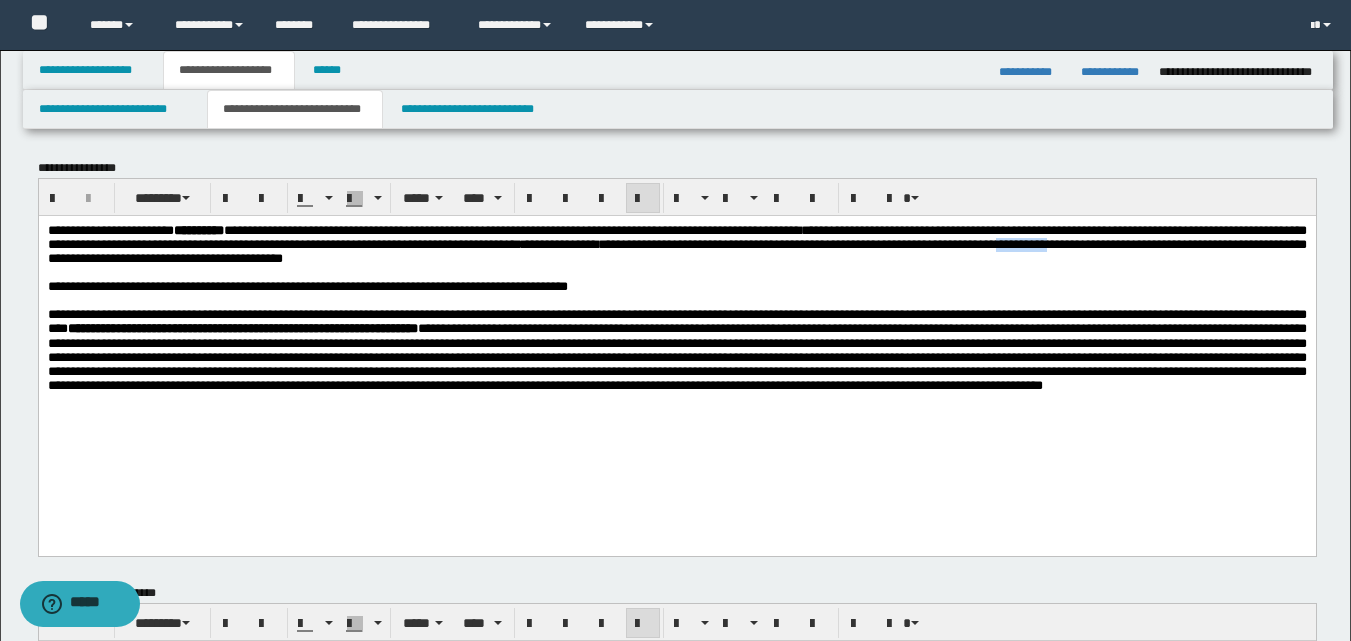 drag, startPoint x: 254, startPoint y: 268, endPoint x: 304, endPoint y: 268, distance: 50 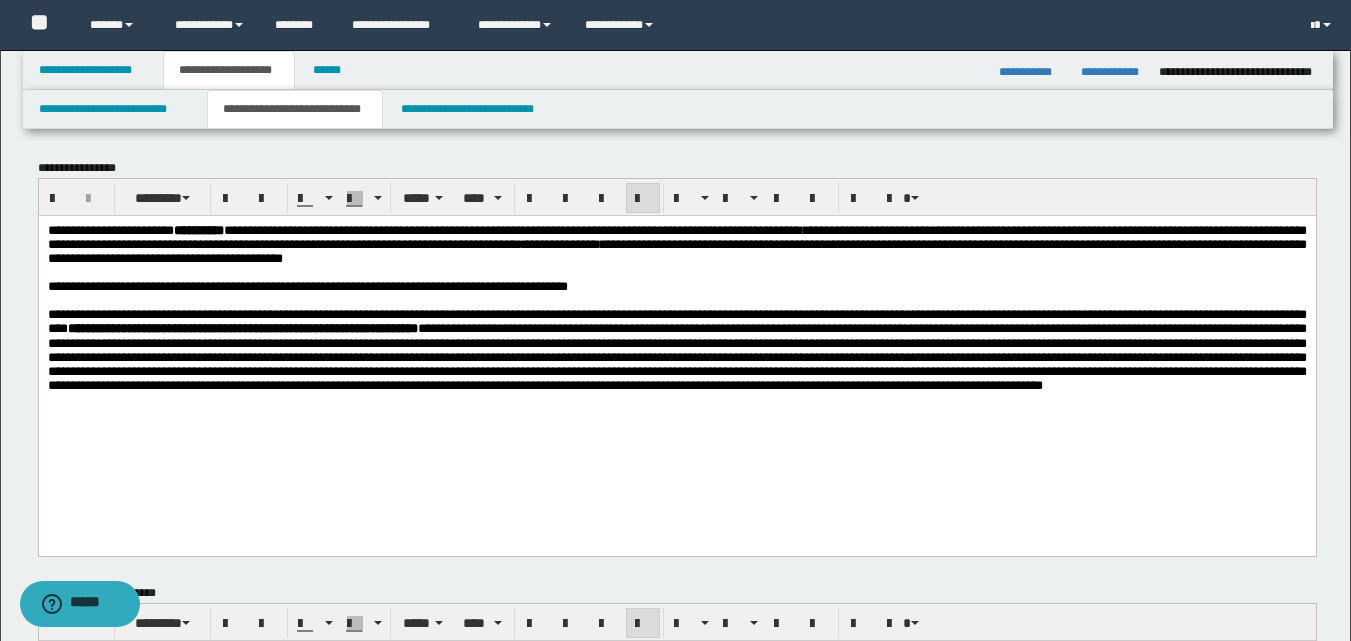 click on "**********" at bounding box center (676, 251) 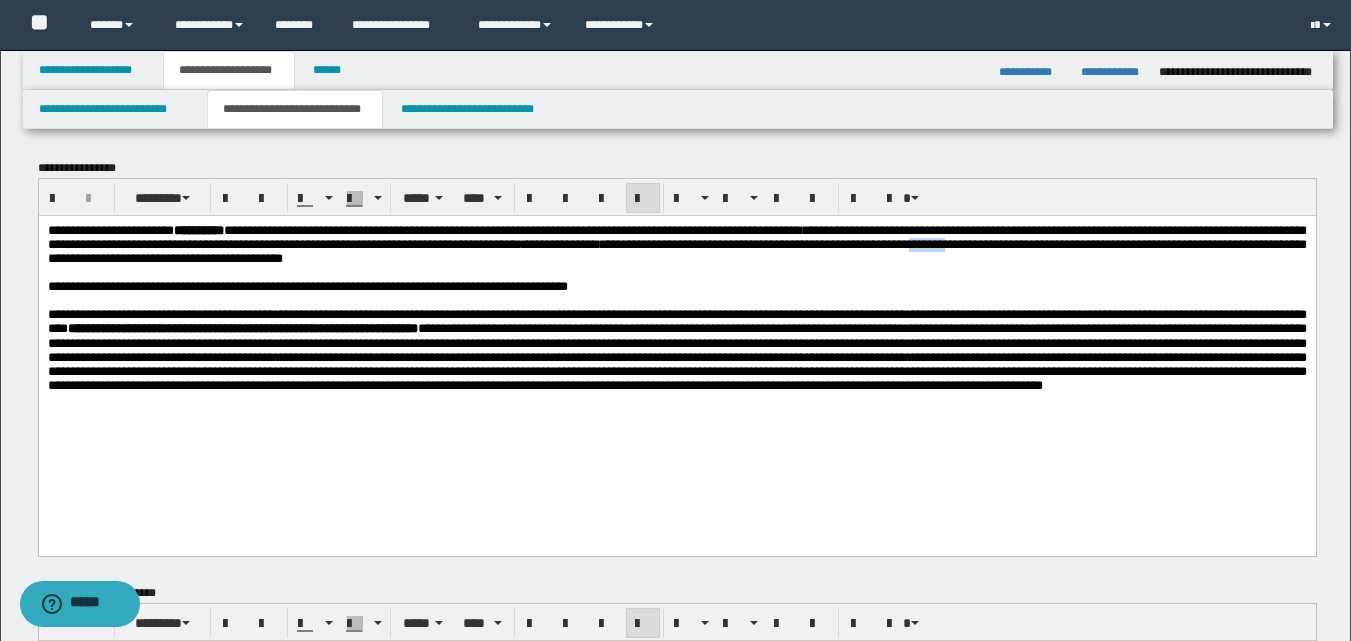 drag, startPoint x: 128, startPoint y: 266, endPoint x: 181, endPoint y: 269, distance: 53.08484 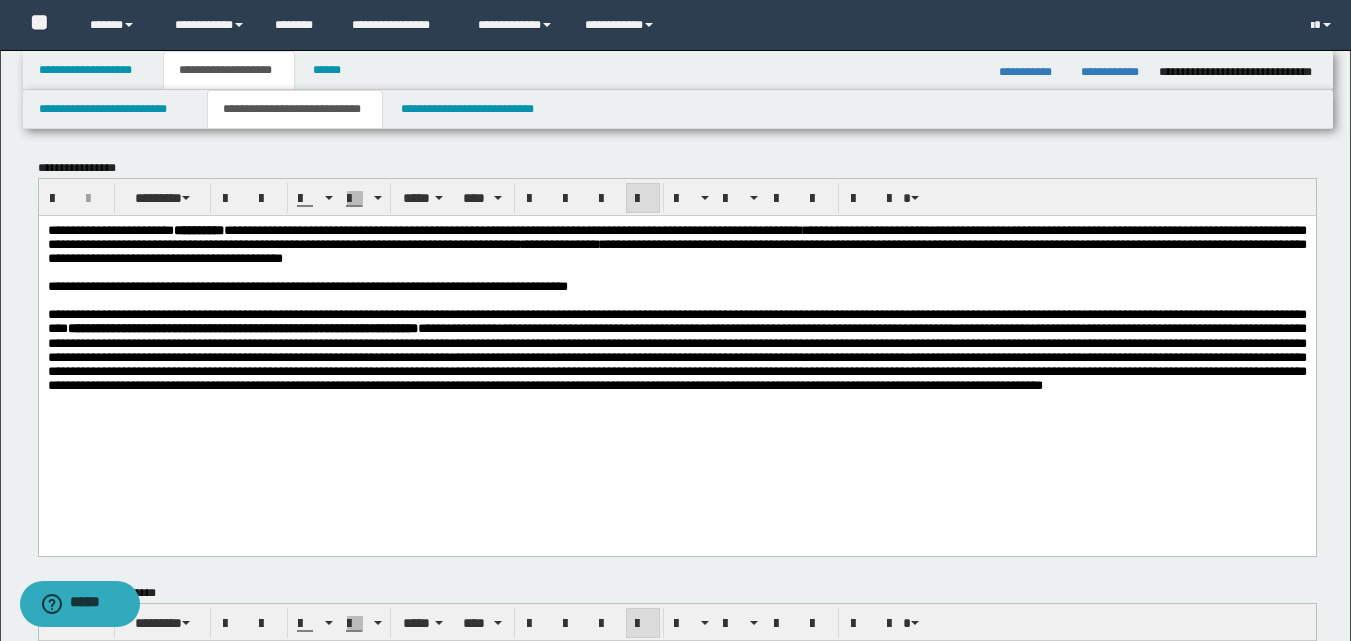 click on "**********" at bounding box center [676, 349] 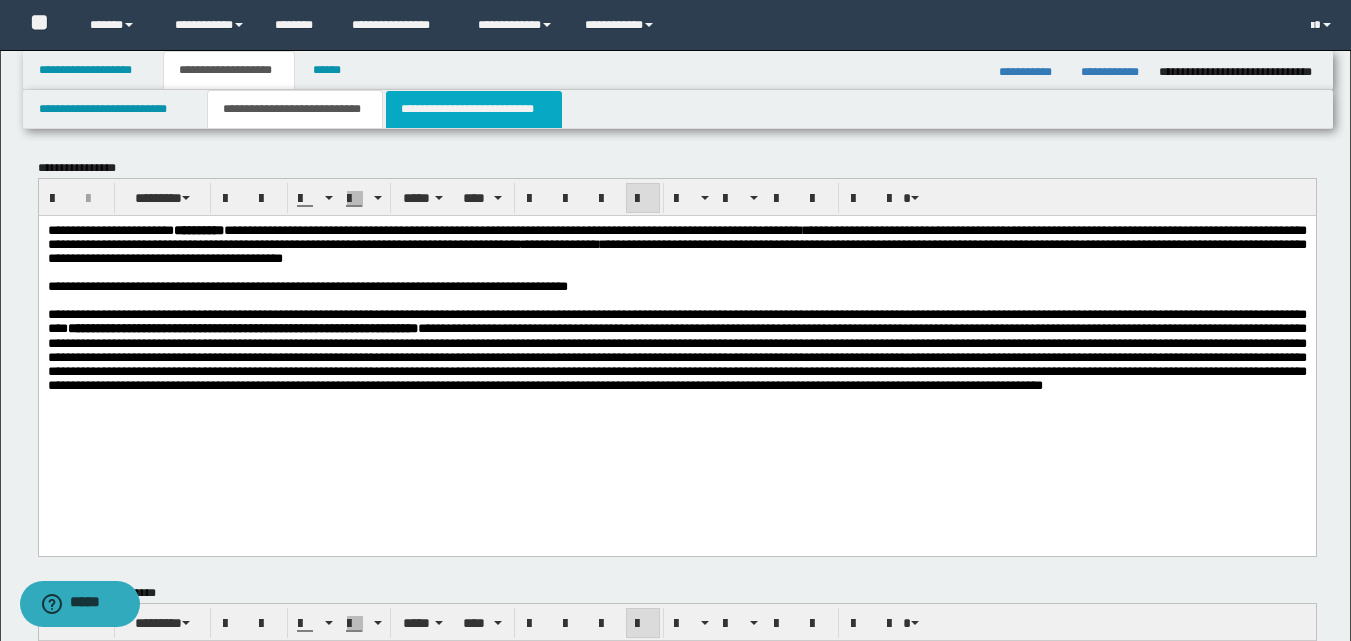click on "**********" at bounding box center [474, 109] 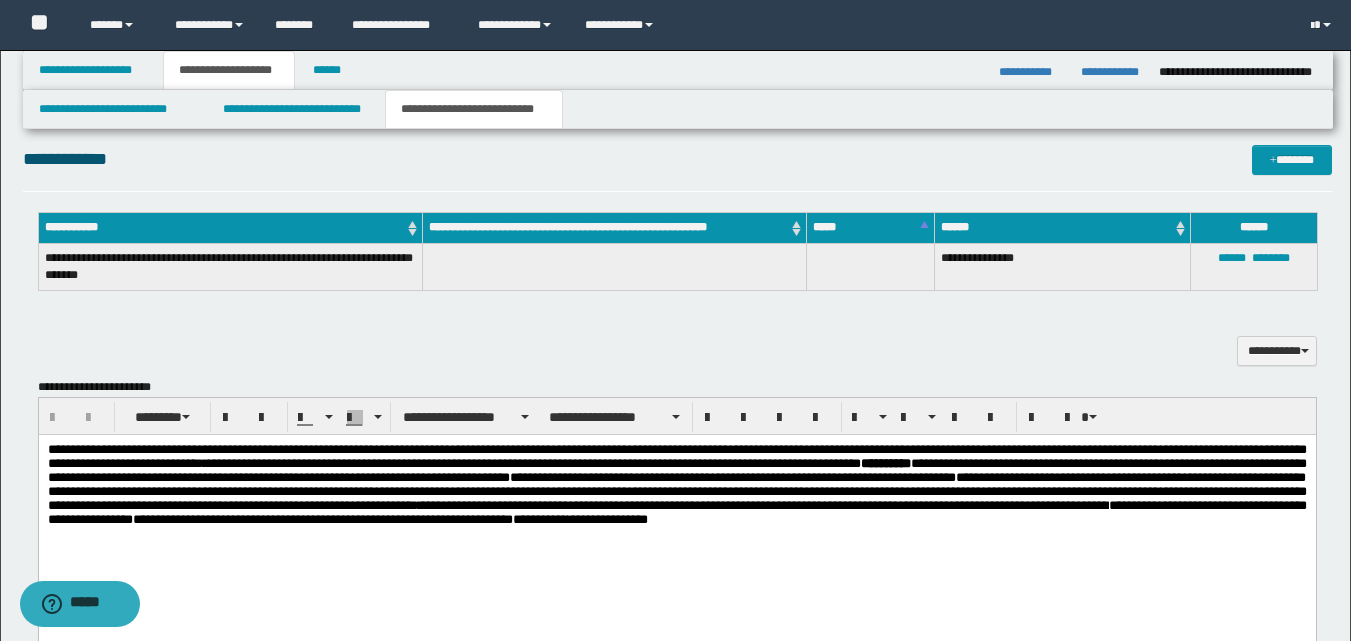 scroll, scrollTop: 1720, scrollLeft: 0, axis: vertical 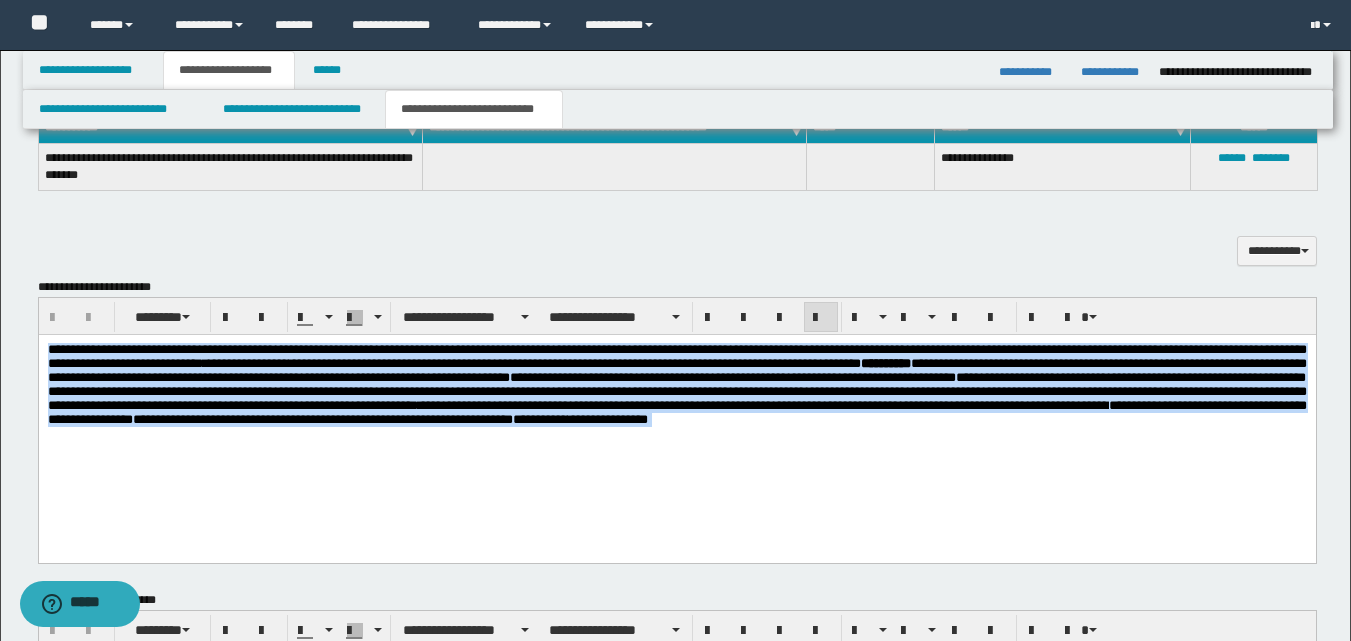 drag, startPoint x: 48, startPoint y: 347, endPoint x: 795, endPoint y: 469, distance: 756.897 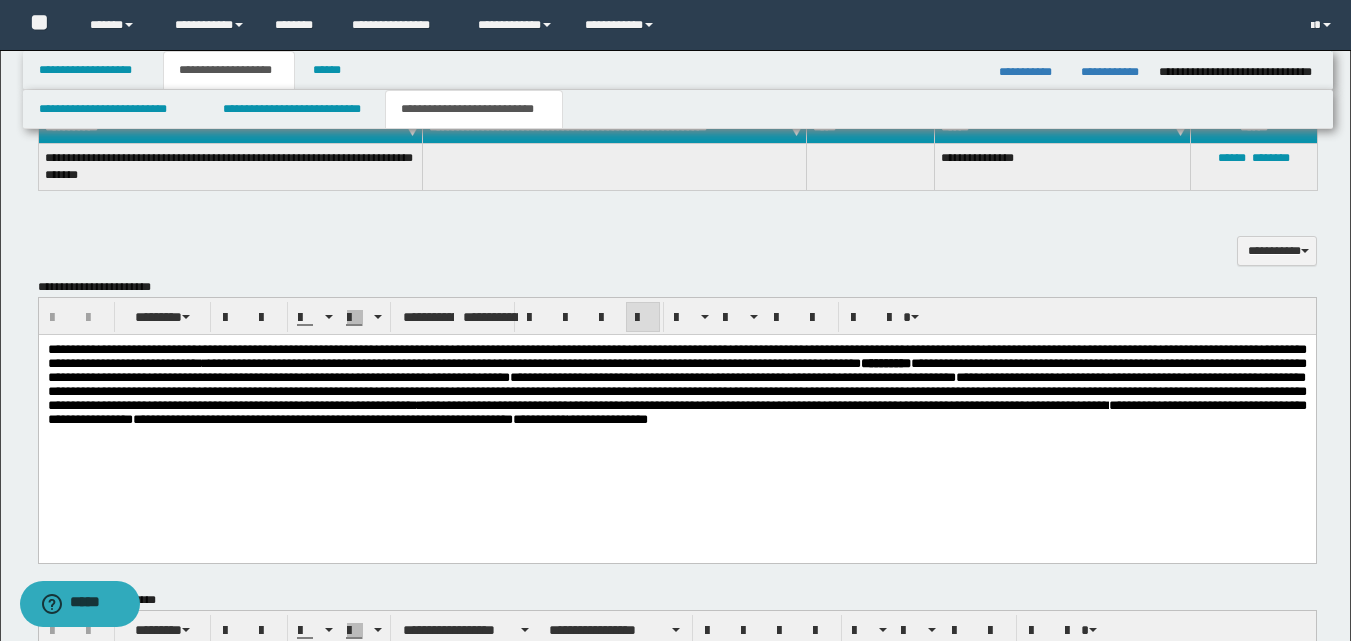 click on "**********" at bounding box center (676, 385) 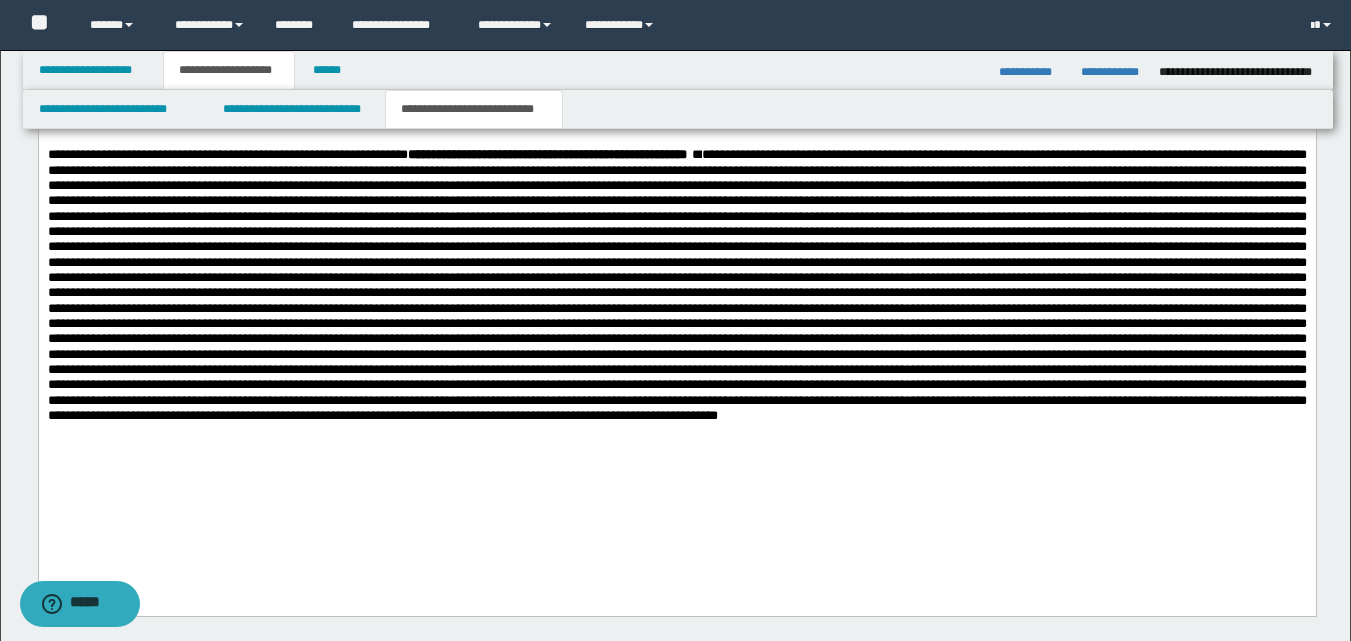 scroll, scrollTop: 2649, scrollLeft: 0, axis: vertical 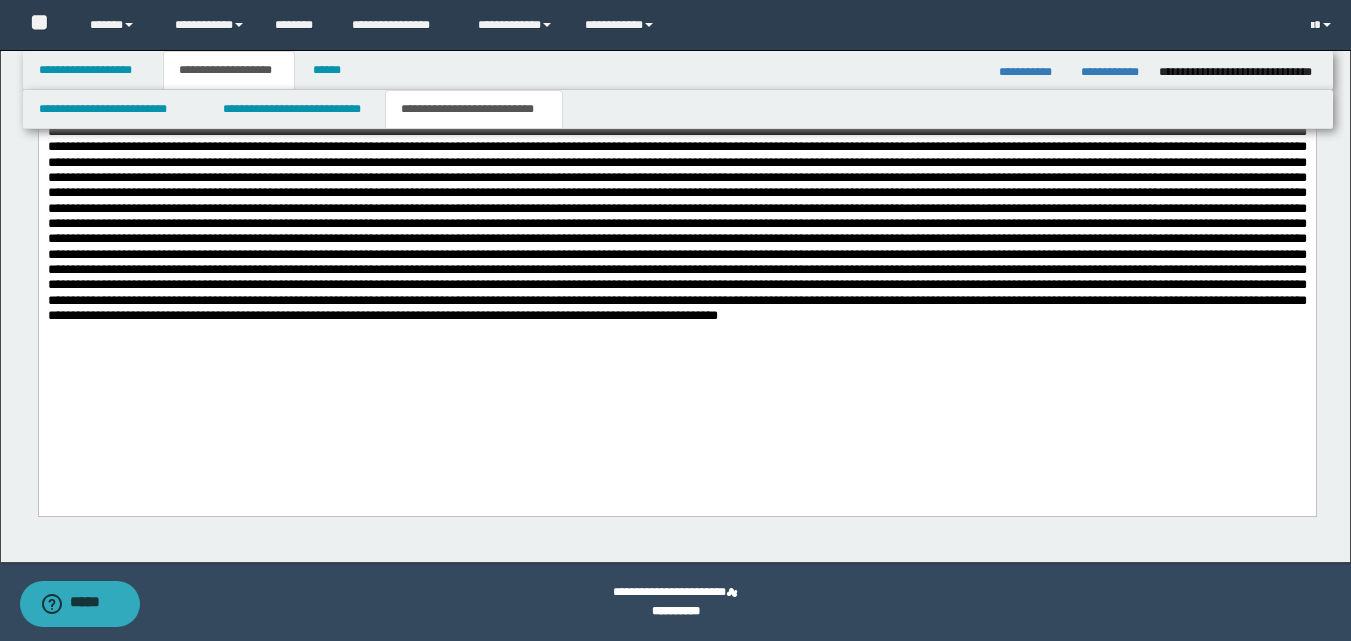 click on "**********" at bounding box center [676, 174] 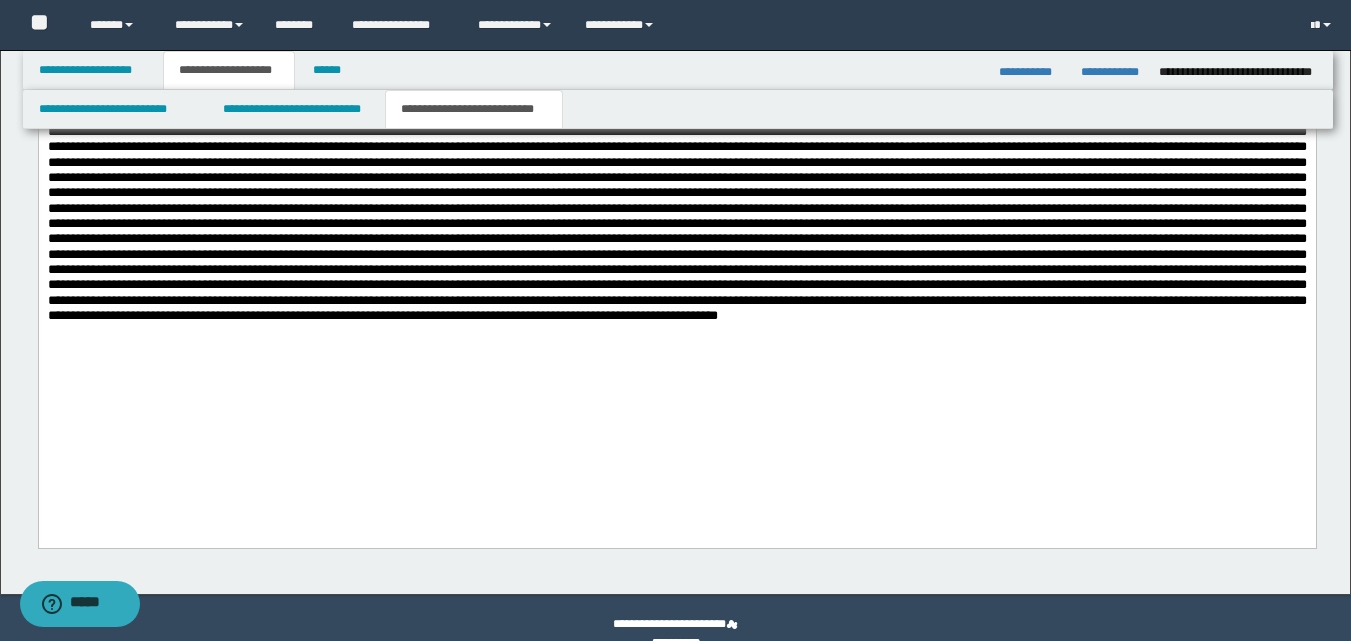 type 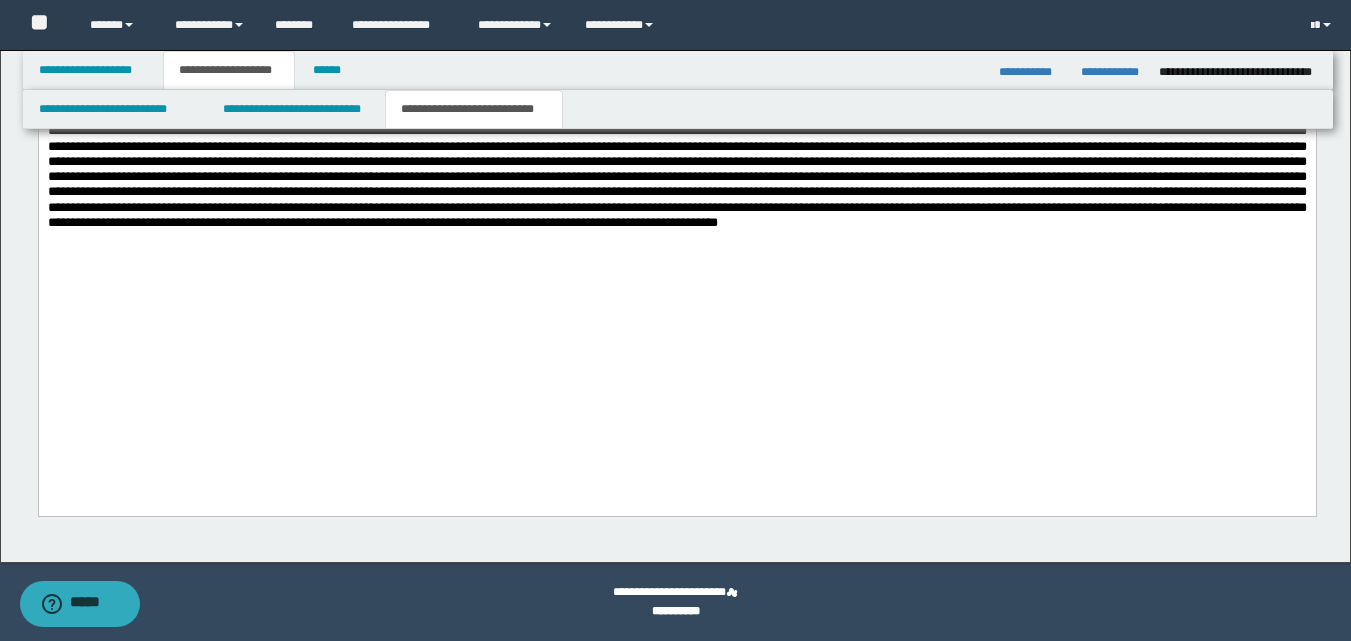 scroll, scrollTop: 2765, scrollLeft: 0, axis: vertical 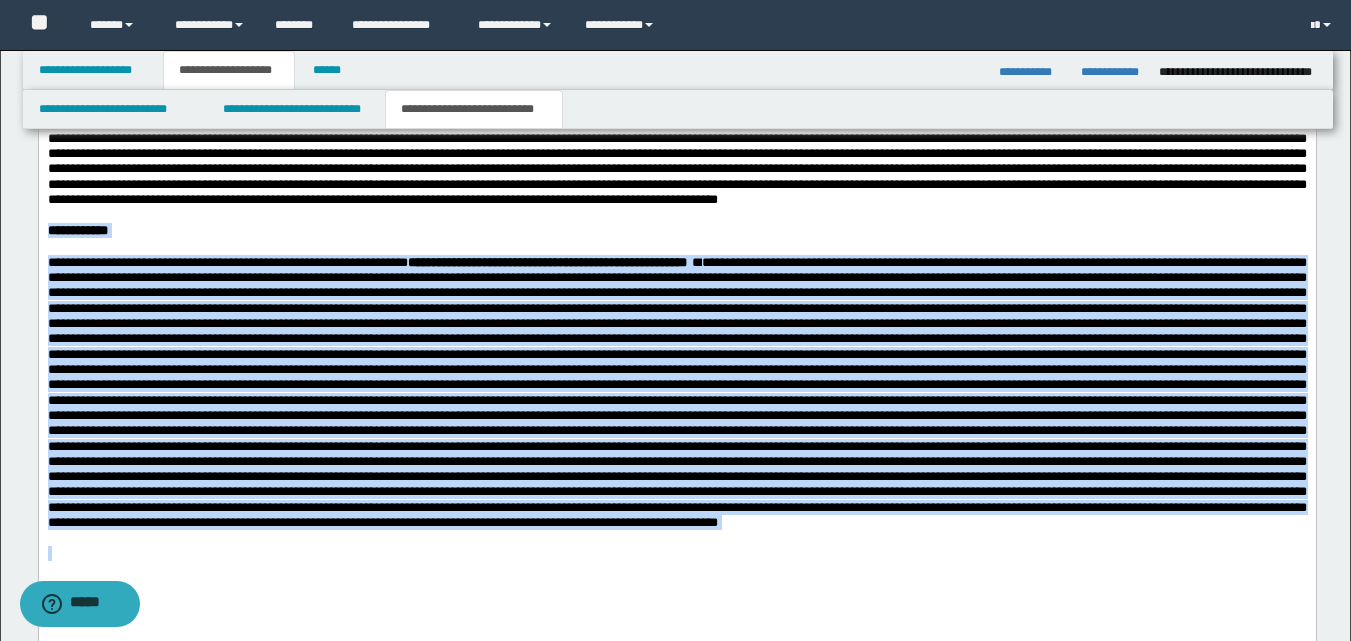 drag, startPoint x: 768, startPoint y: 531, endPoint x: 38, endPoint y: 282, distance: 771.2983 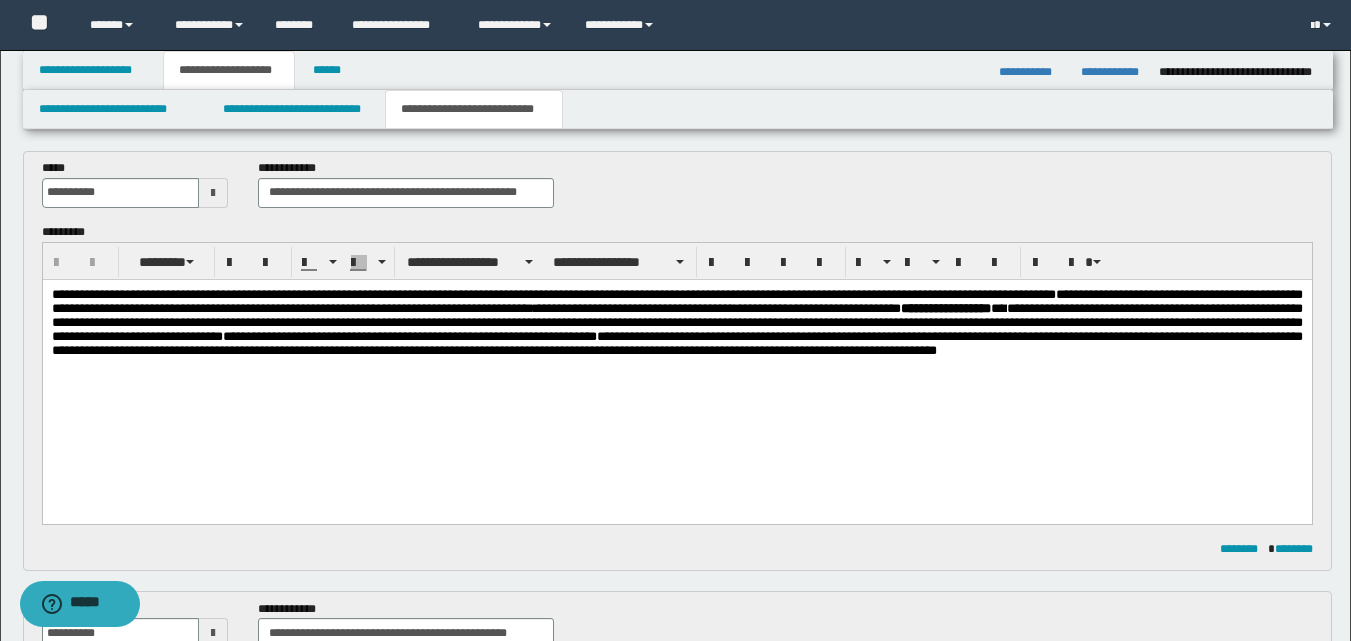 scroll, scrollTop: 281, scrollLeft: 0, axis: vertical 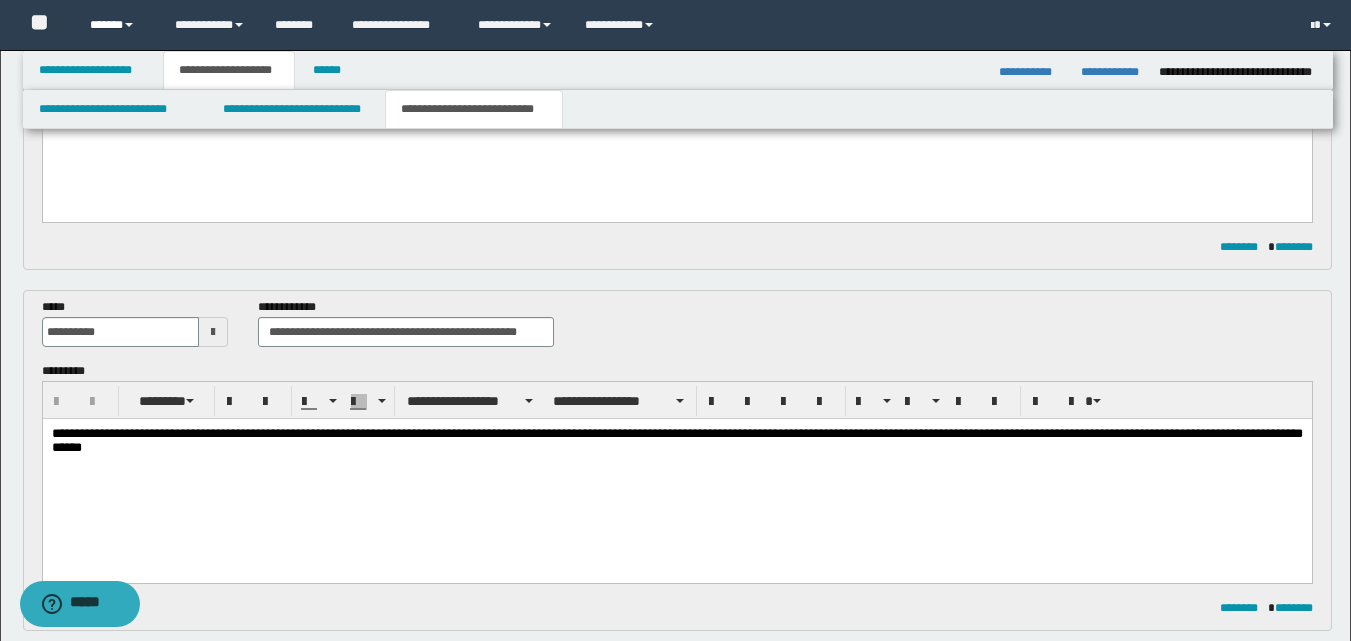 click on "******" at bounding box center [117, 25] 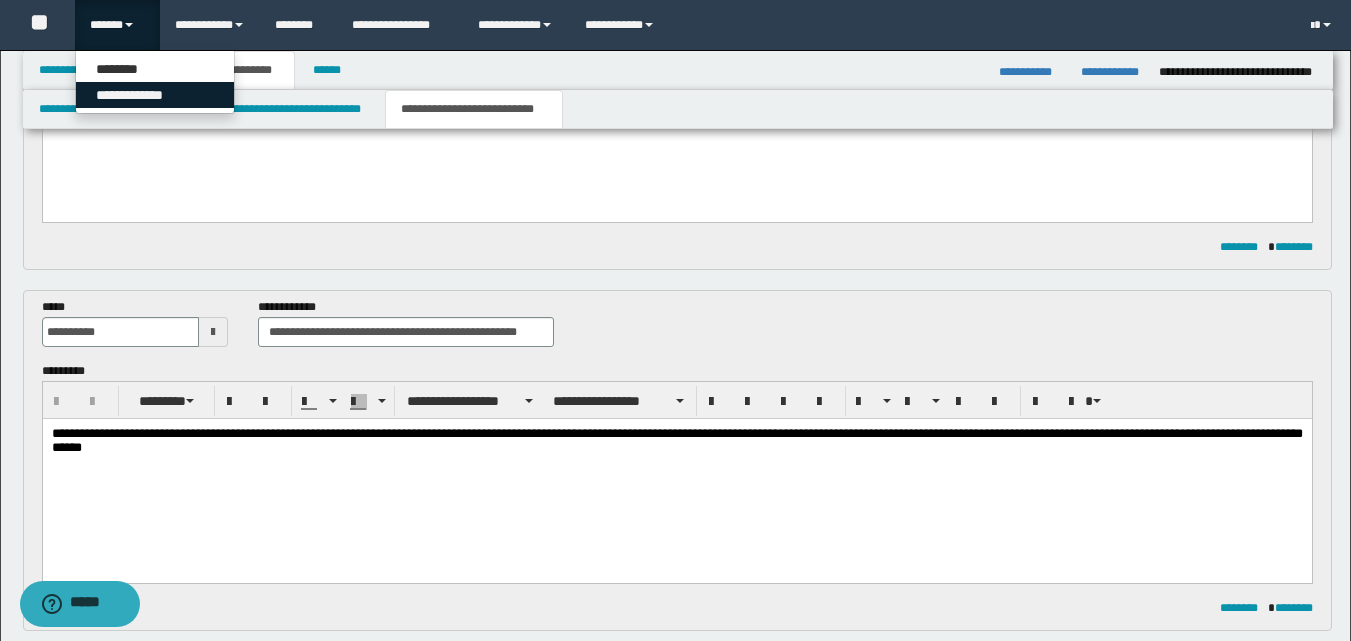 click on "**********" at bounding box center (155, 95) 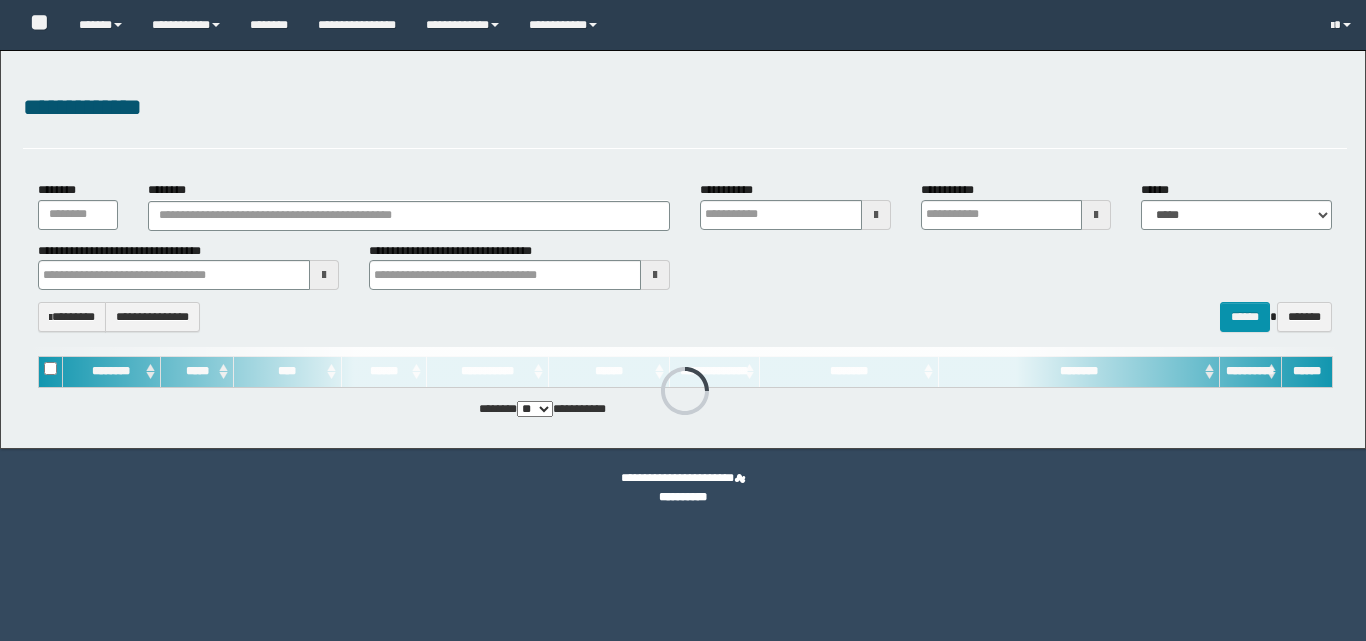 type on "**********" 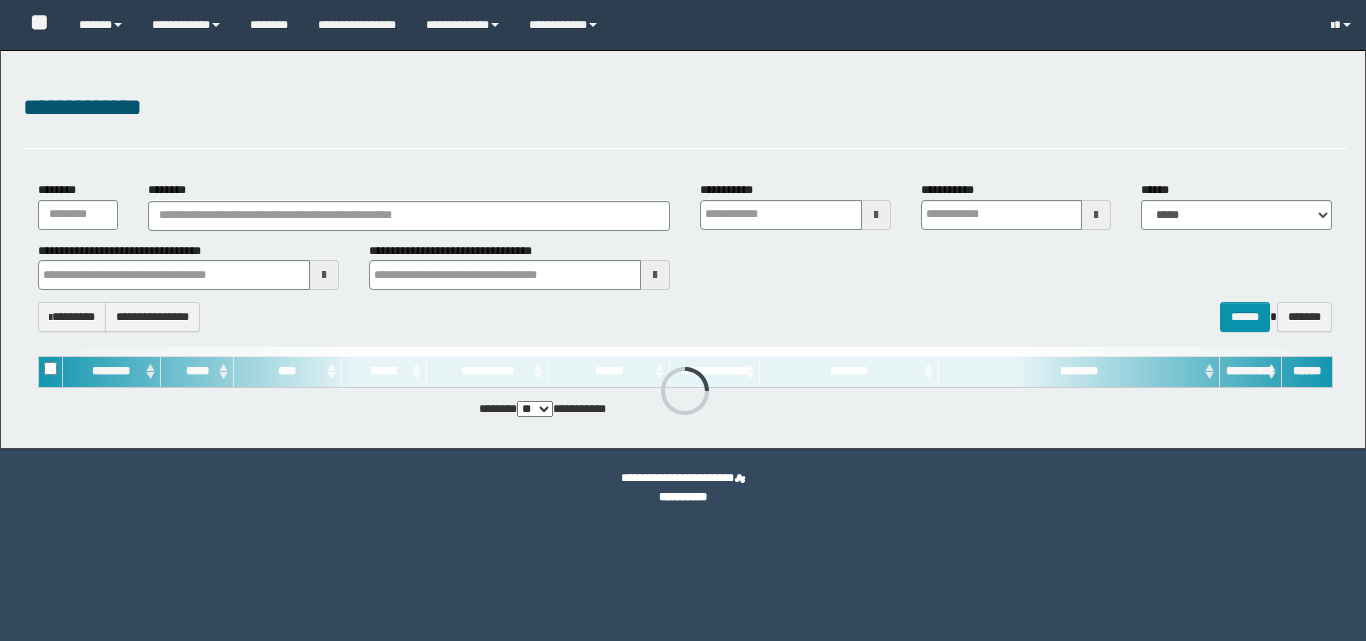 type on "**********" 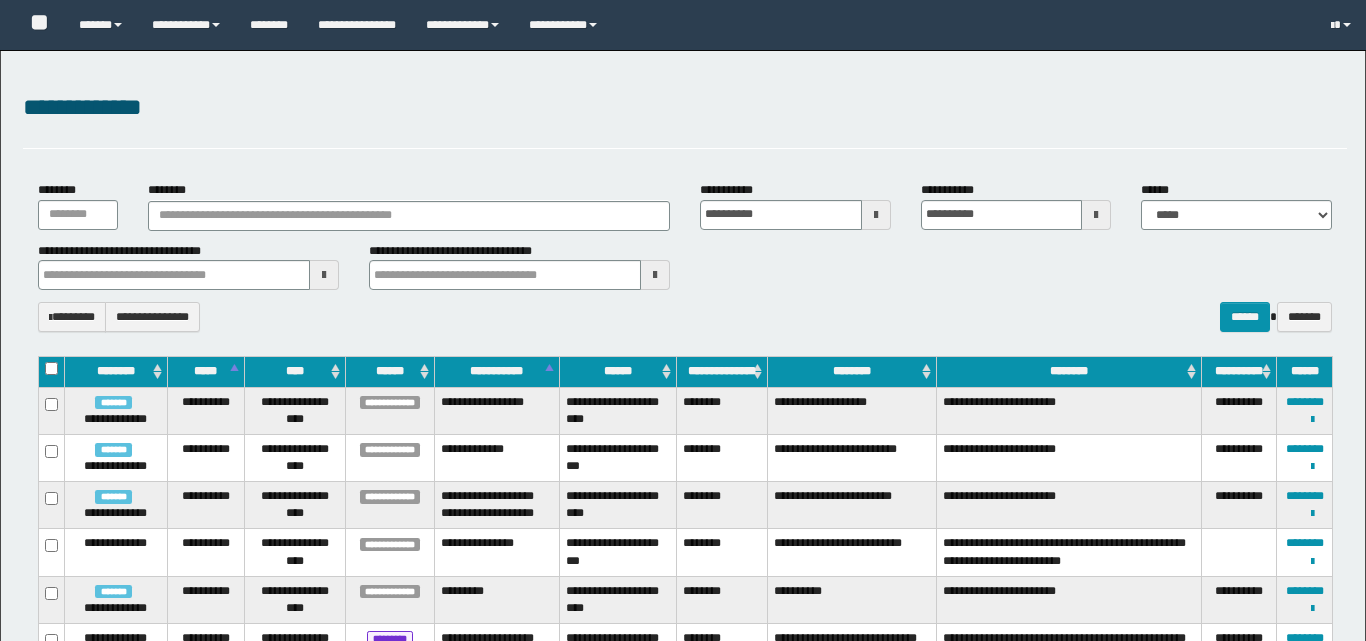 type 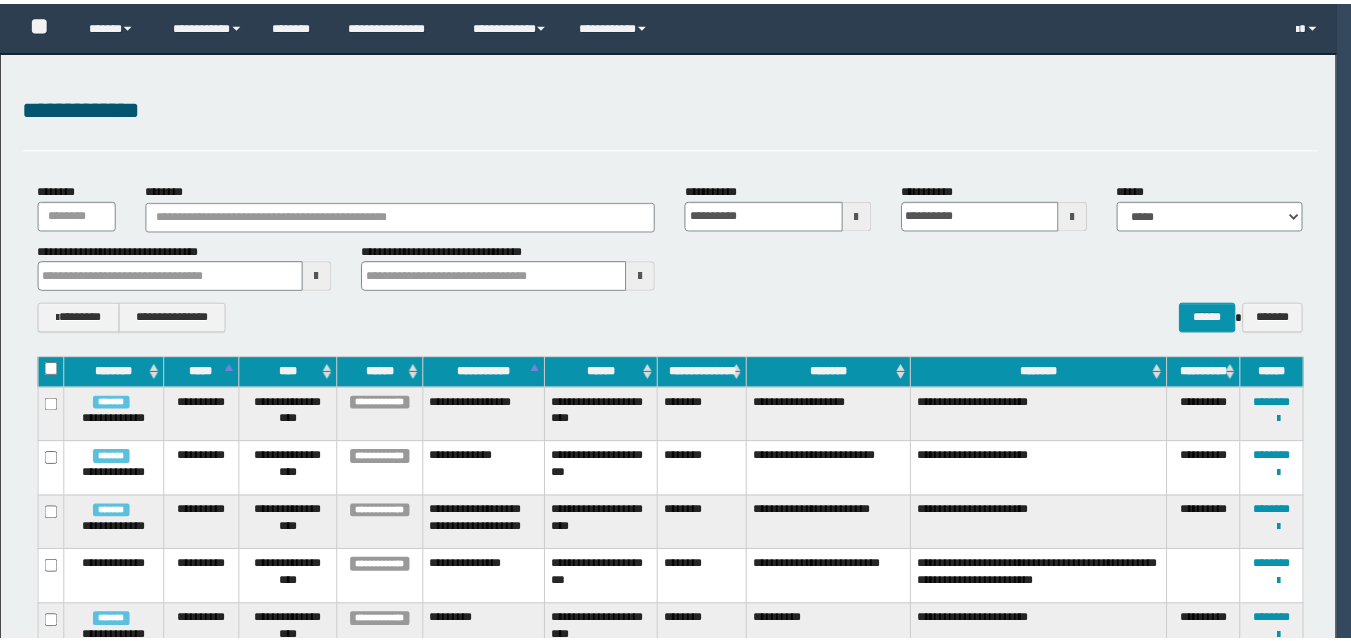 scroll, scrollTop: 0, scrollLeft: 0, axis: both 